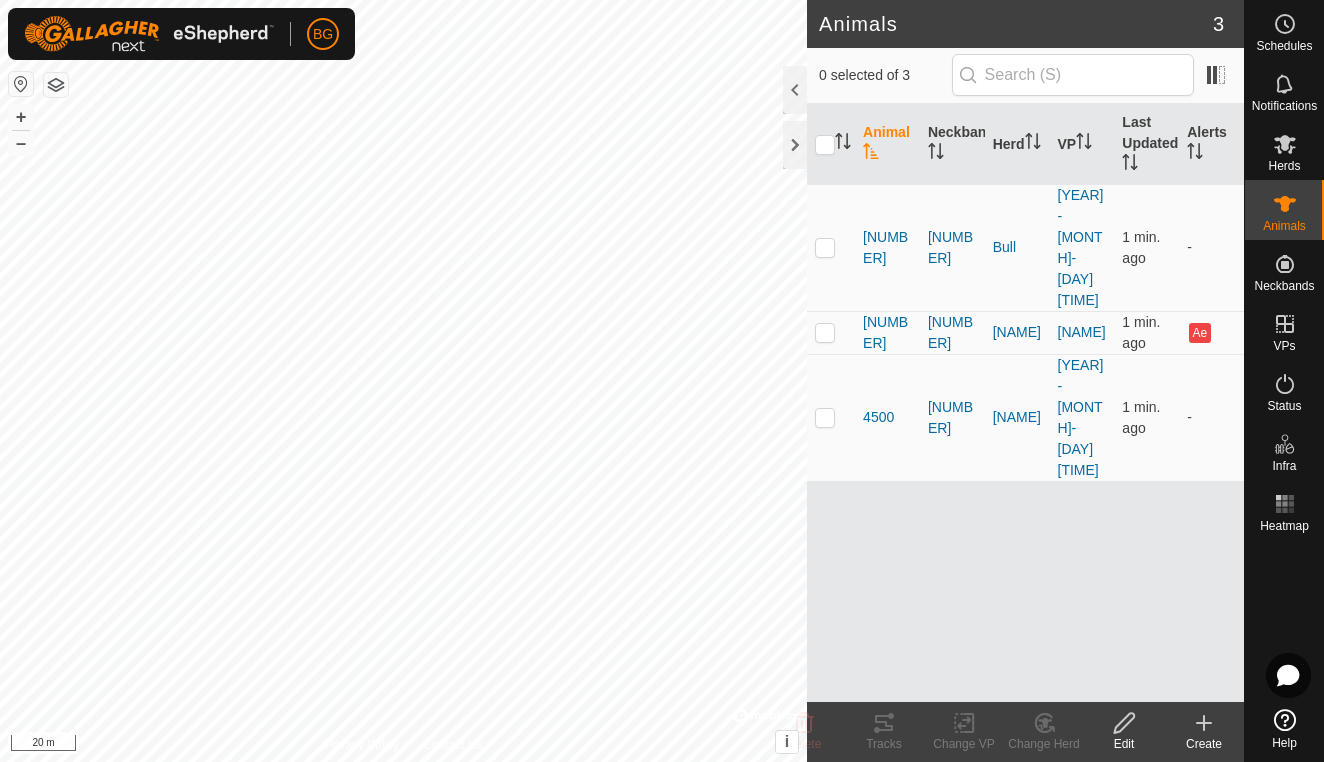 scroll, scrollTop: 0, scrollLeft: 0, axis: both 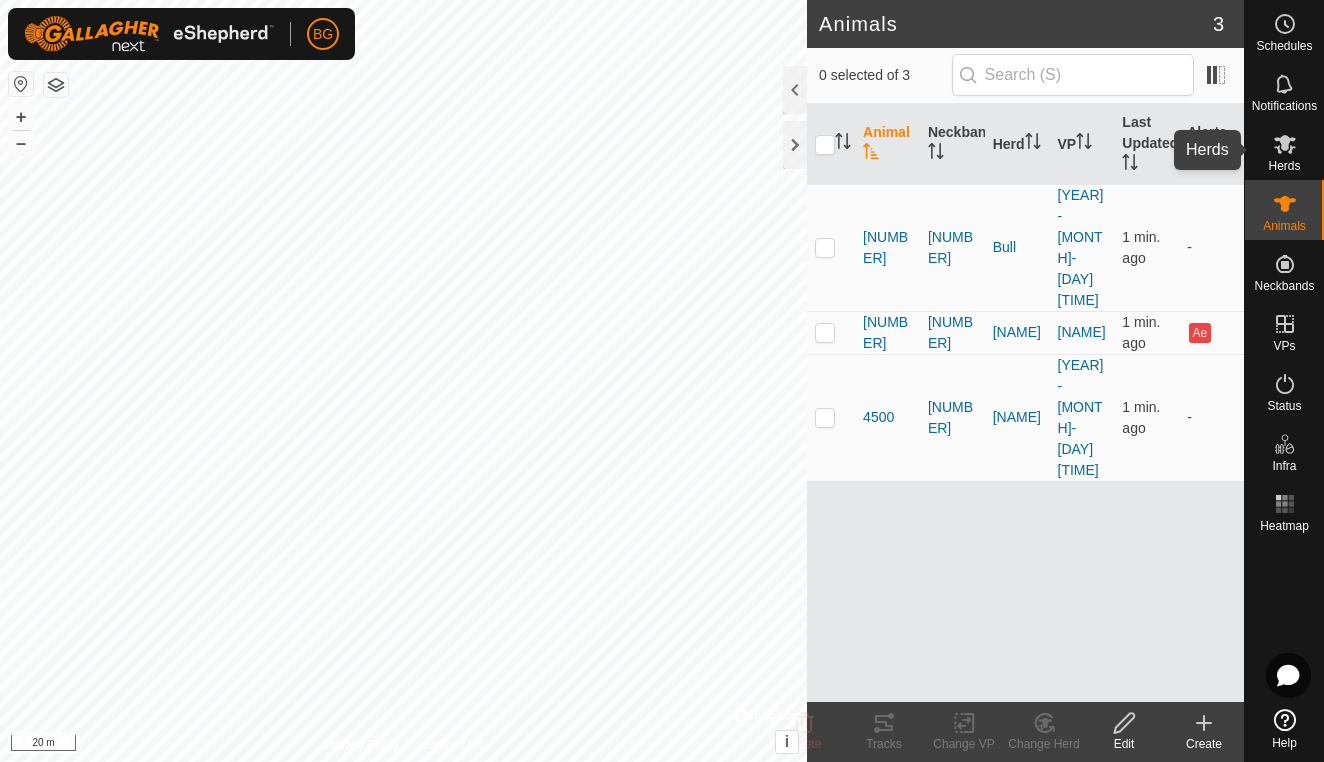 click 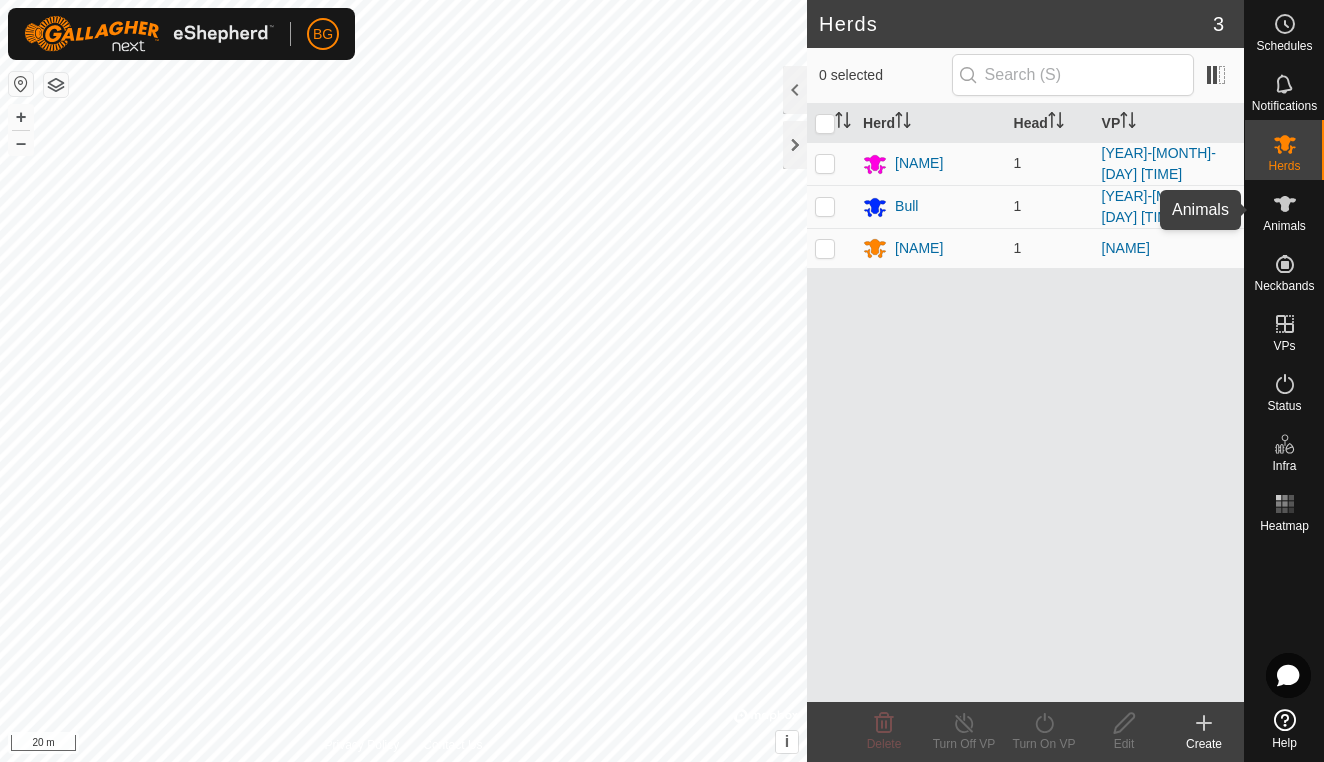 click 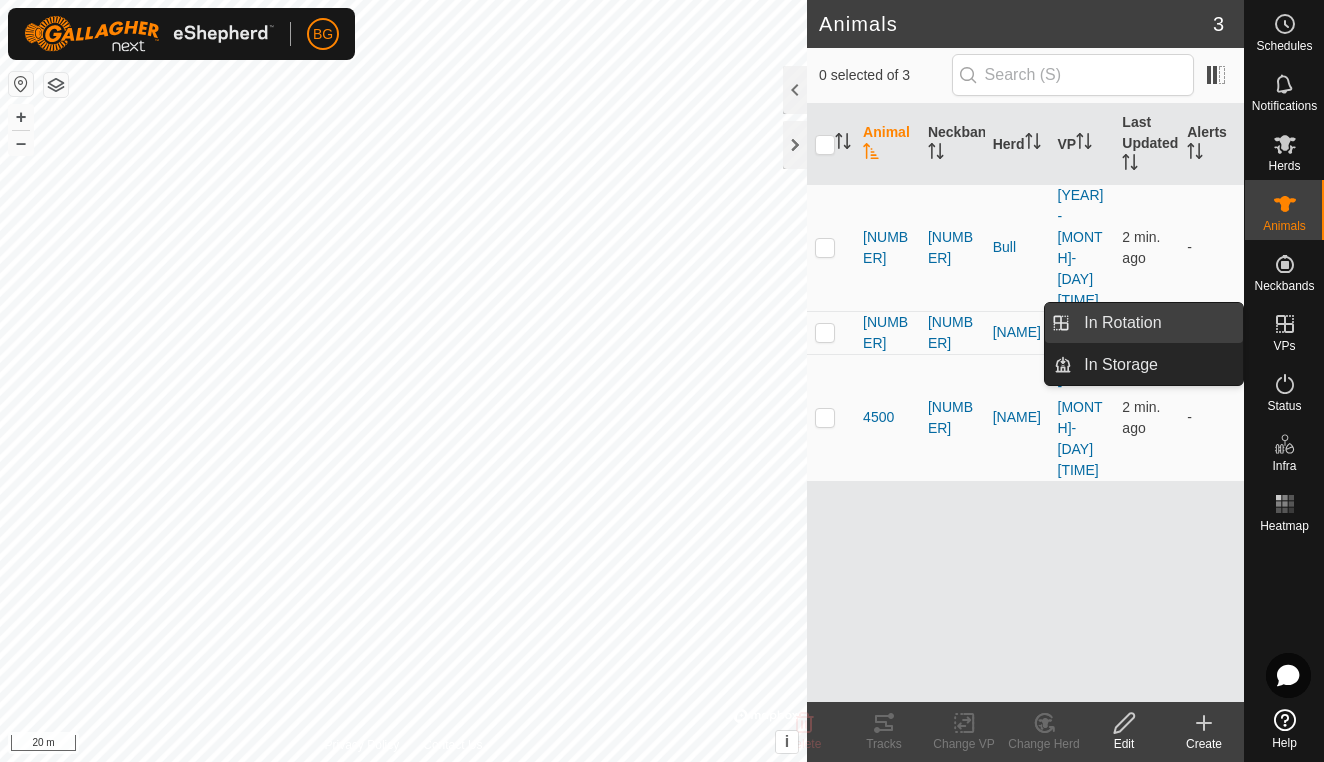 click on "In Rotation" at bounding box center [1157, 323] 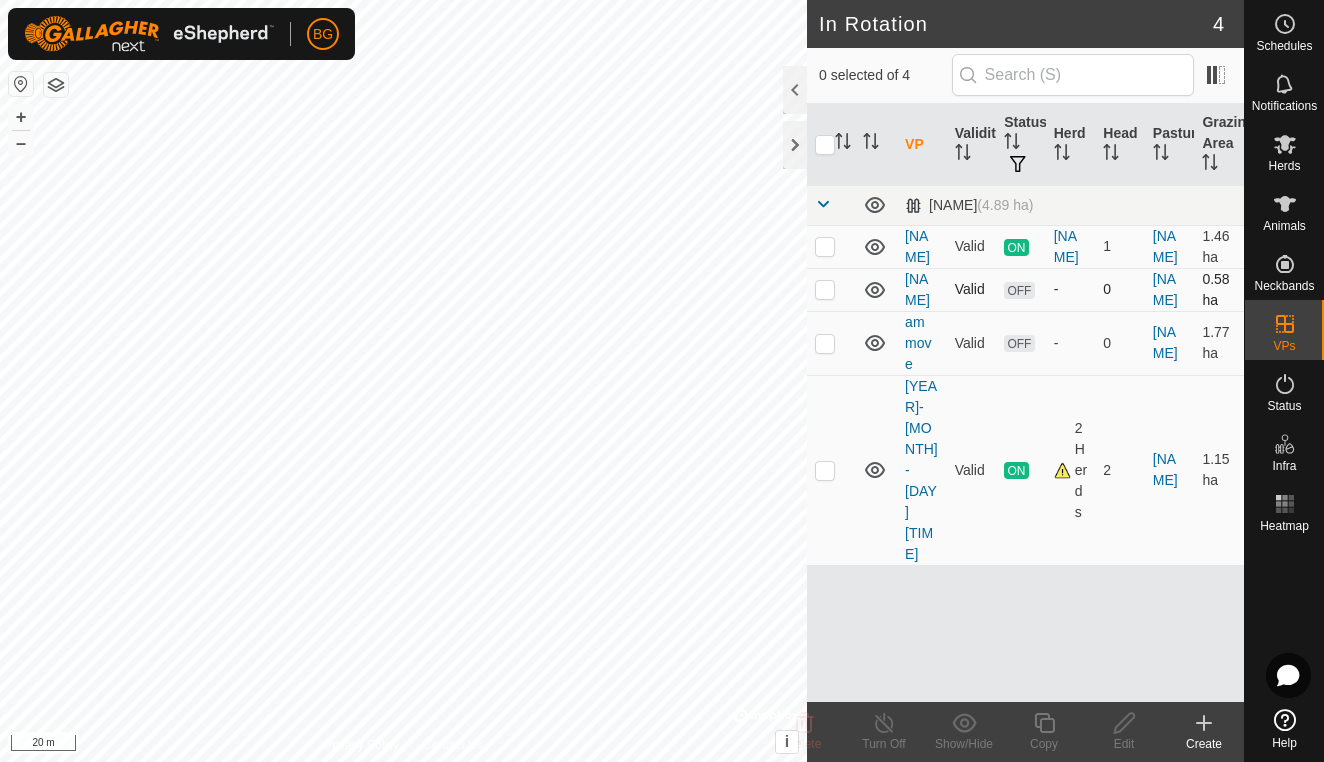 click 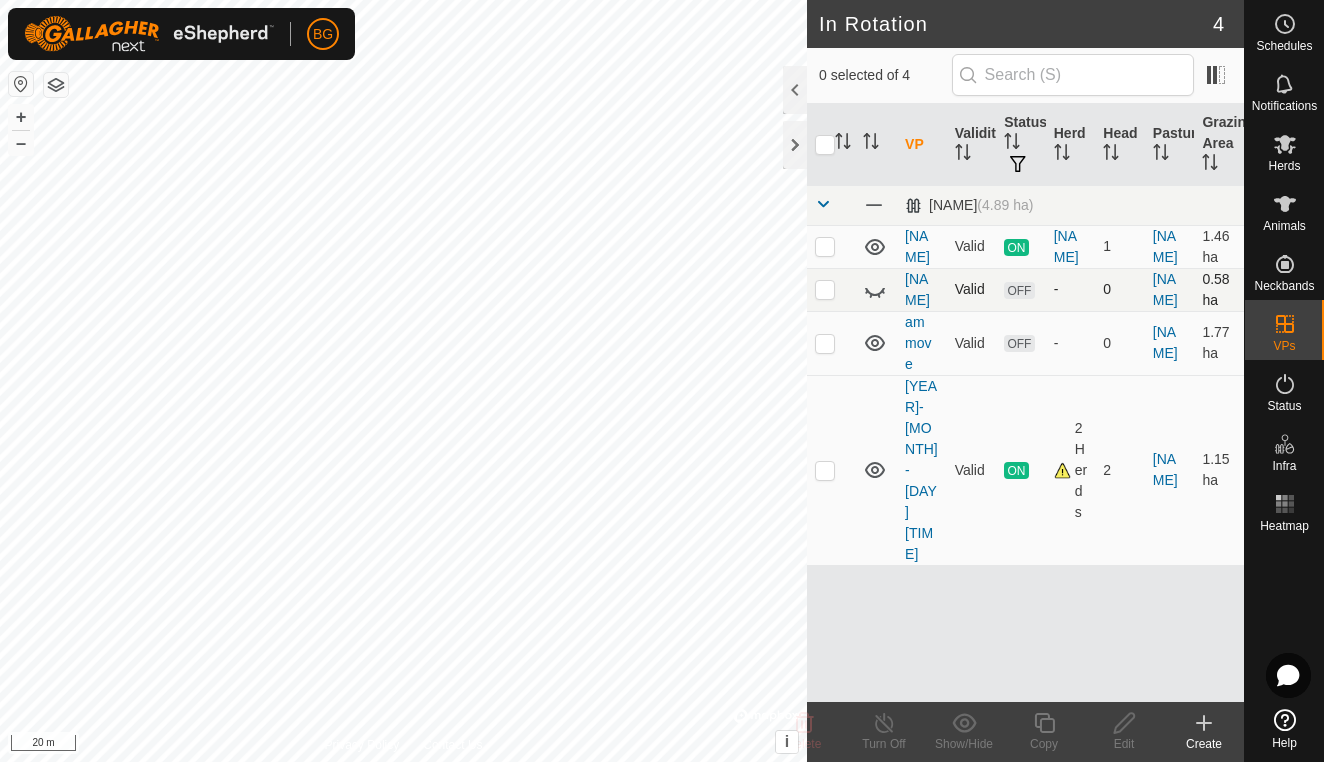 click 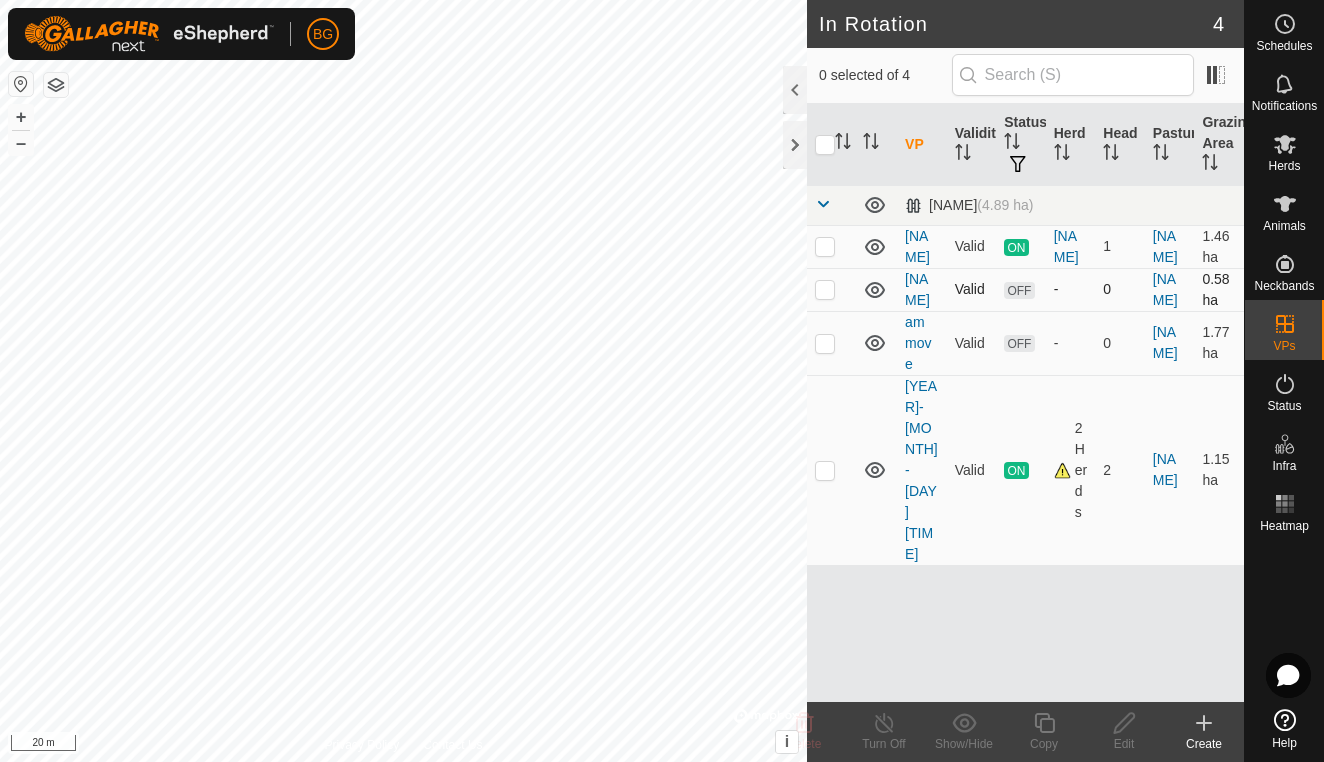 click 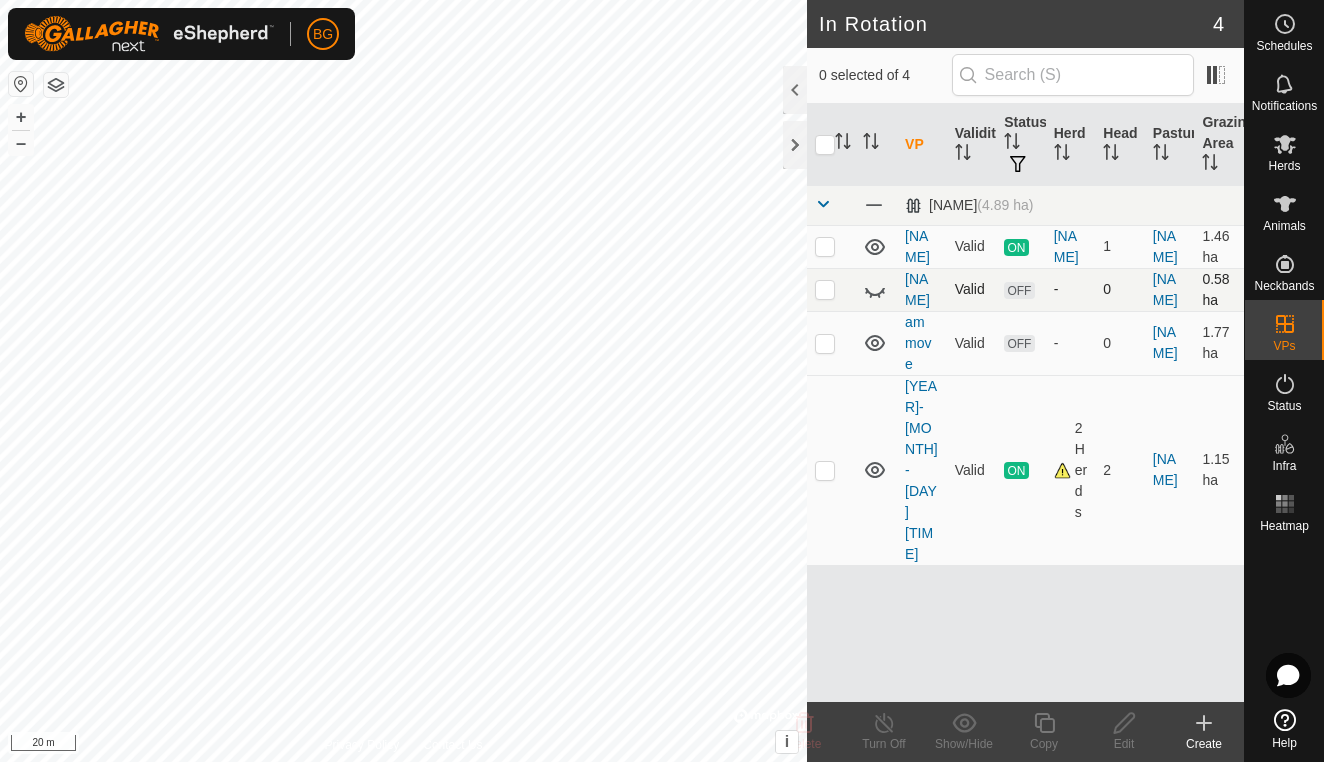 click 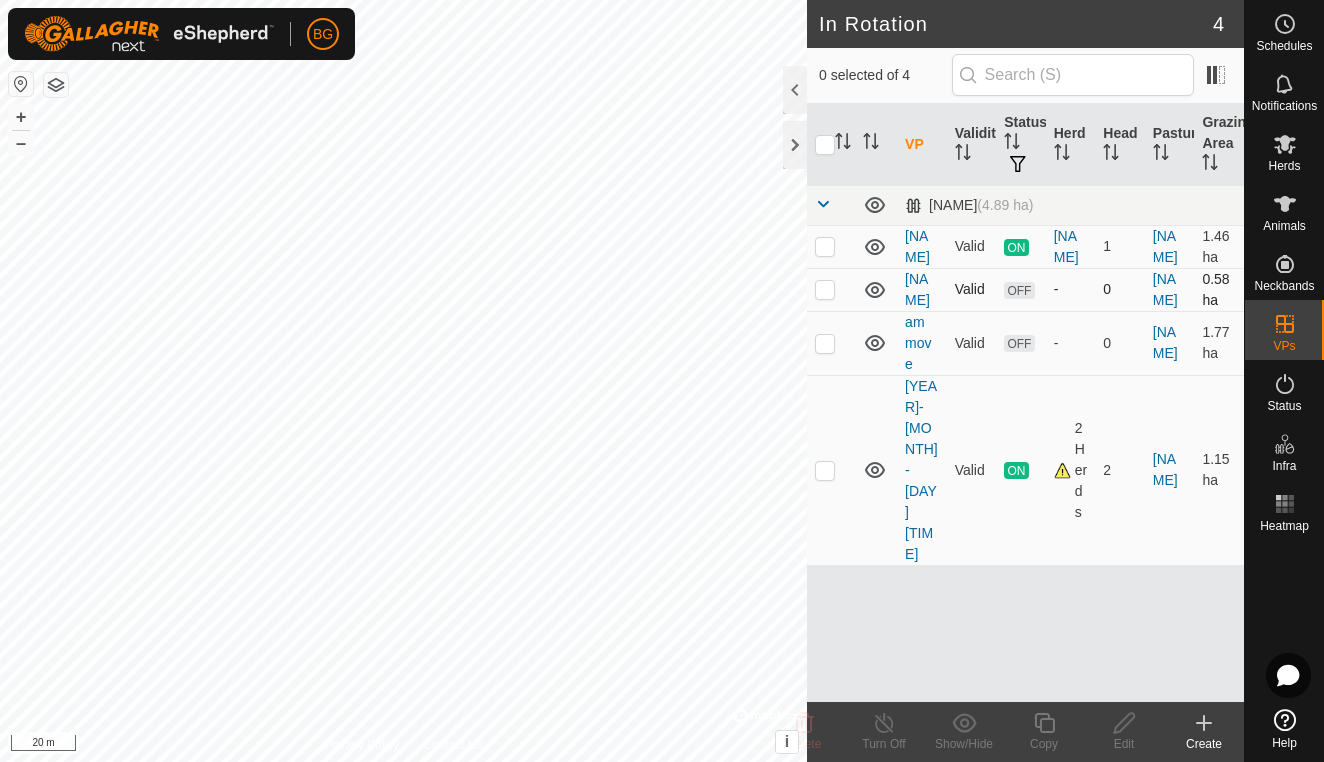 click 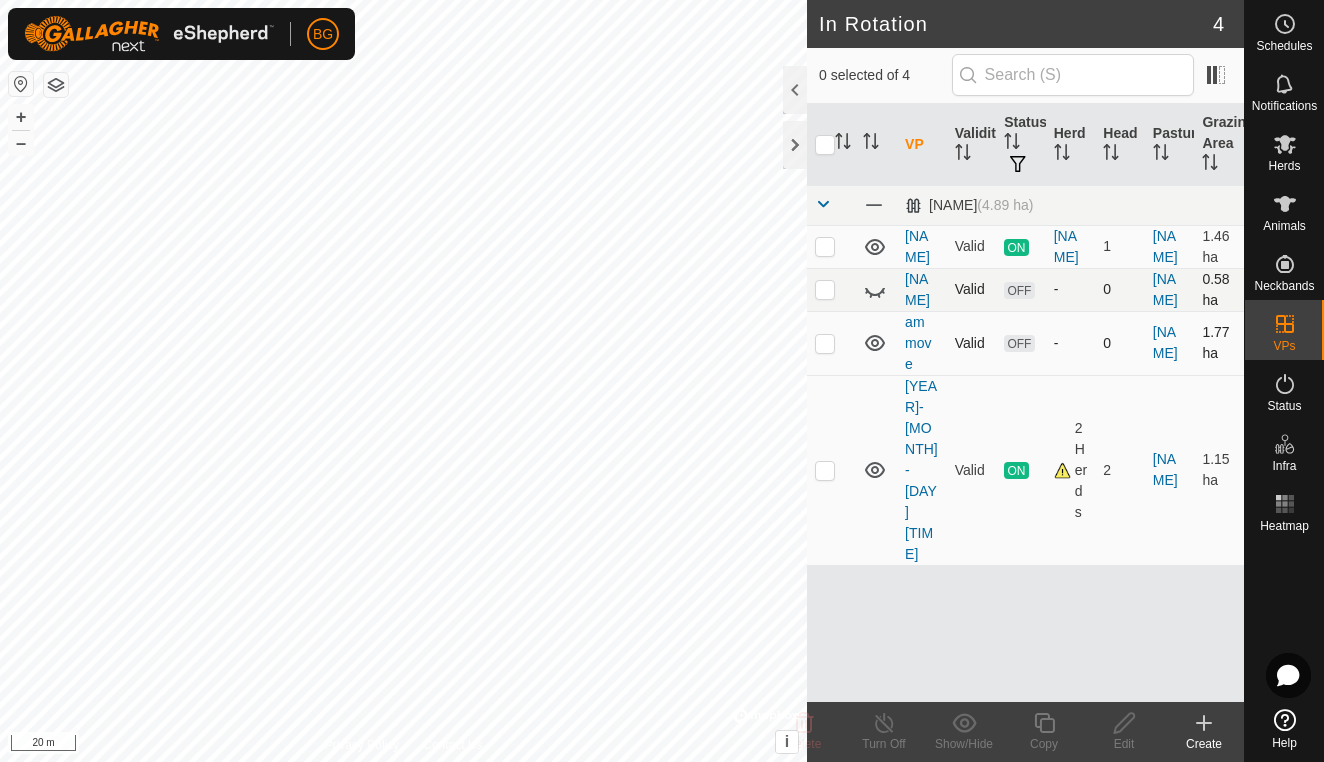 click 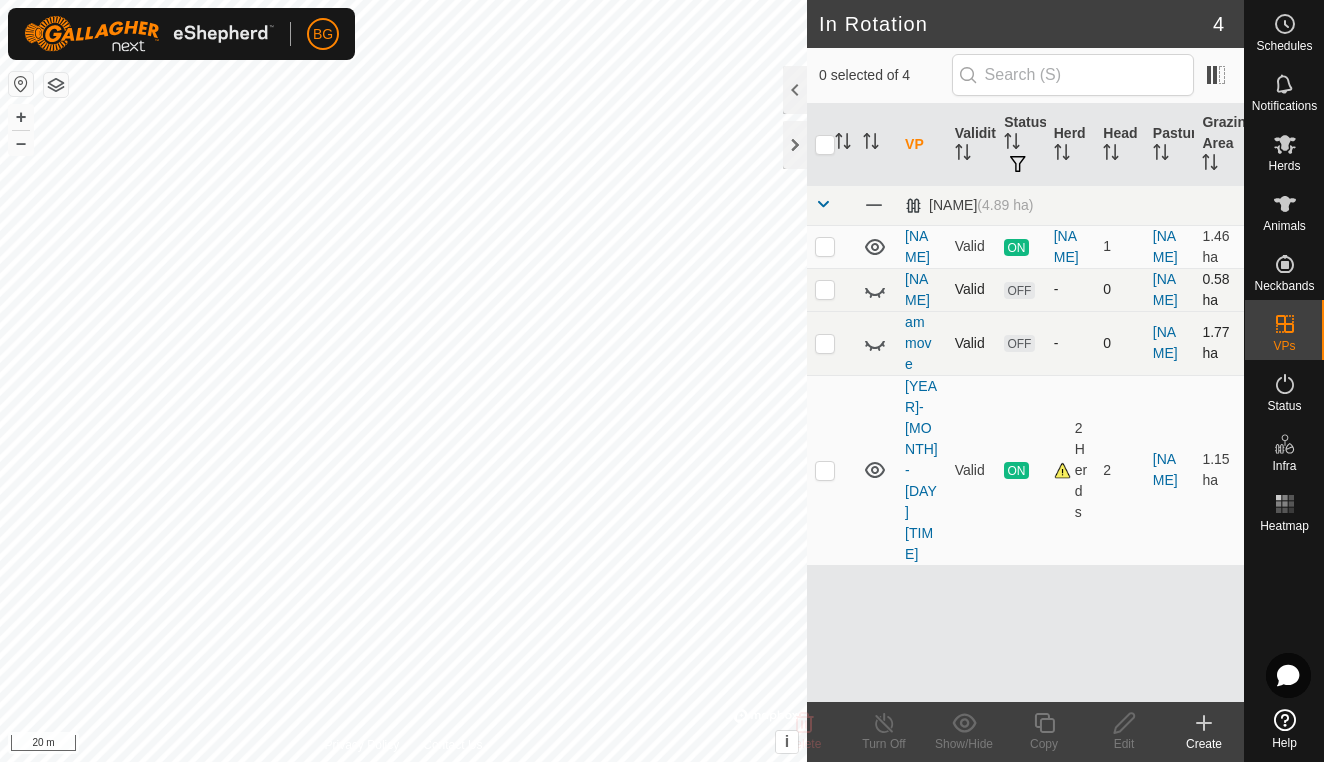click 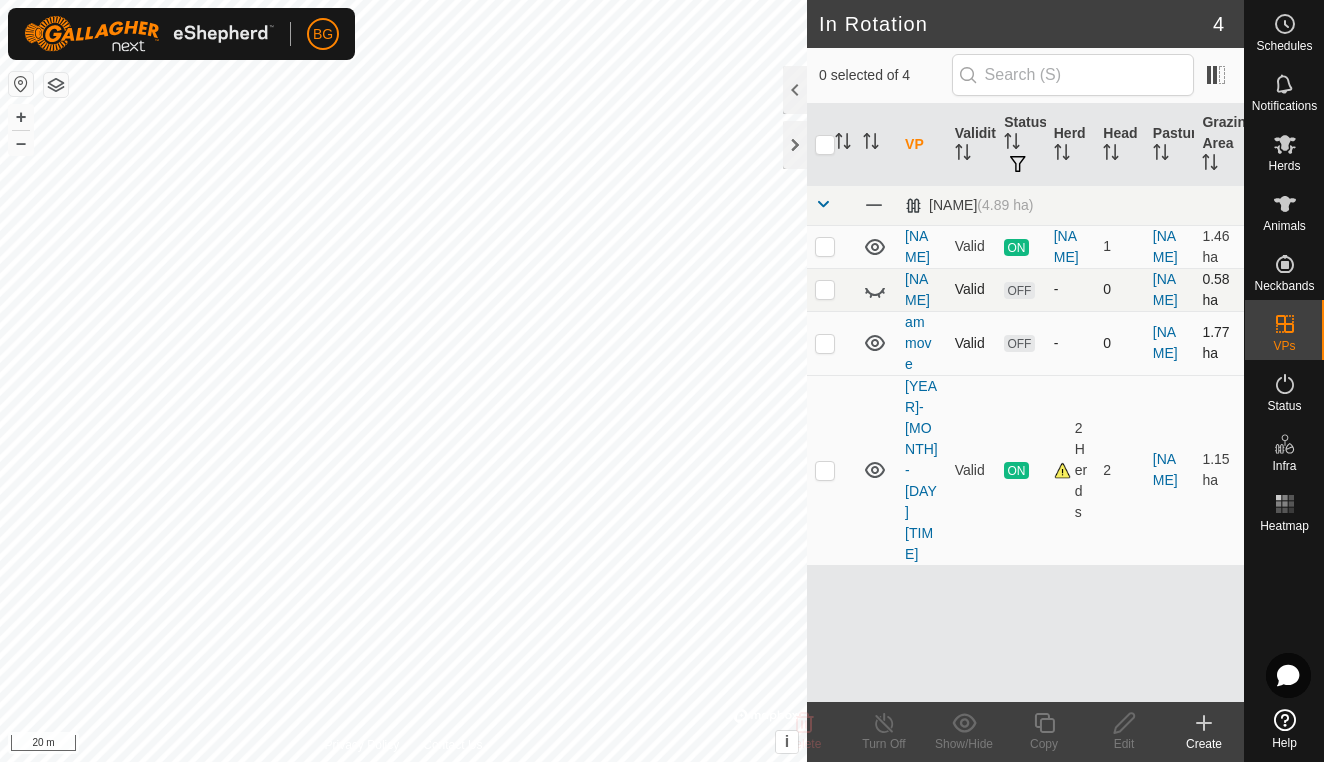 click 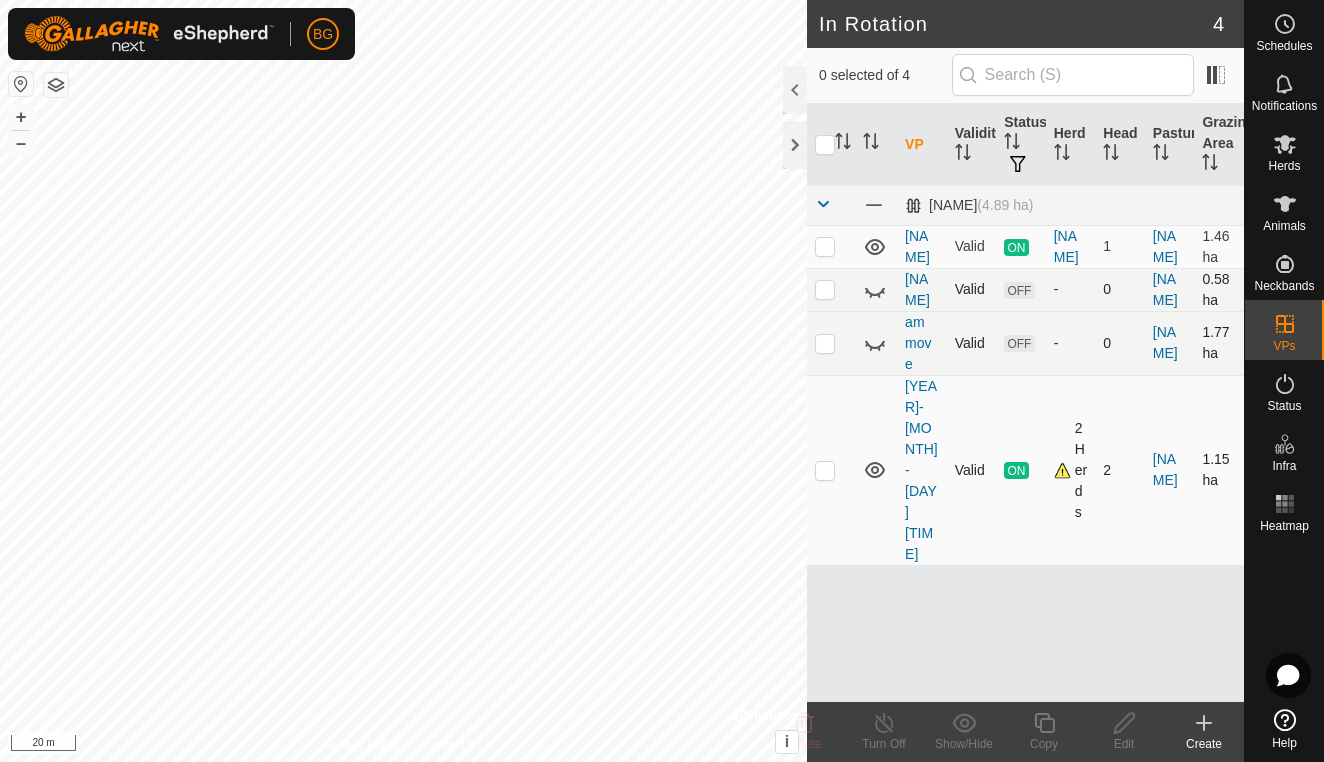 click 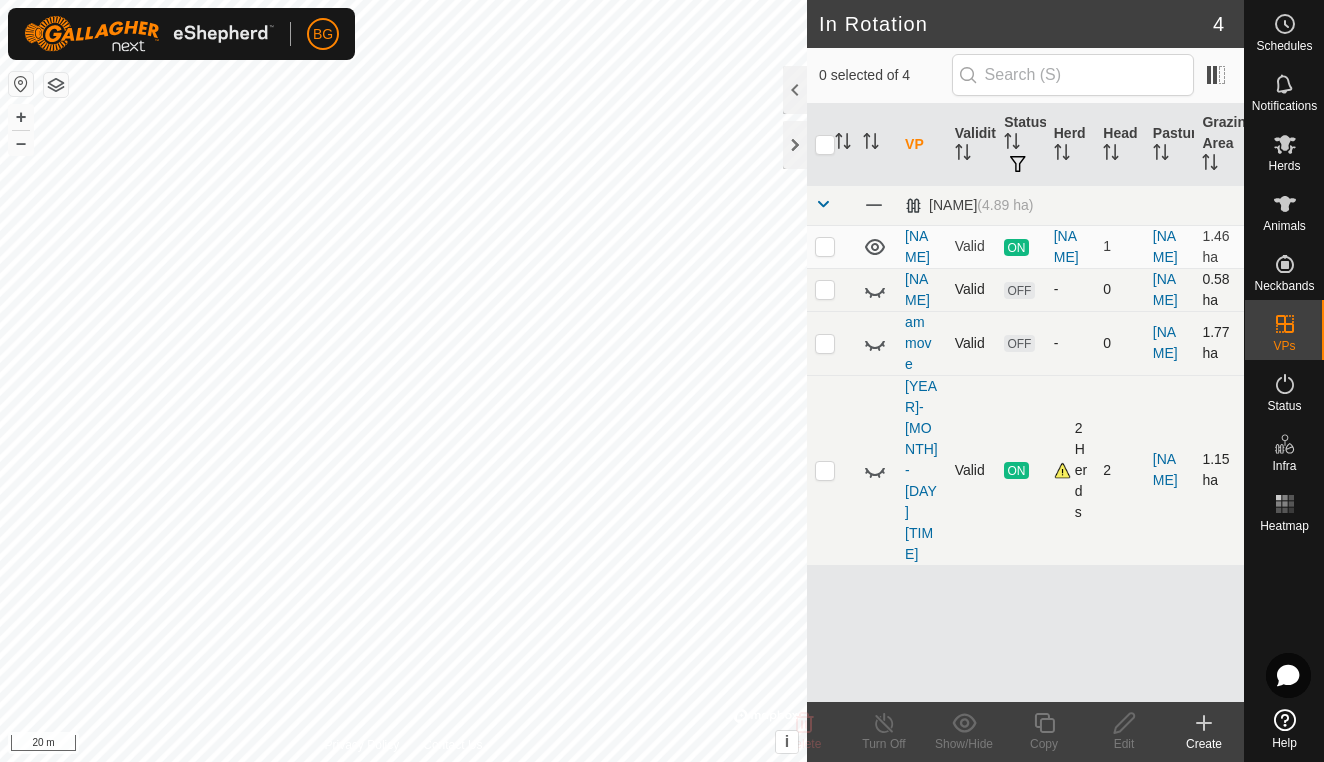 click 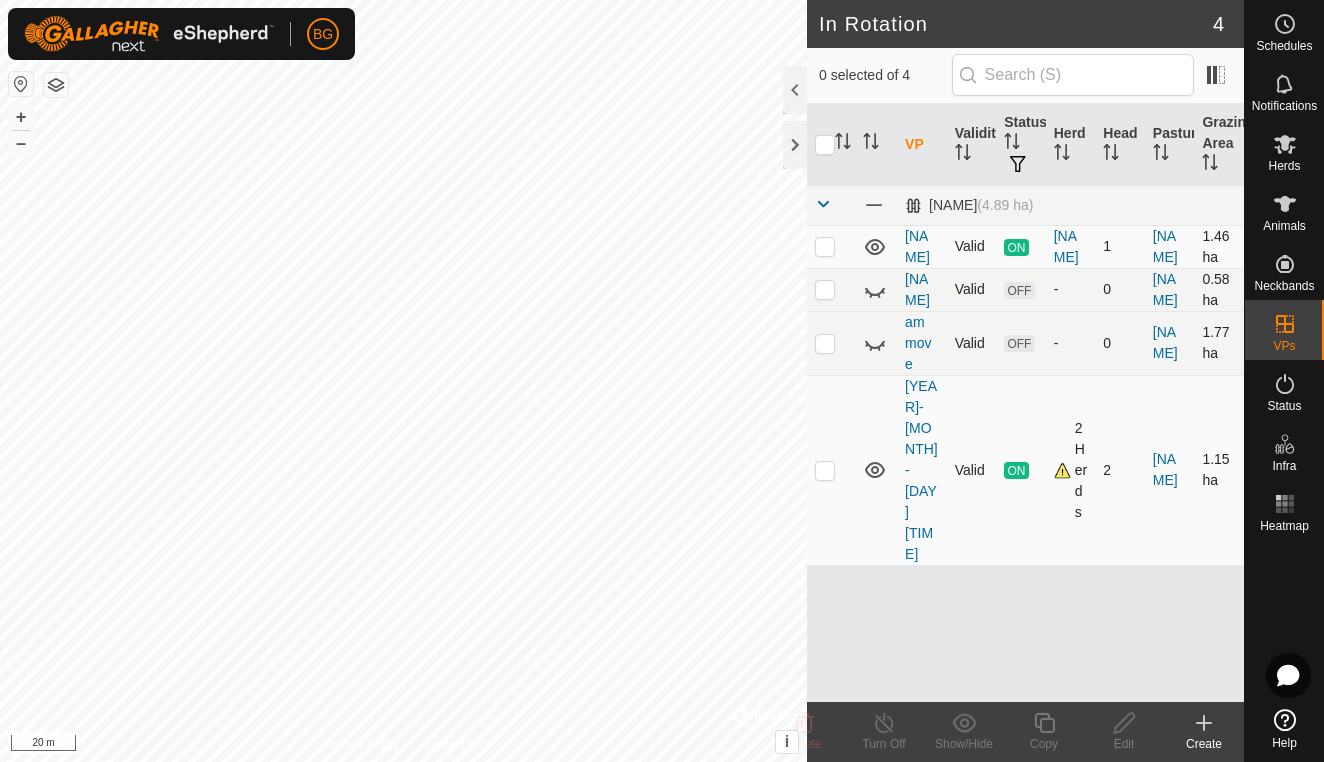 click at bounding box center (825, 246) 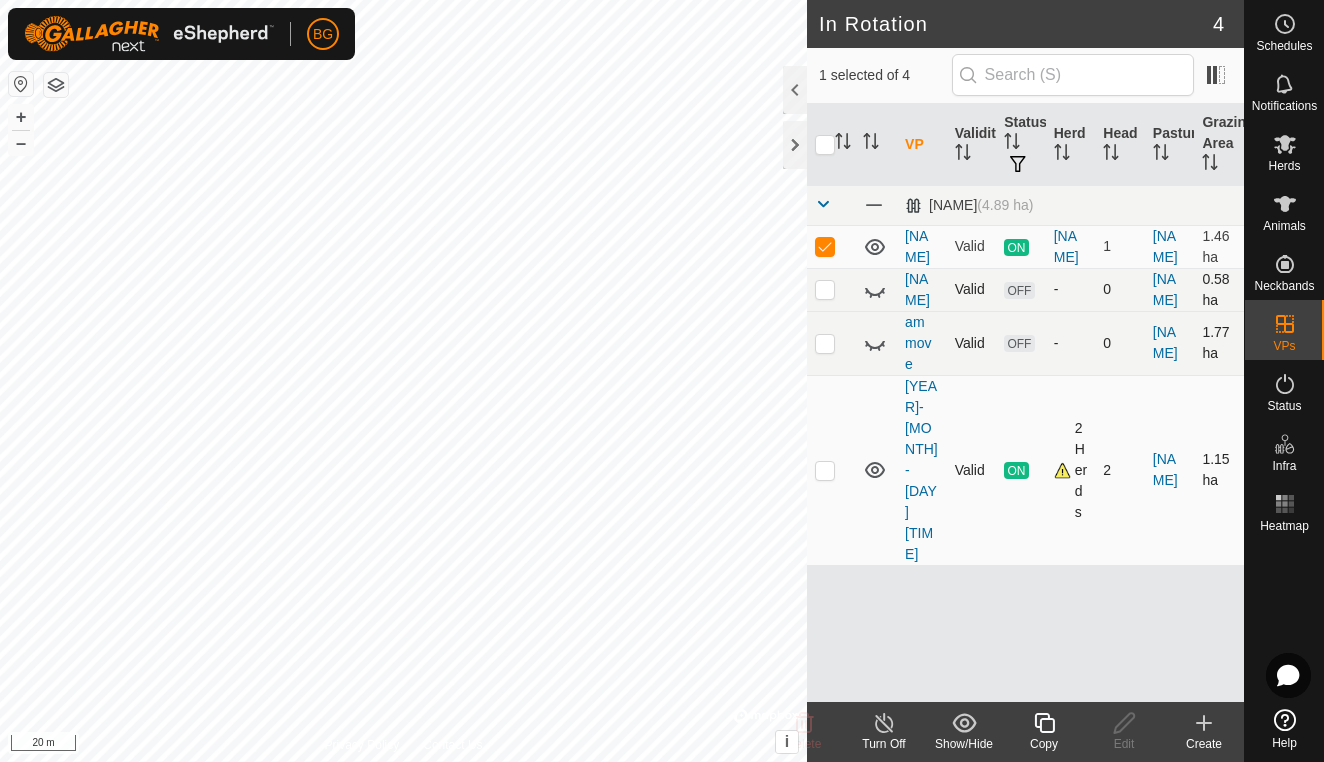 click 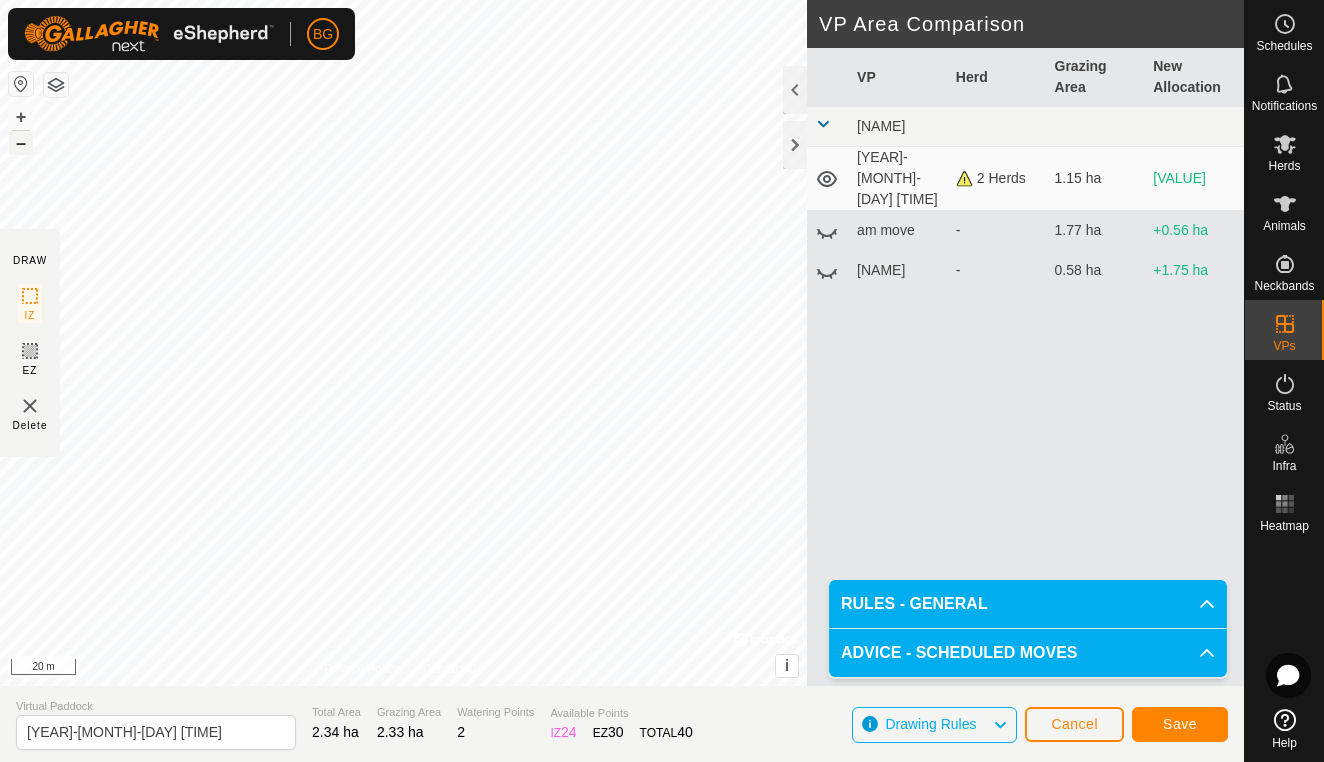 click on "–" at bounding box center (21, 143) 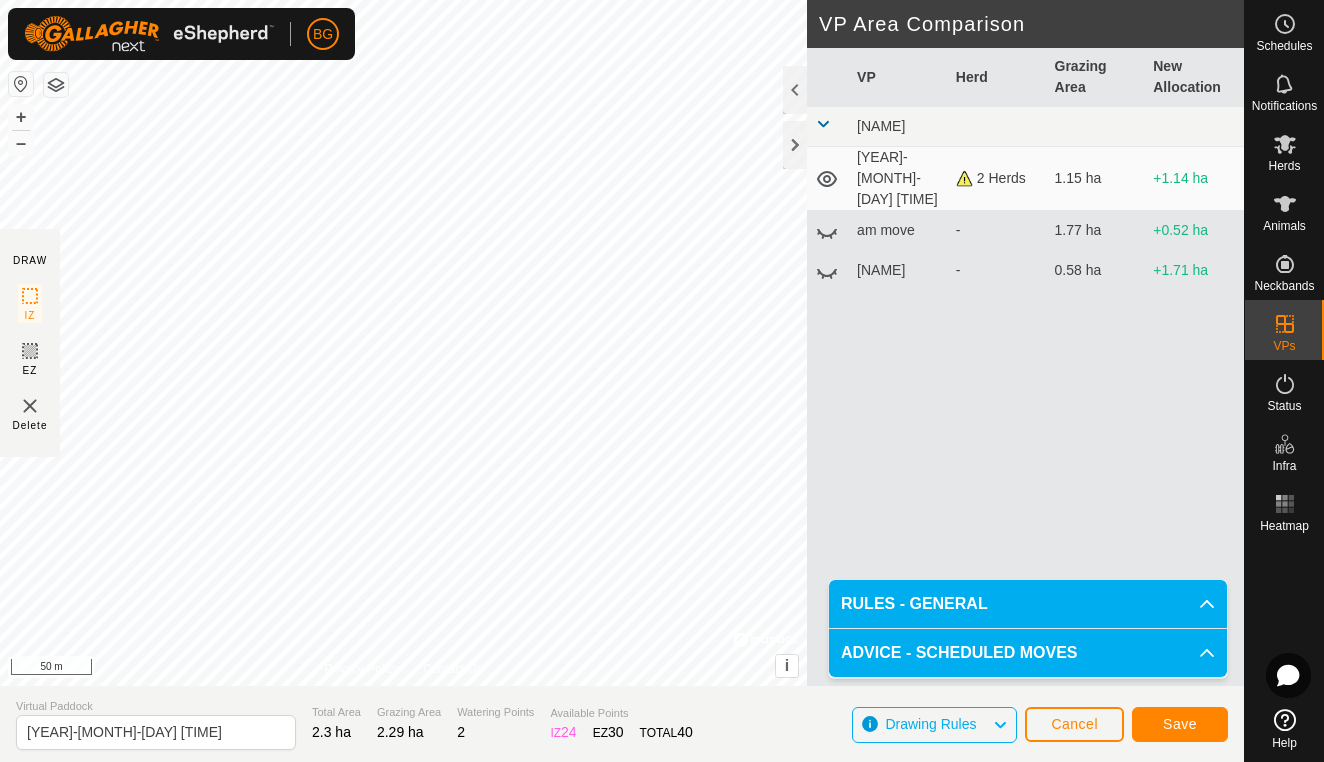click on "2 Herds" at bounding box center (997, 178) 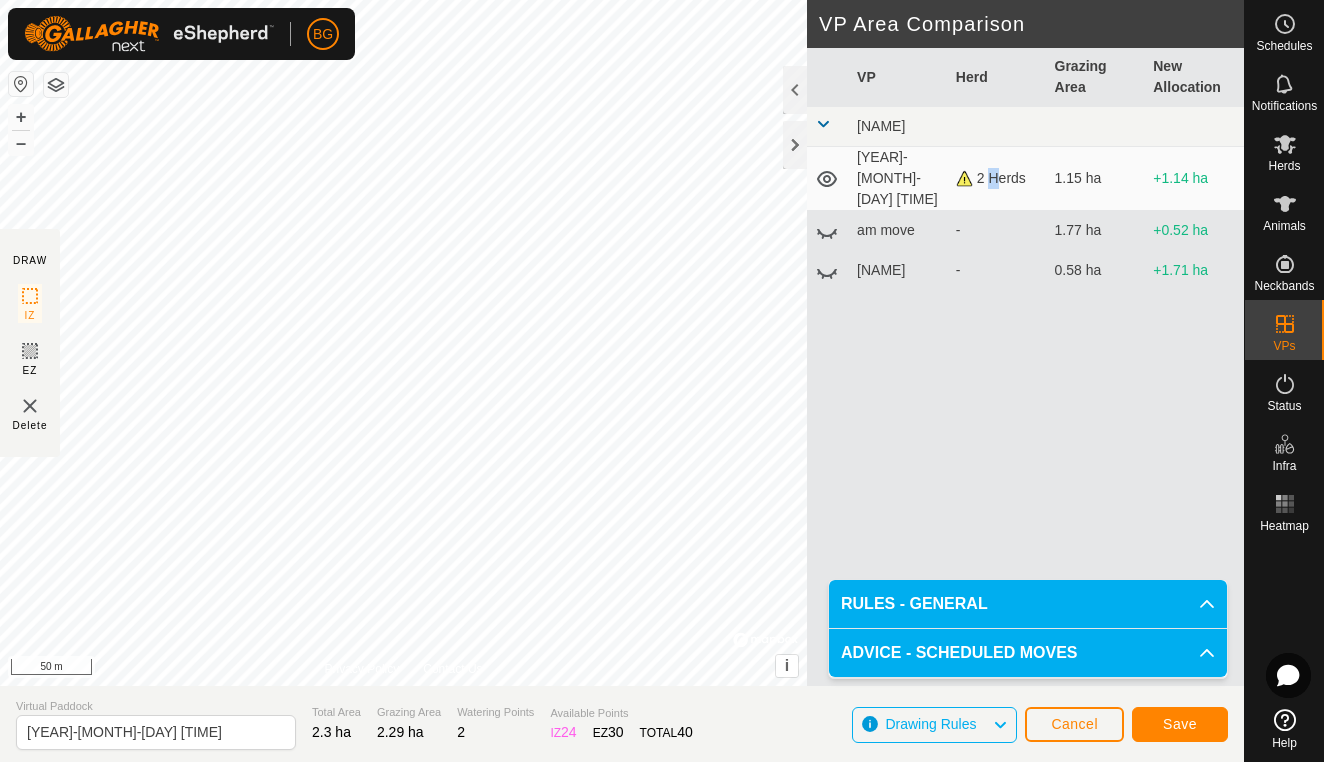 click on "2 Herds" at bounding box center [997, 178] 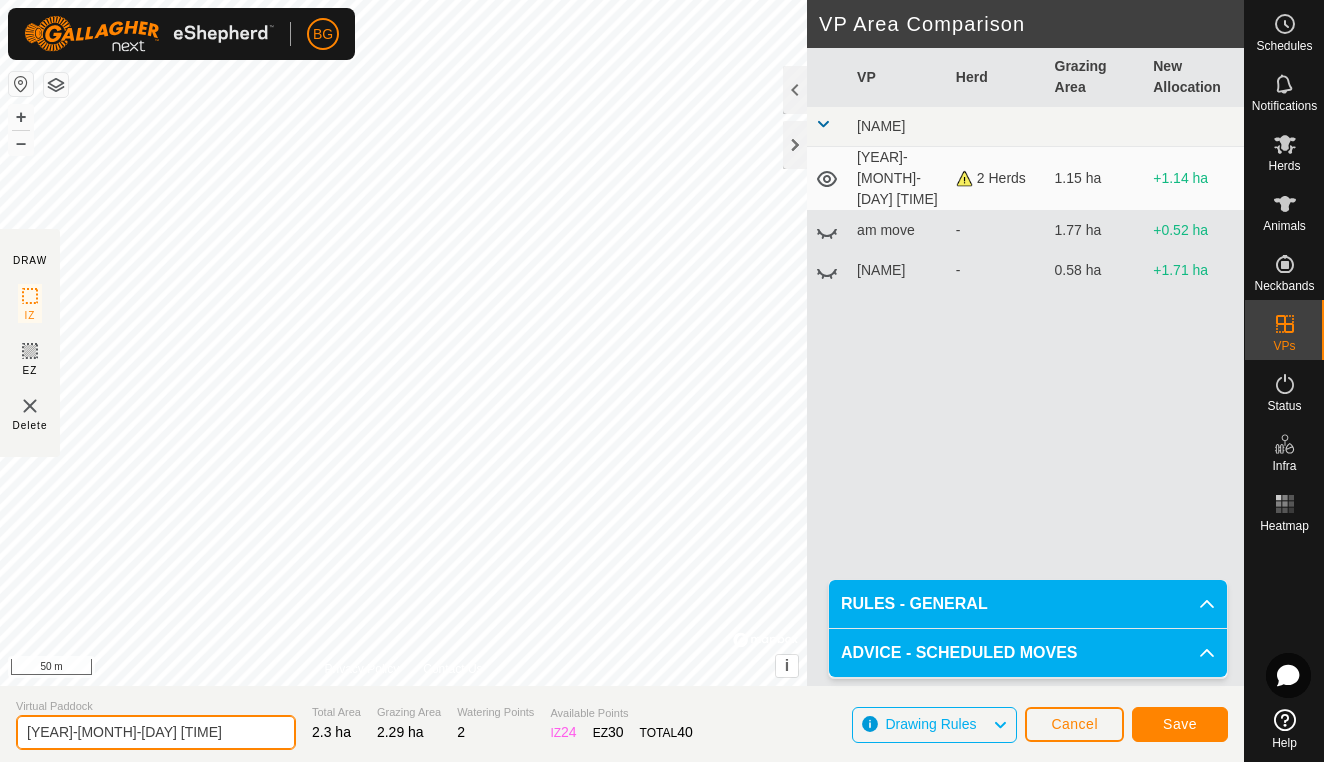 click on "[YEAR]-[MONTH]-[DAY] [TIME]" 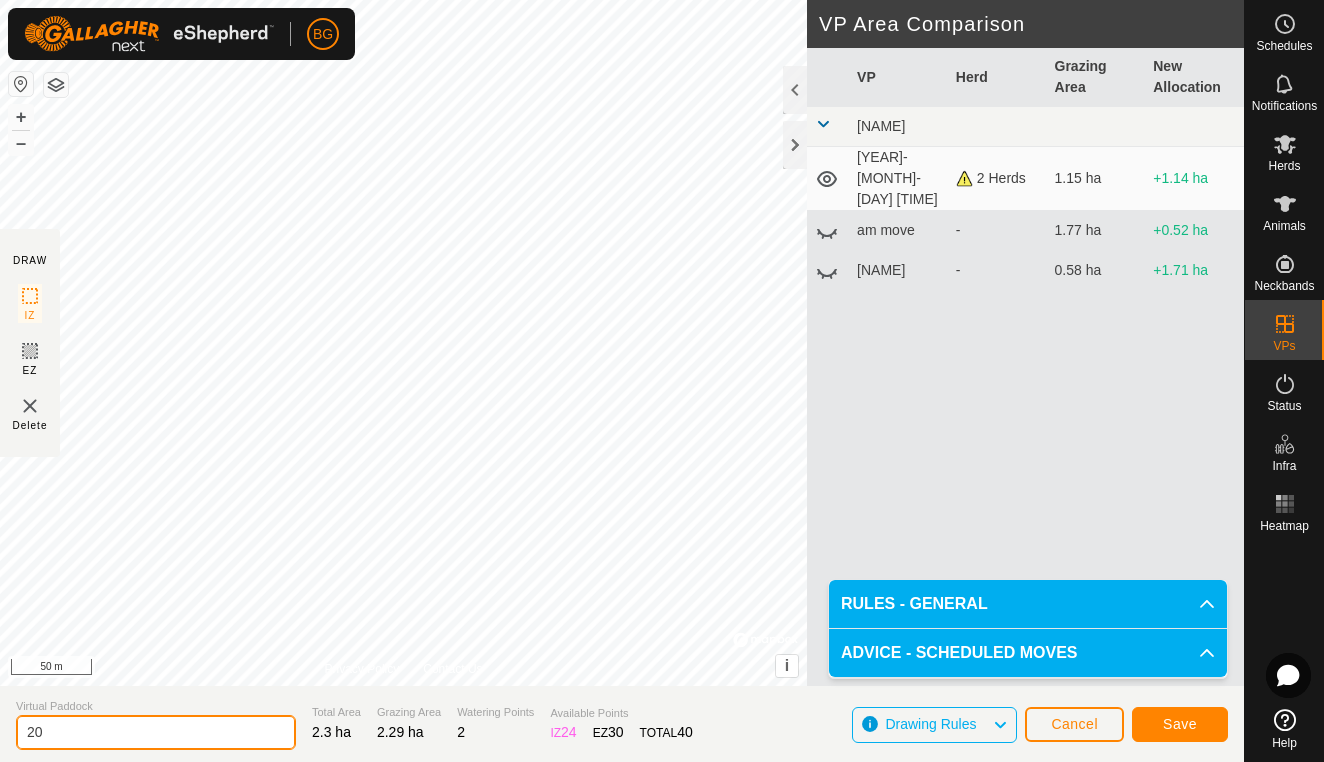 type on "2" 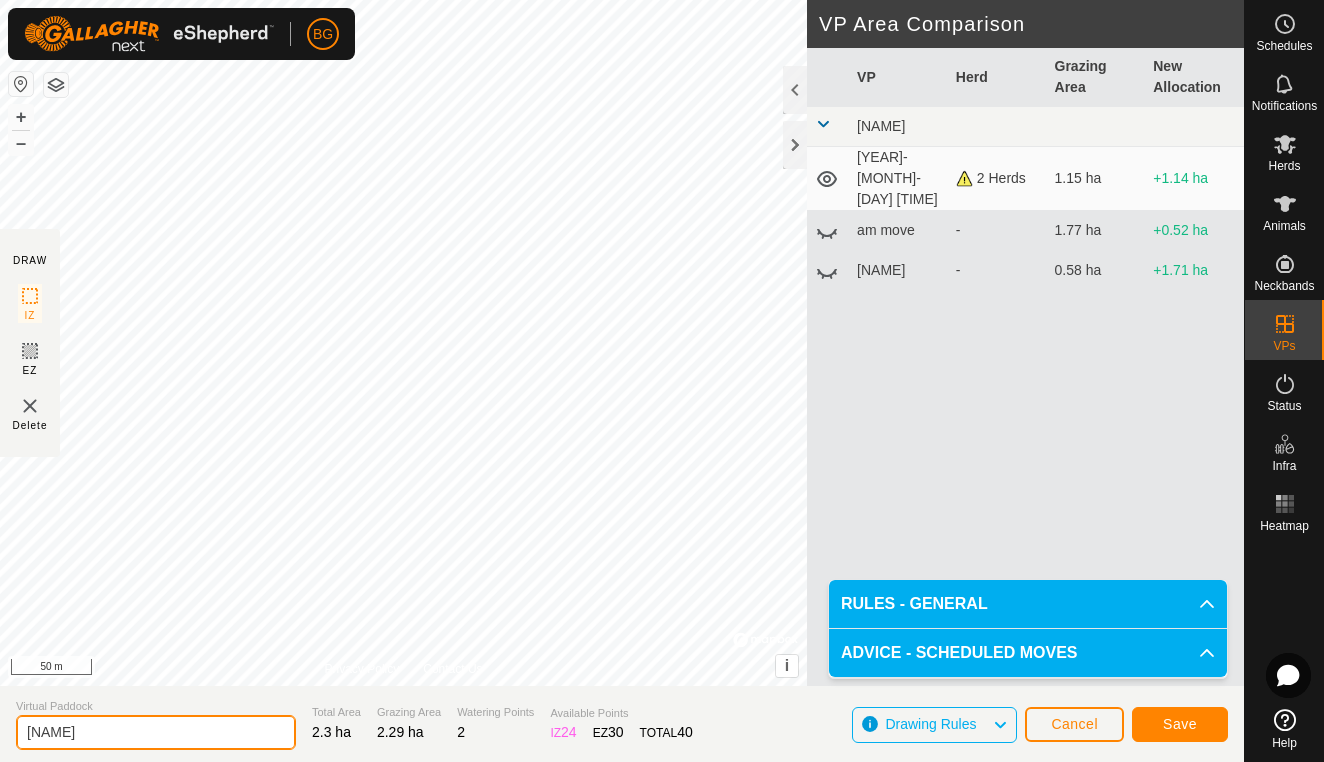type on "[NAME]" 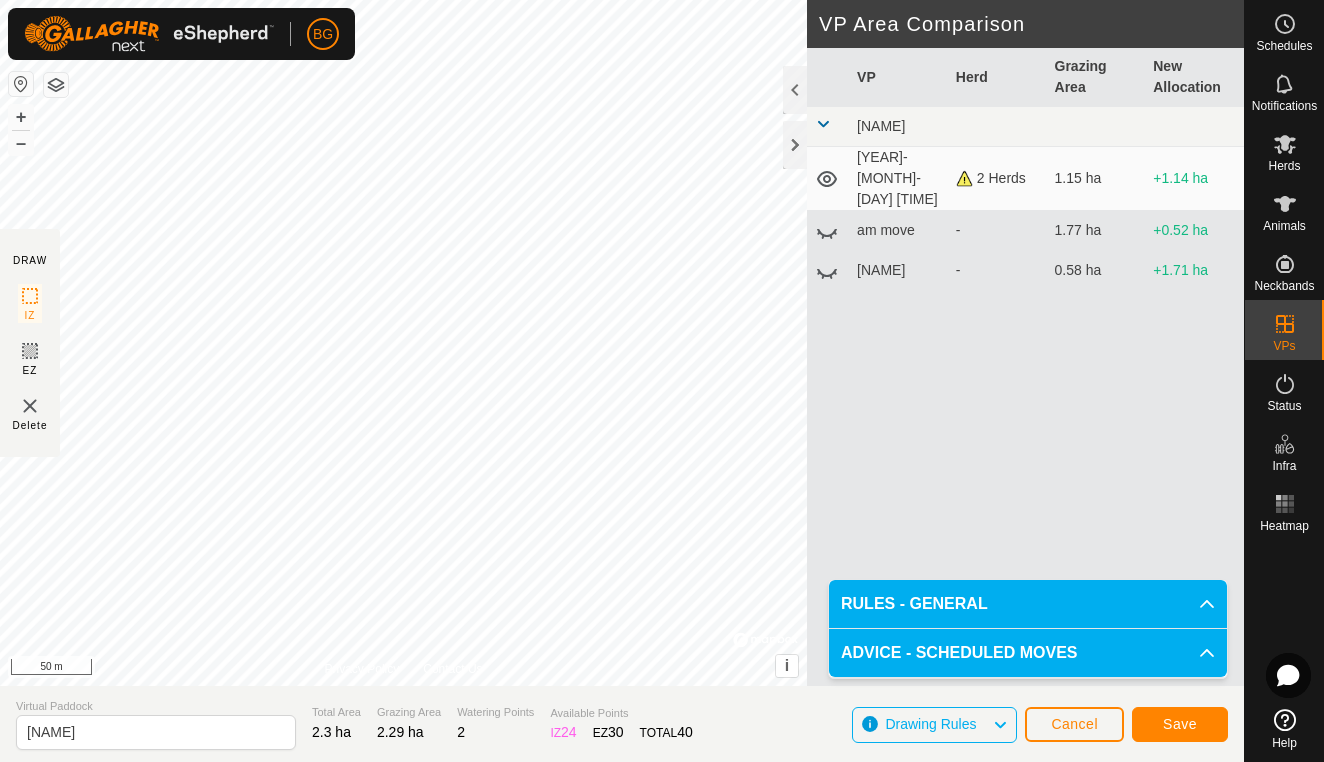 click on "Save" 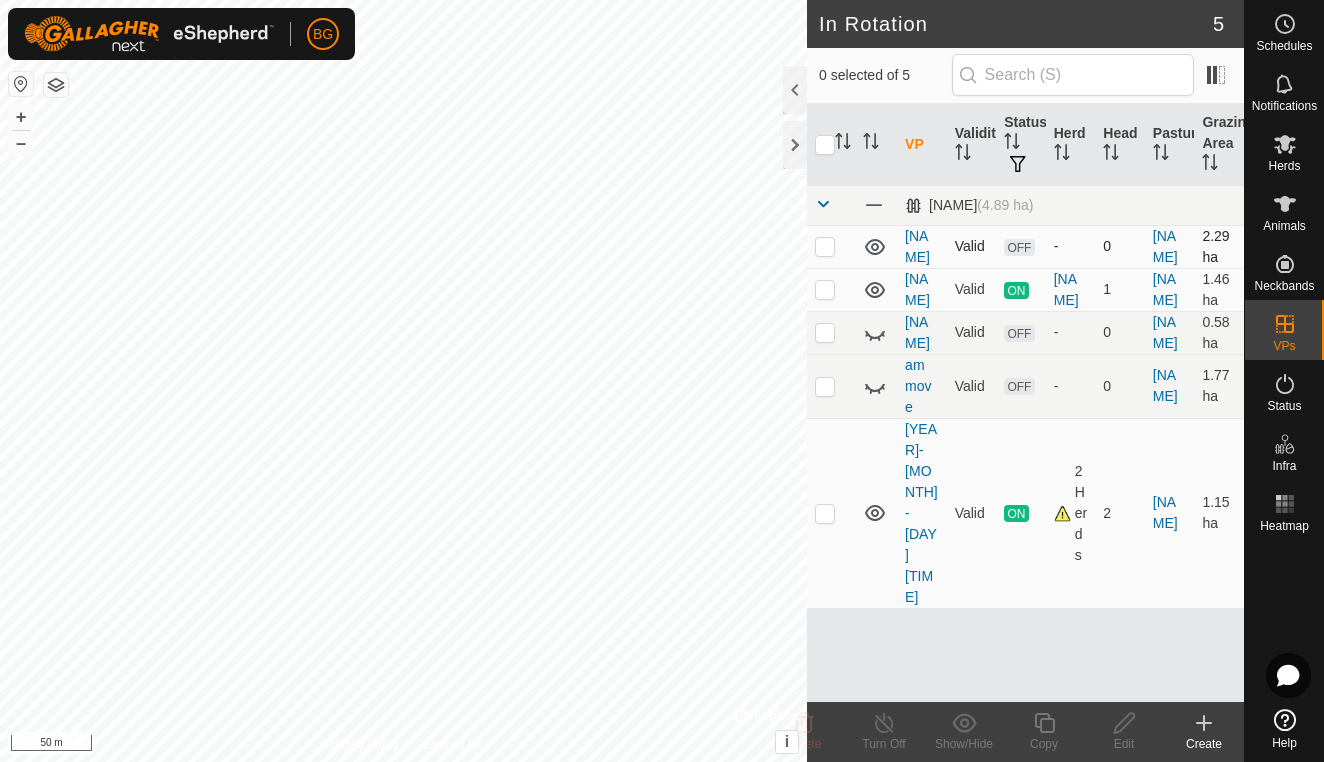 click at bounding box center (831, 246) 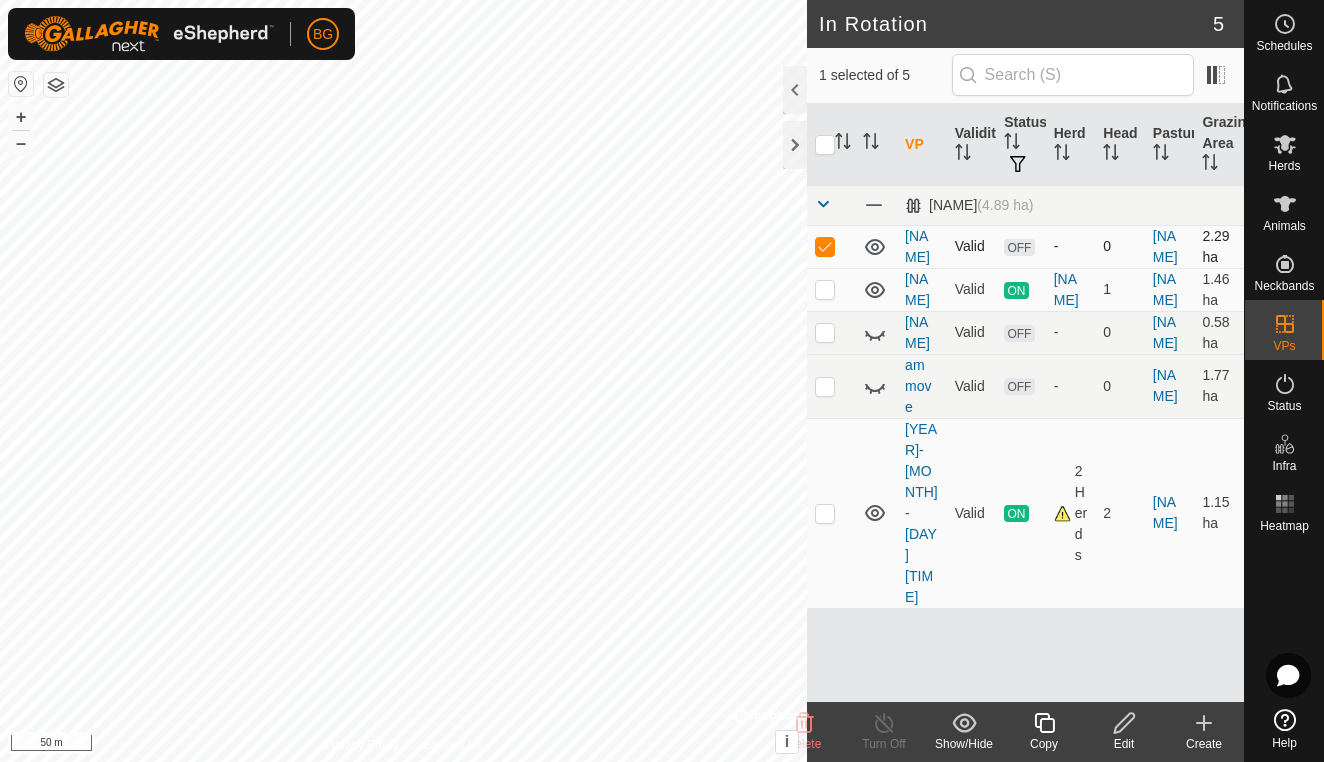 click at bounding box center [831, 246] 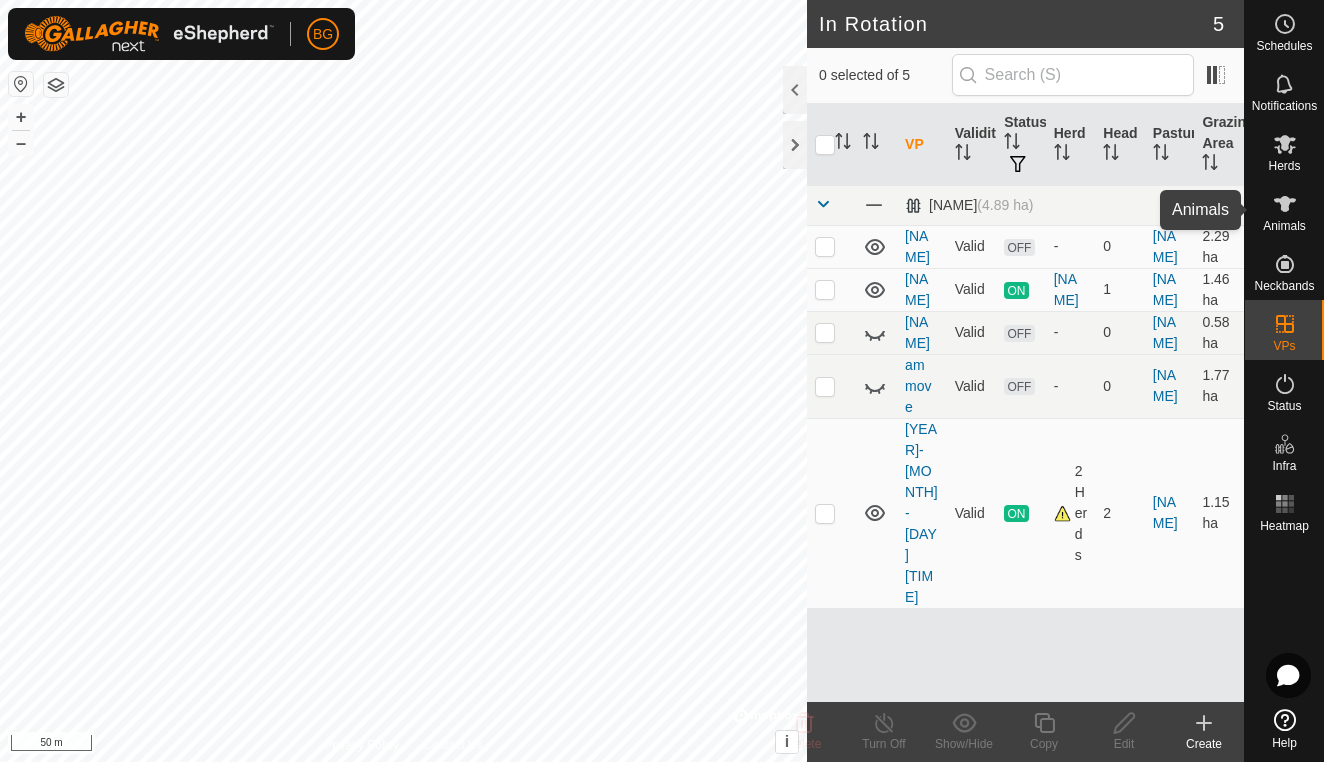 click 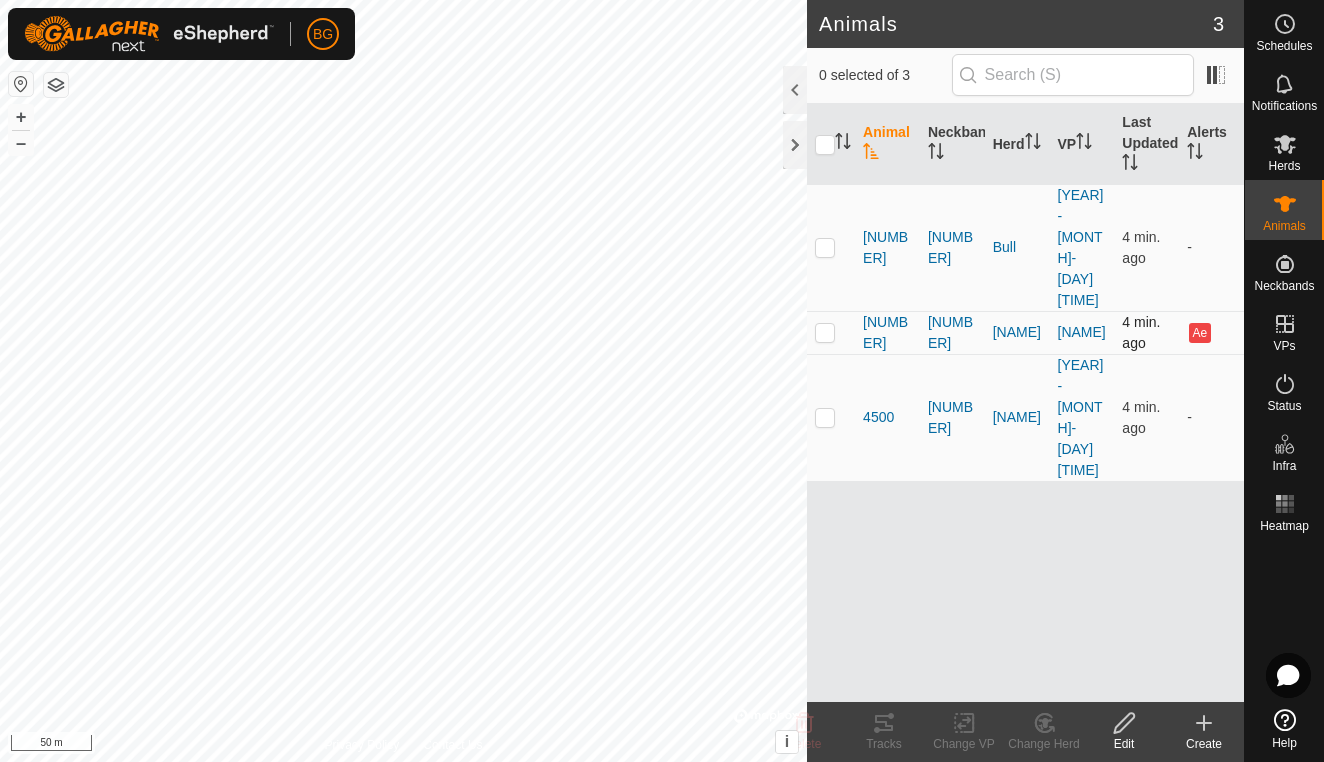 click at bounding box center (825, 332) 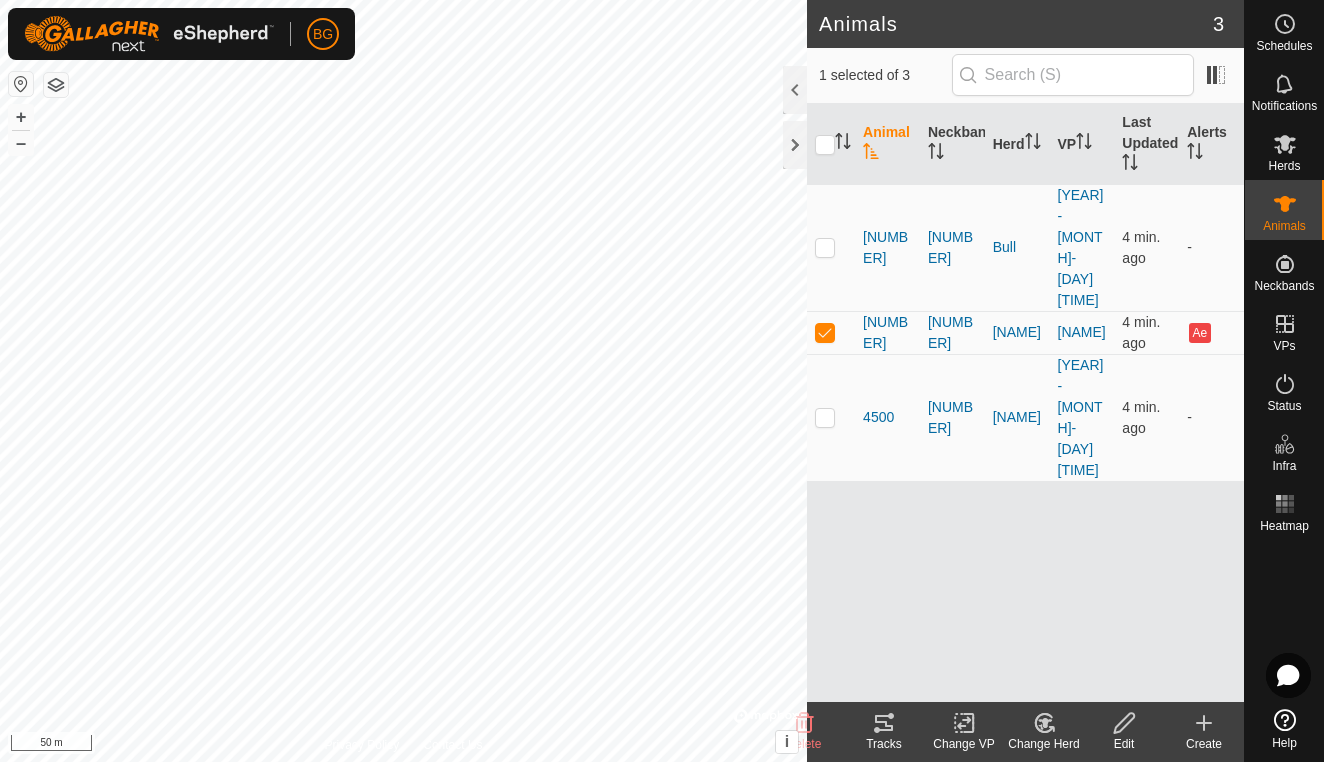 click 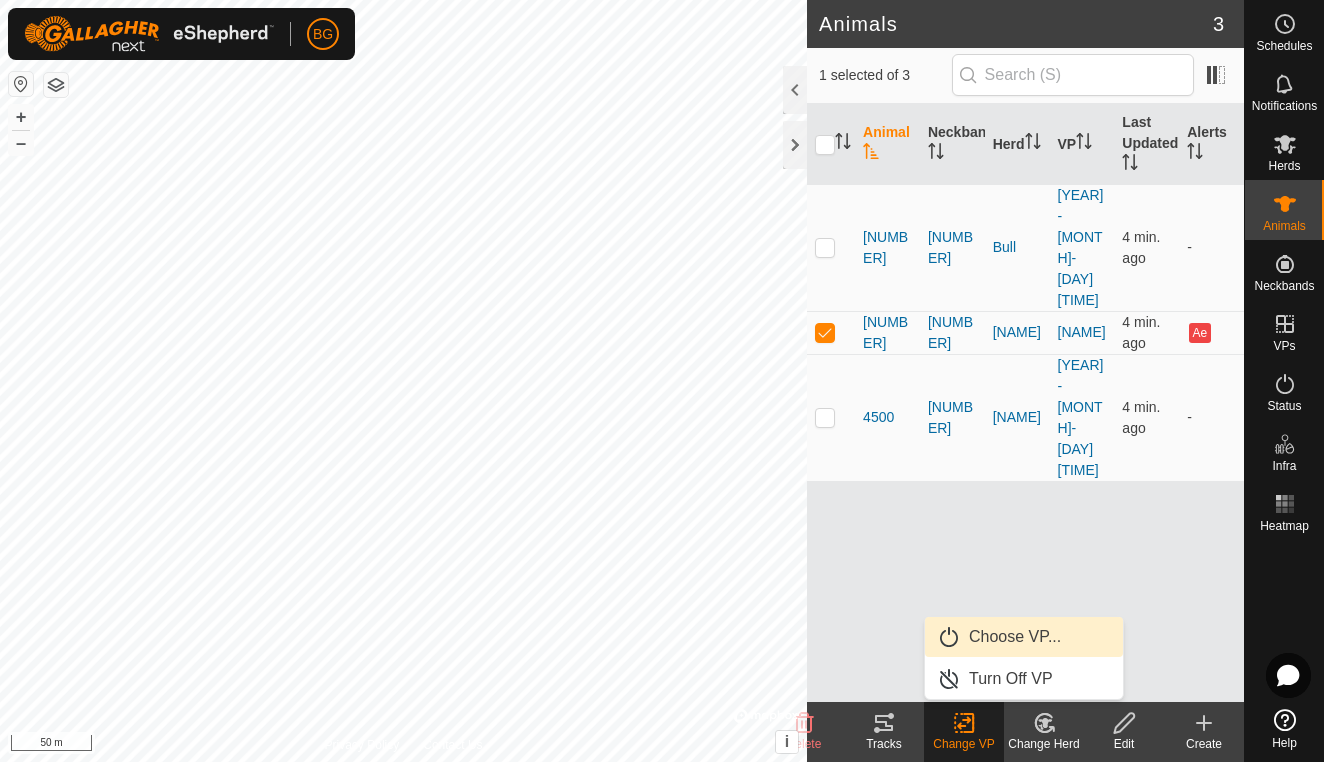 click on "Choose VP..." at bounding box center [1024, 637] 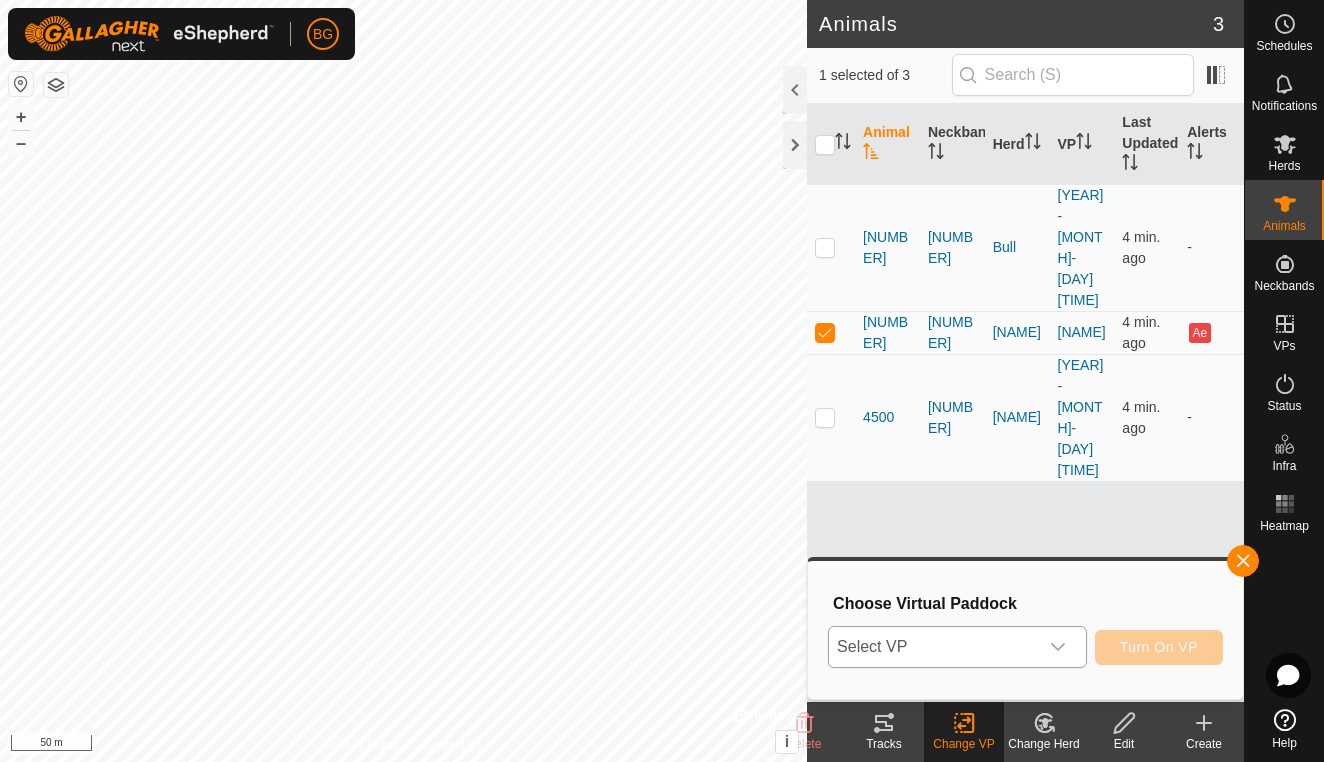 click 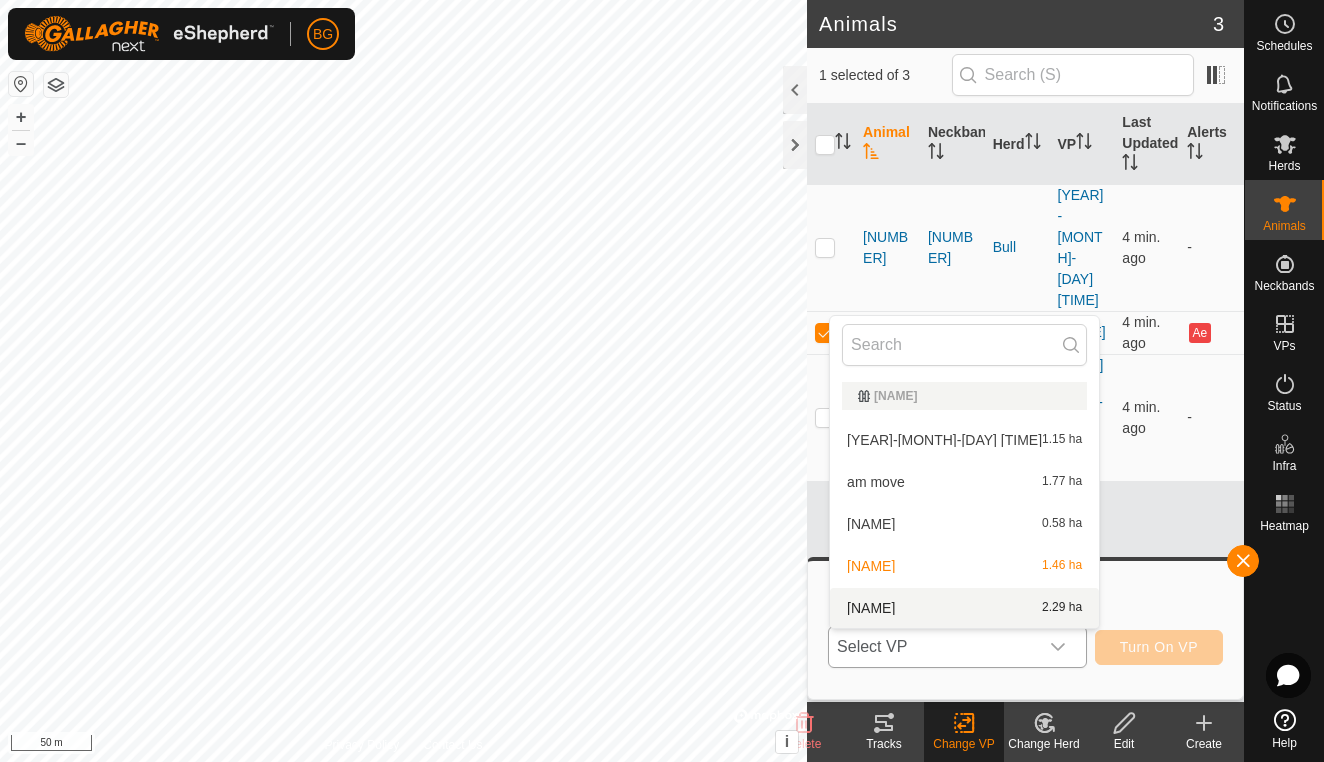 click on "[NAME] [VALUE]" at bounding box center [964, 608] 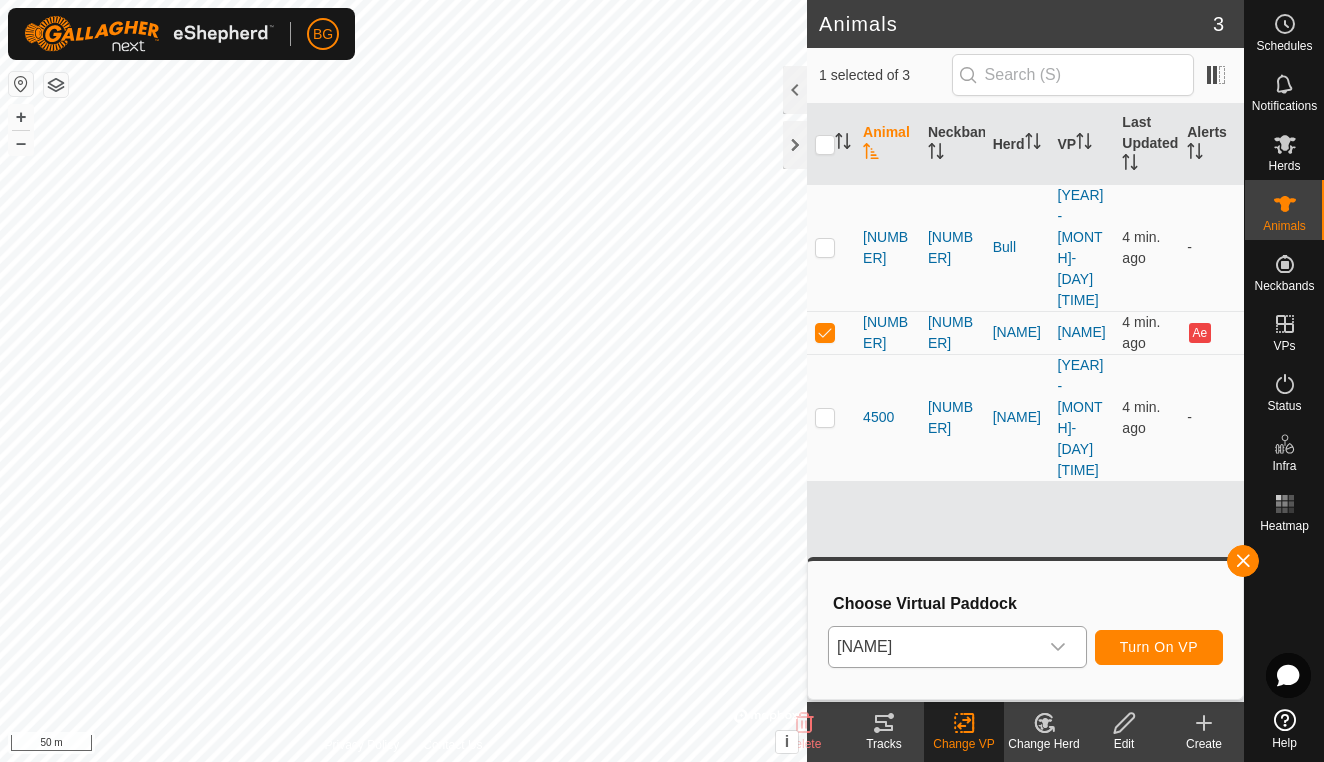 click on "Turn On VP" at bounding box center (1159, 647) 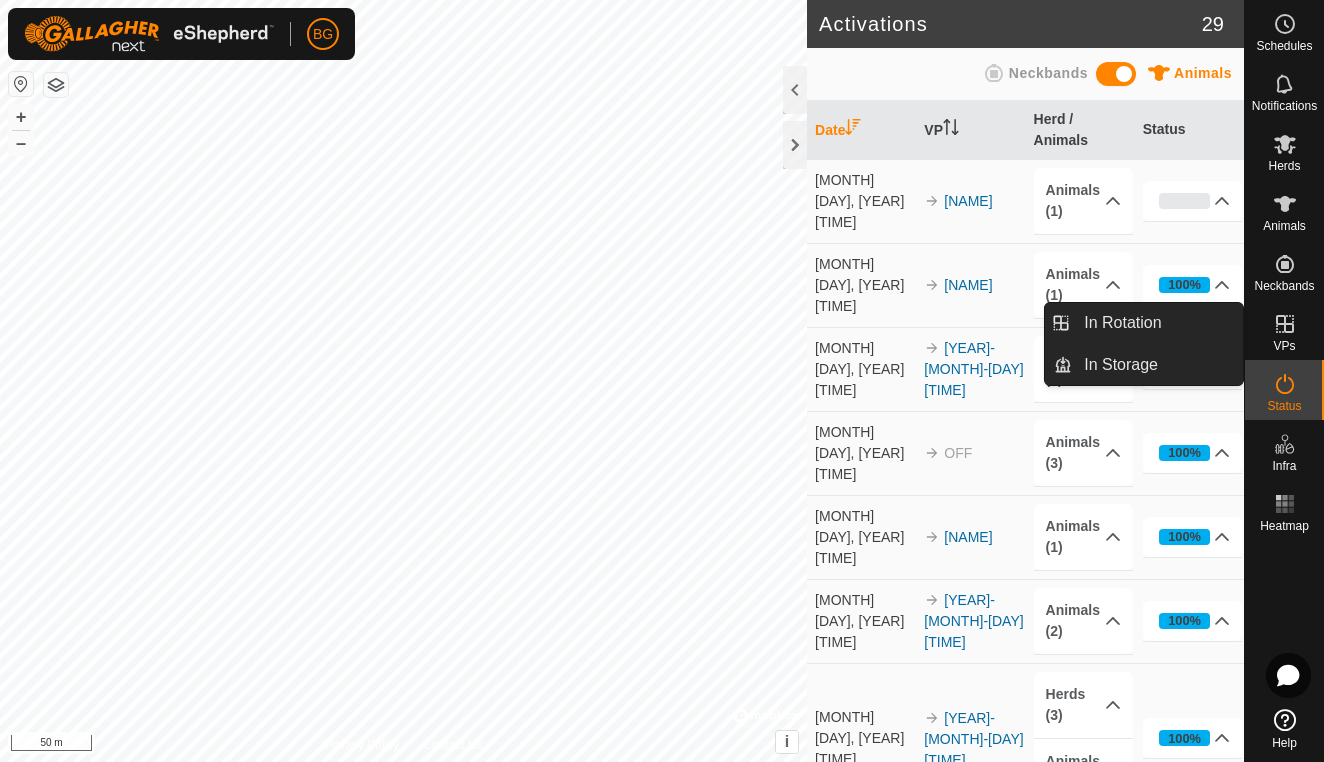 click on "VPs" at bounding box center [1284, 346] 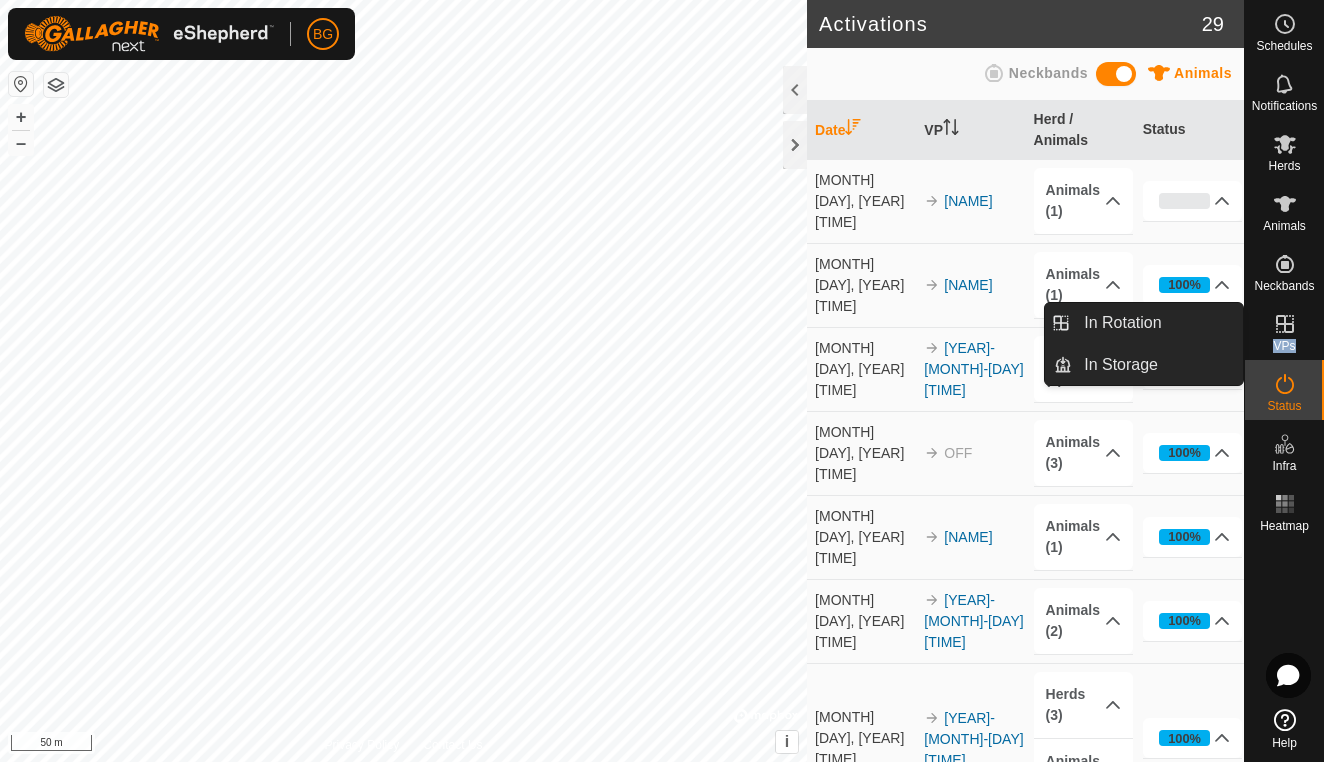 click 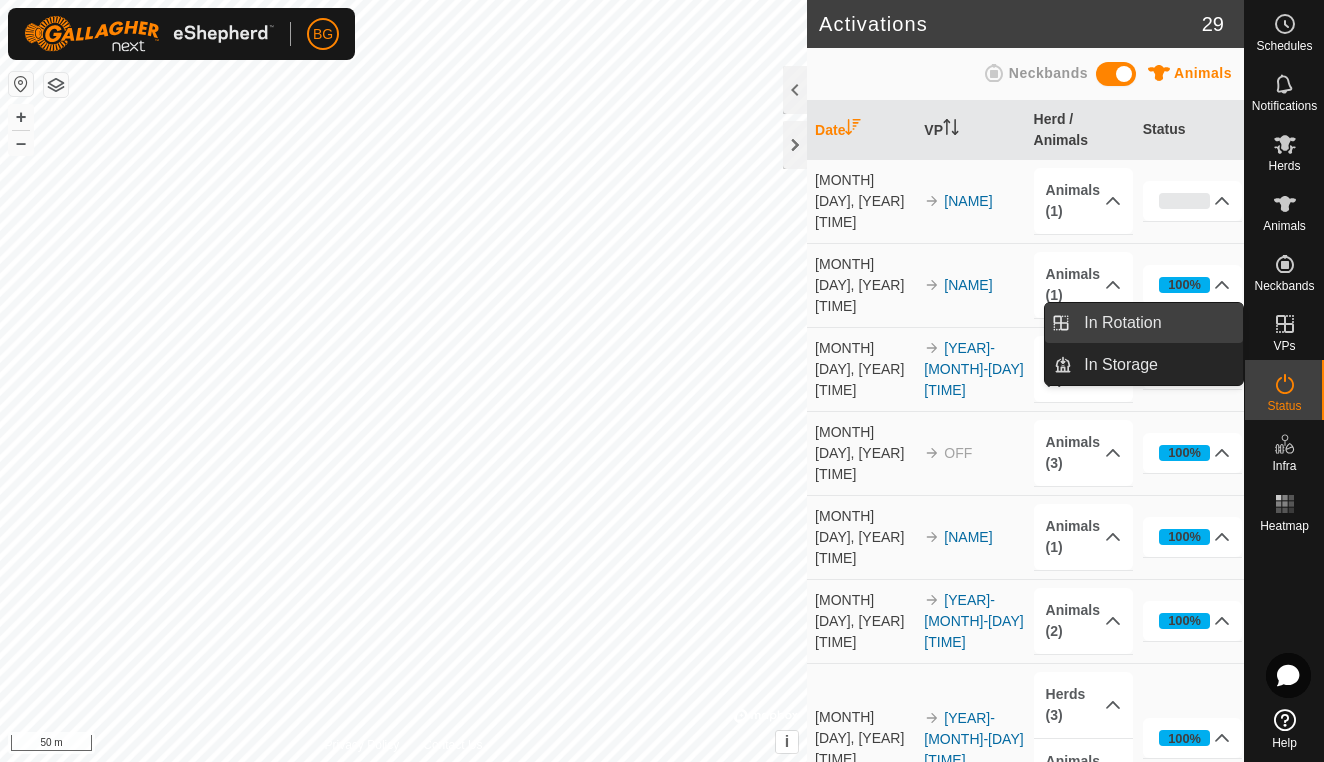 click on "In Rotation" at bounding box center [1157, 323] 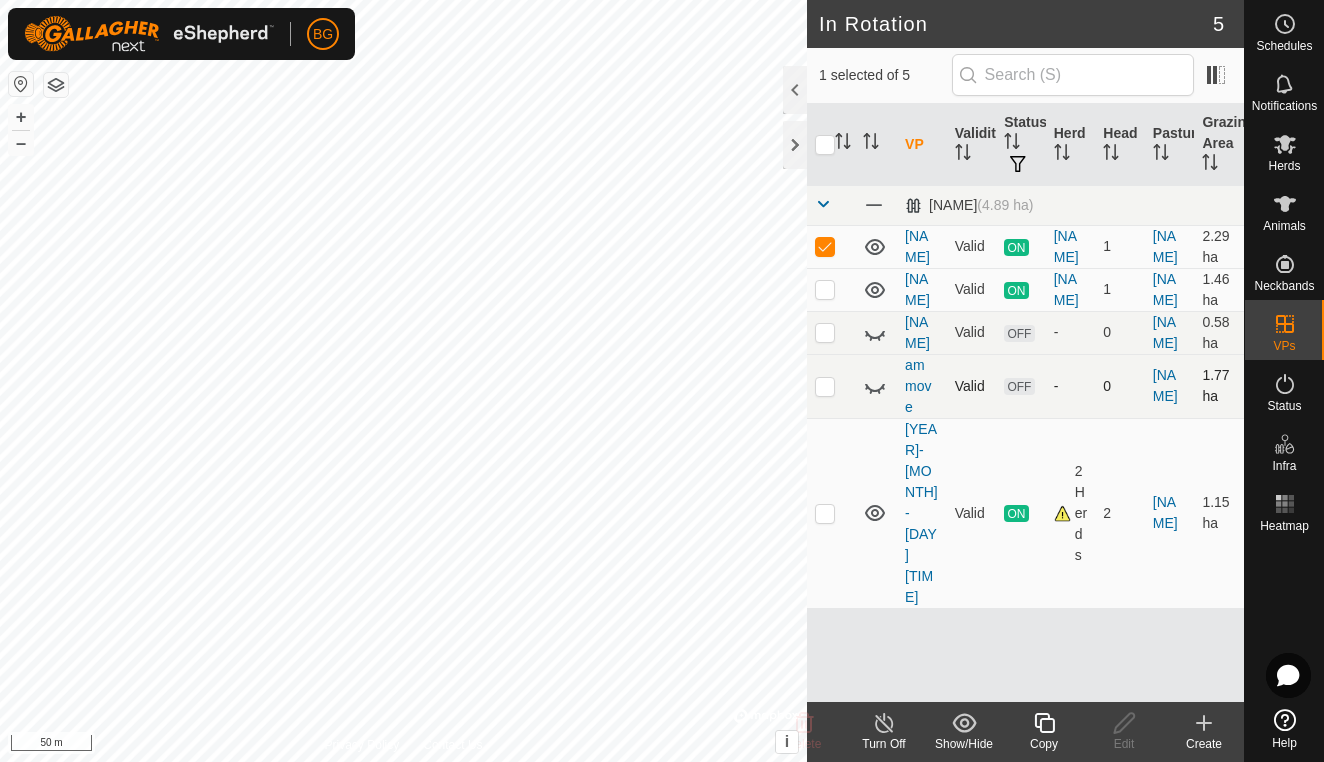 click on "am move" at bounding box center [922, 386] 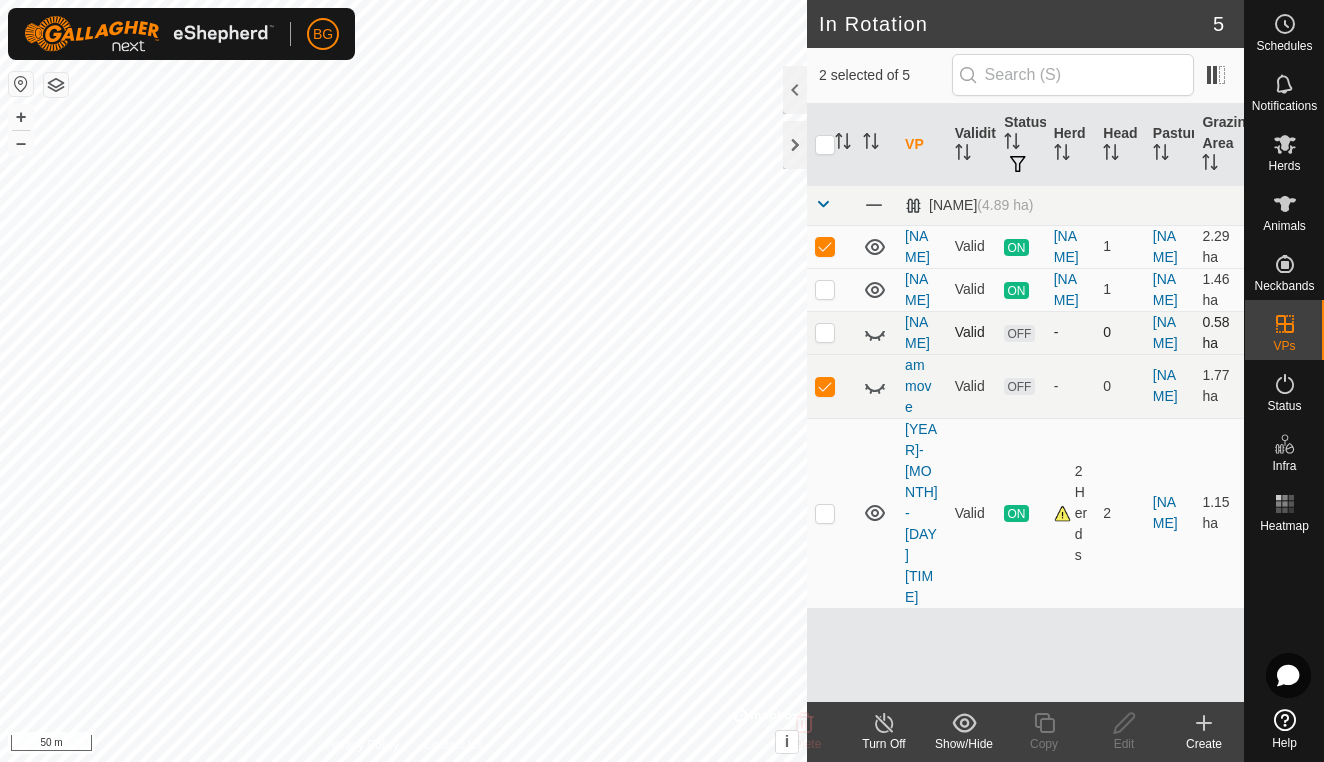 click at bounding box center (825, 332) 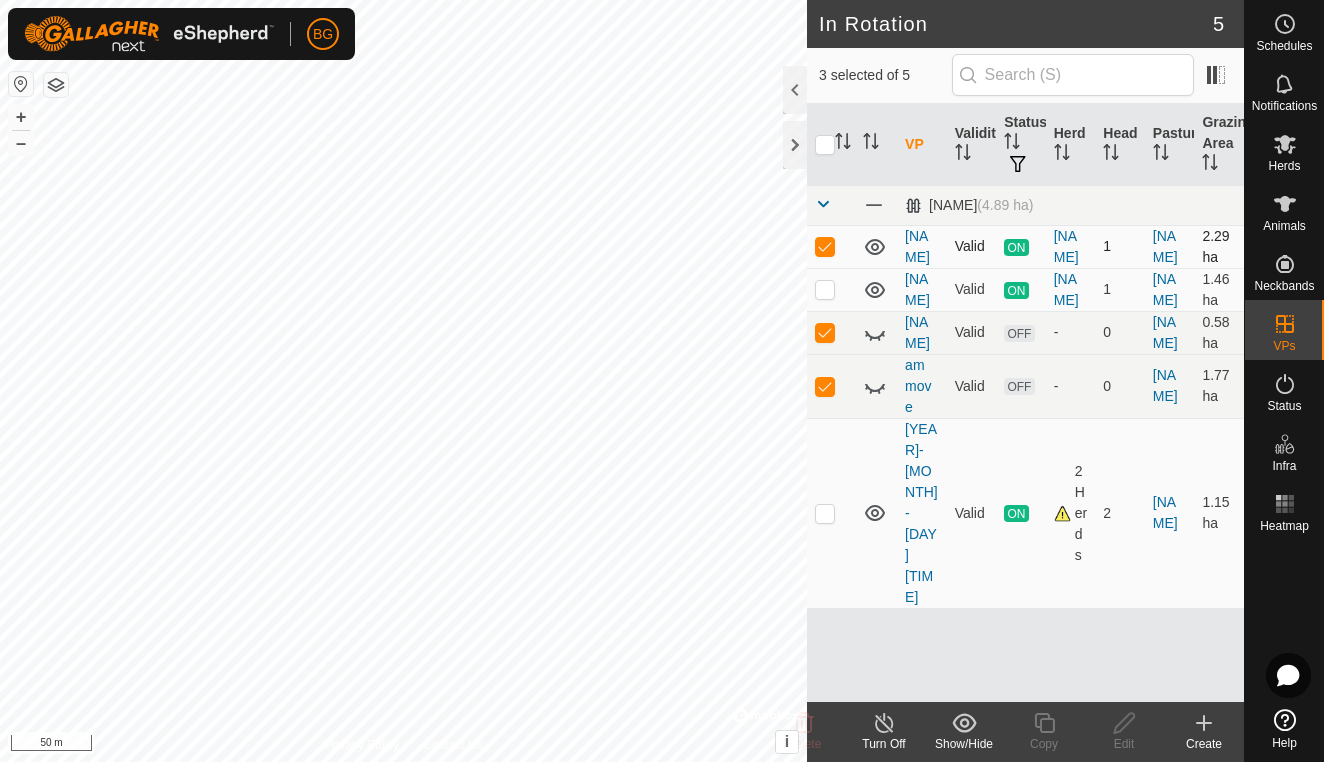 click at bounding box center [825, 246] 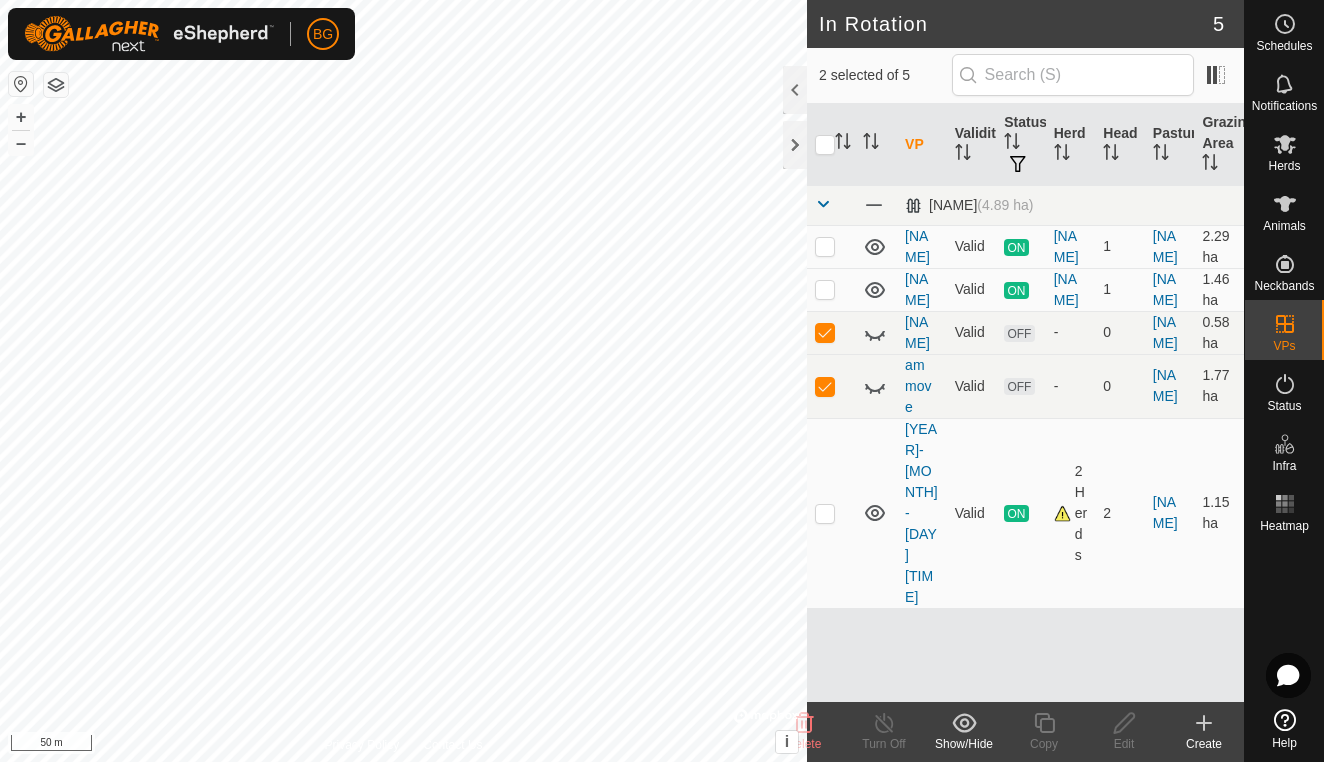 click 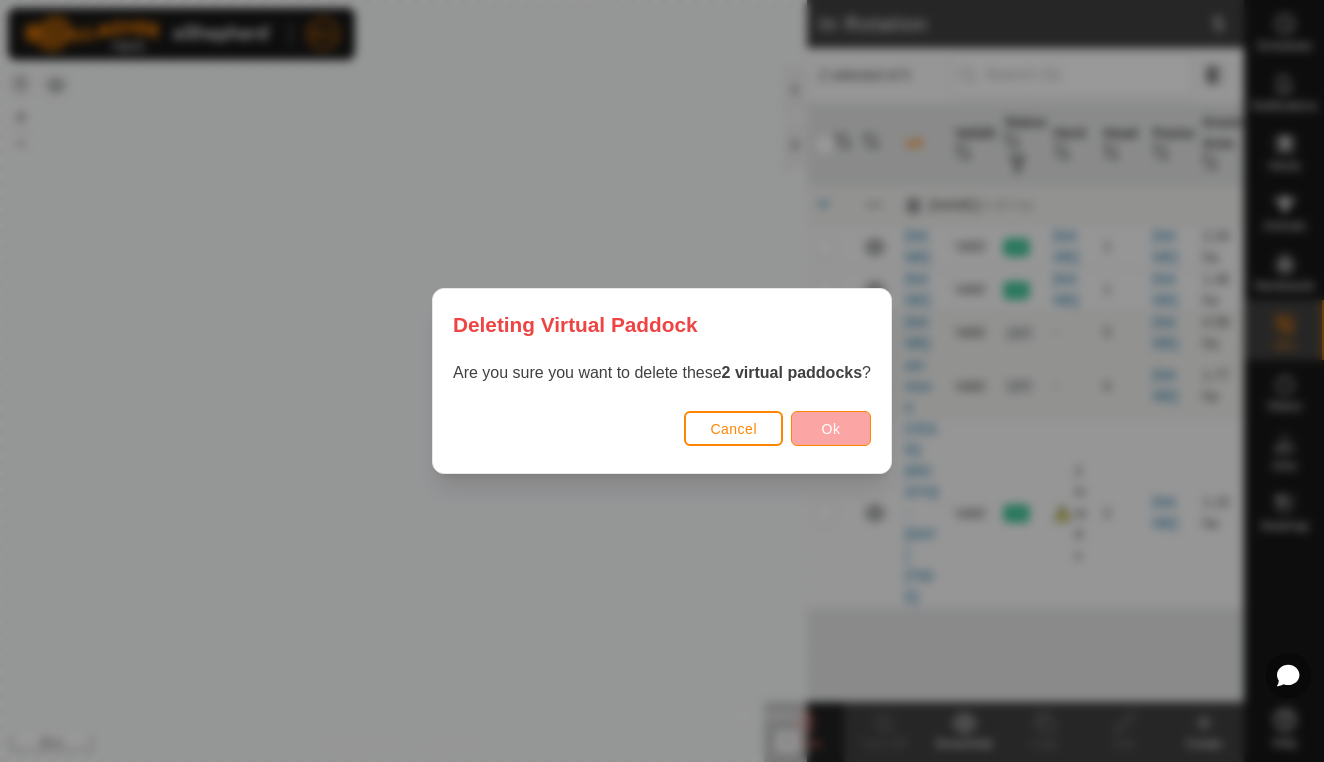 click on "Ok" at bounding box center [831, 429] 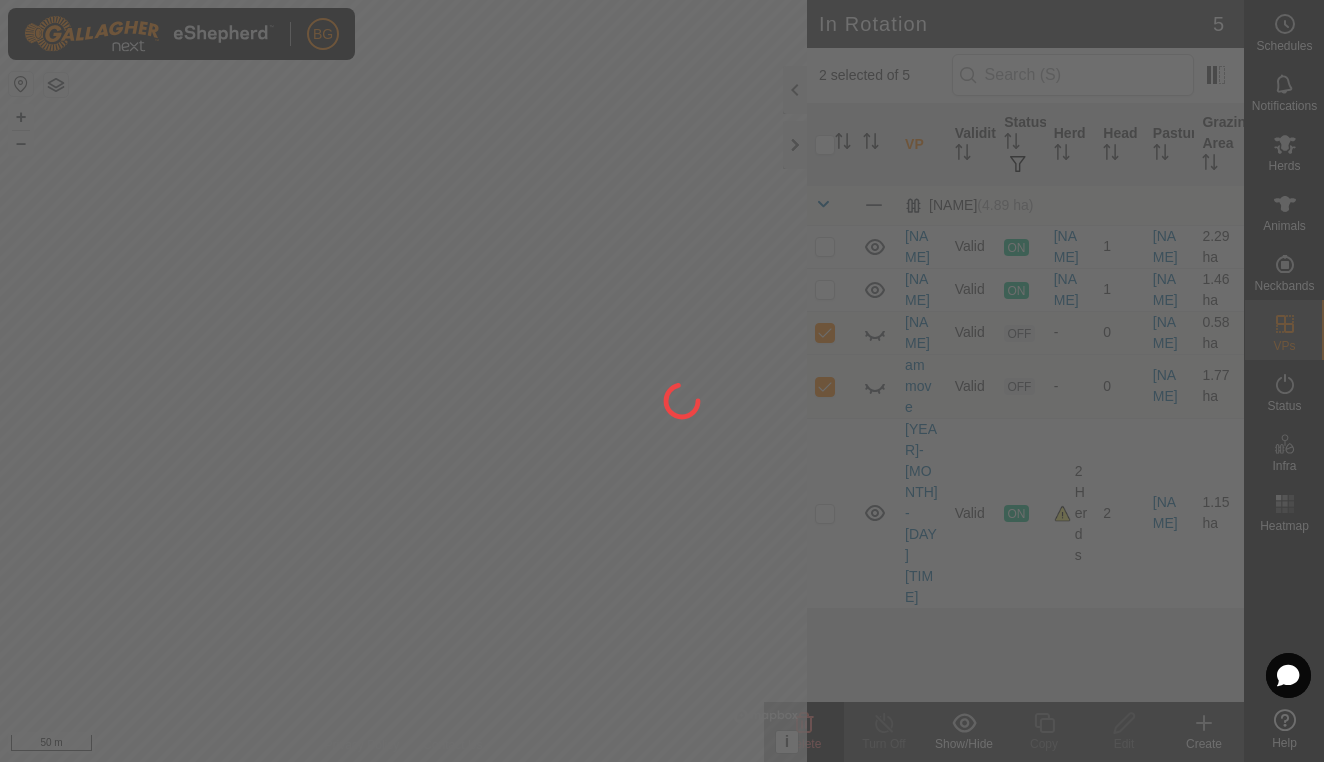 checkbox on "false" 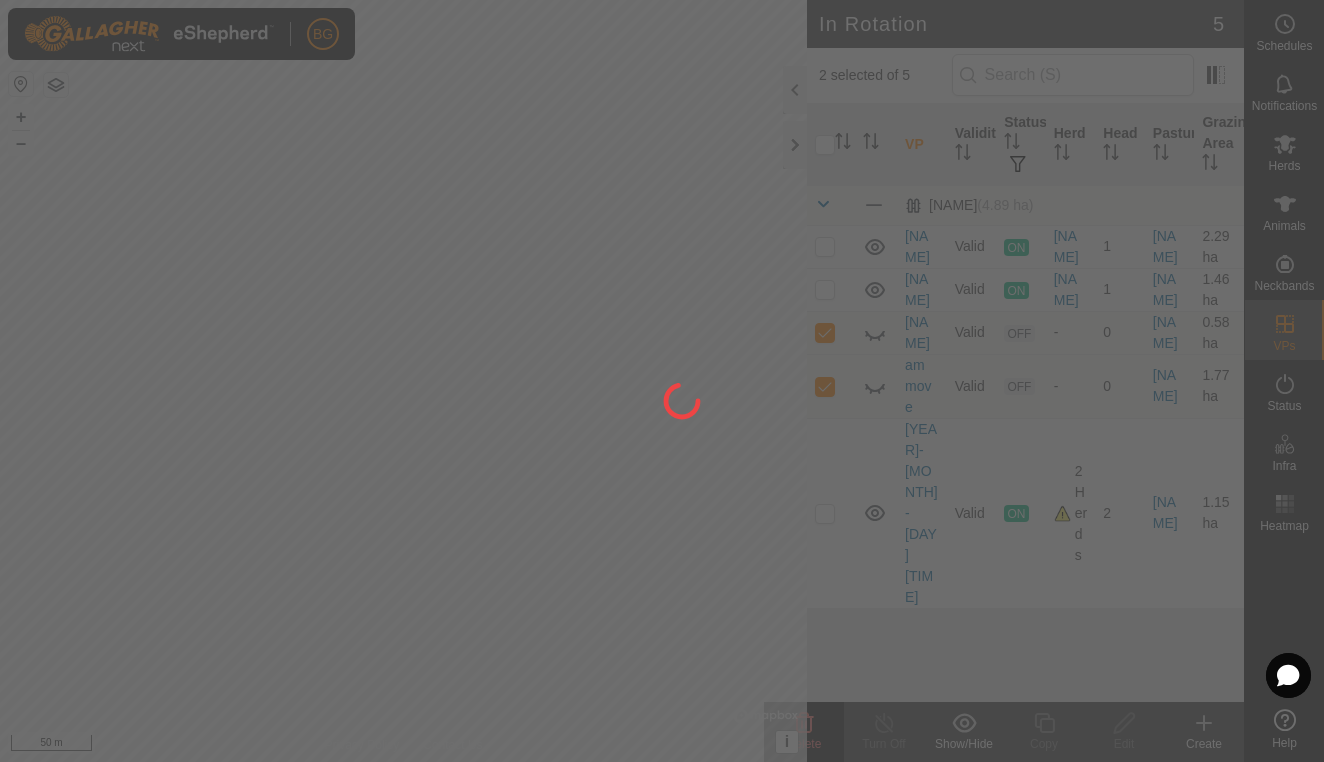 checkbox on "false" 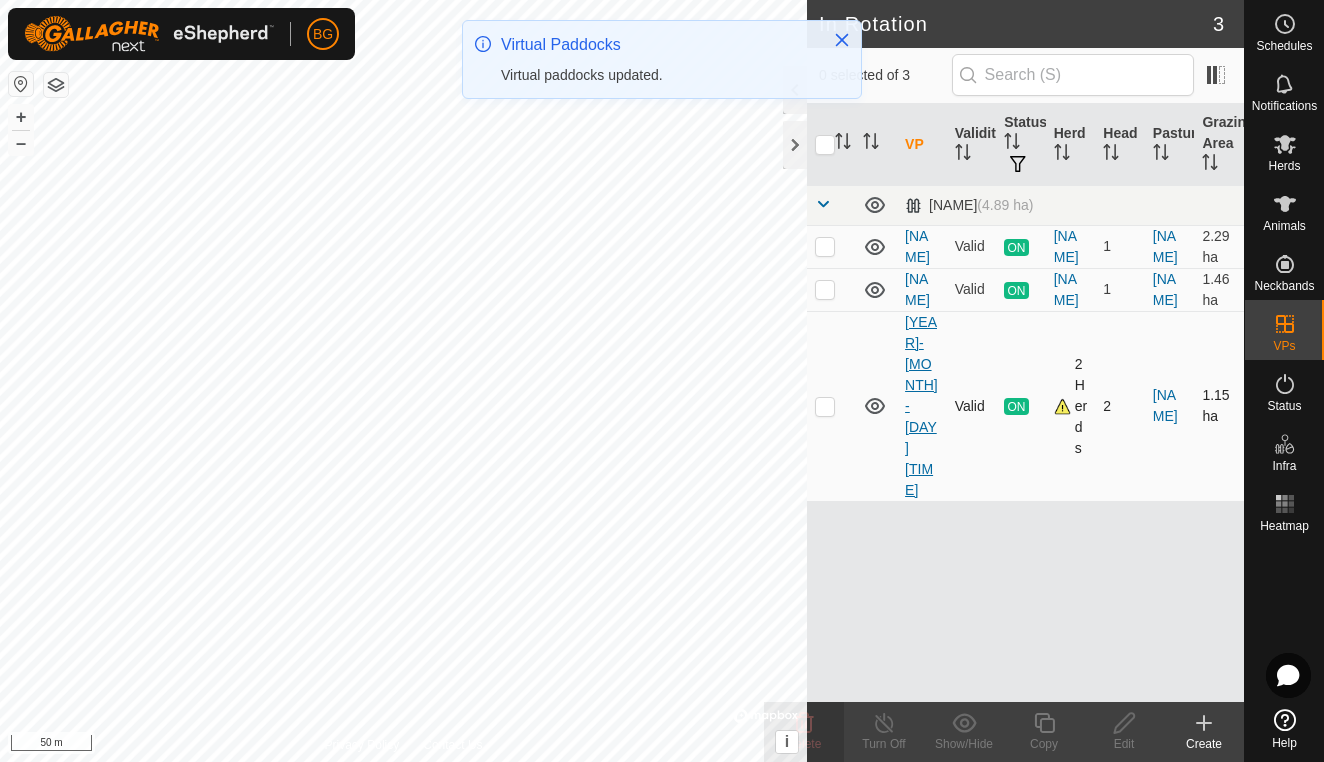 click on "[YEAR]-[MONTH]-[DAY] [TIME]" at bounding box center (921, 406) 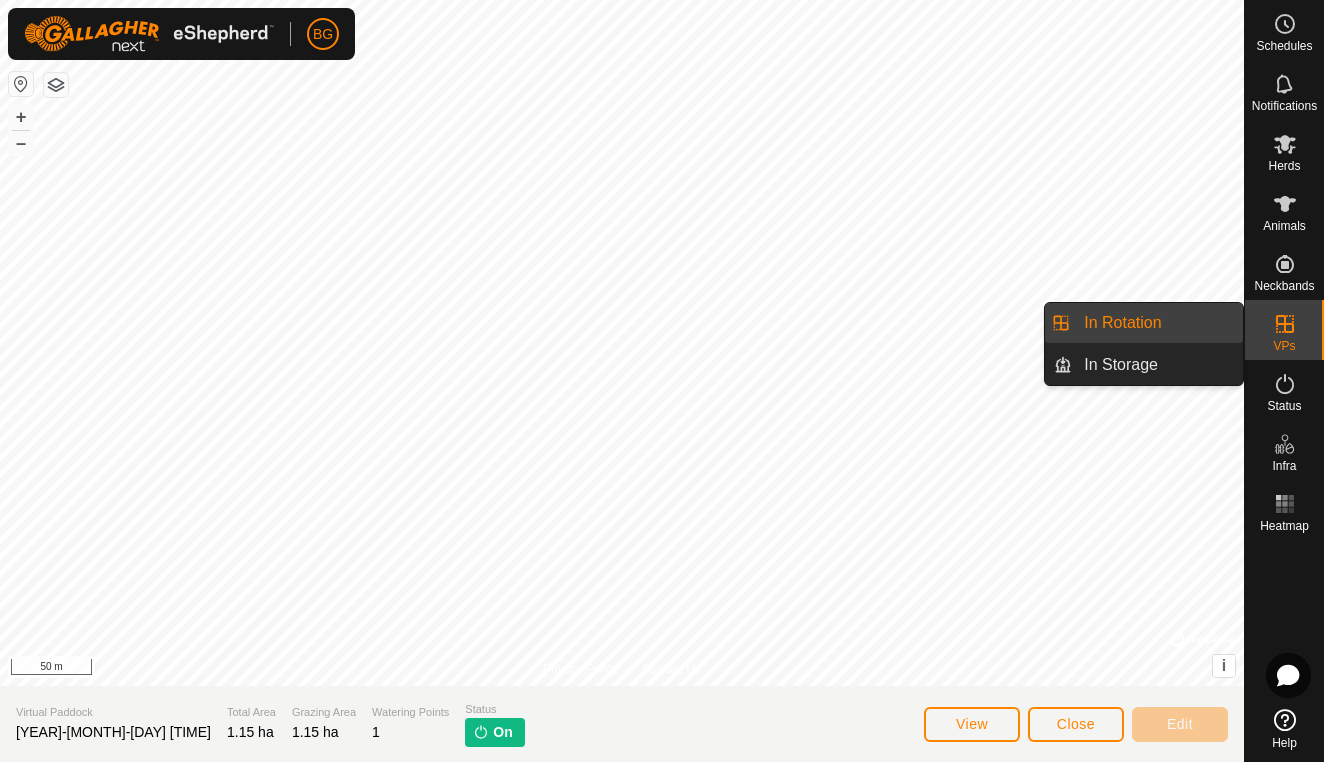 click on "In Rotation" at bounding box center (1157, 323) 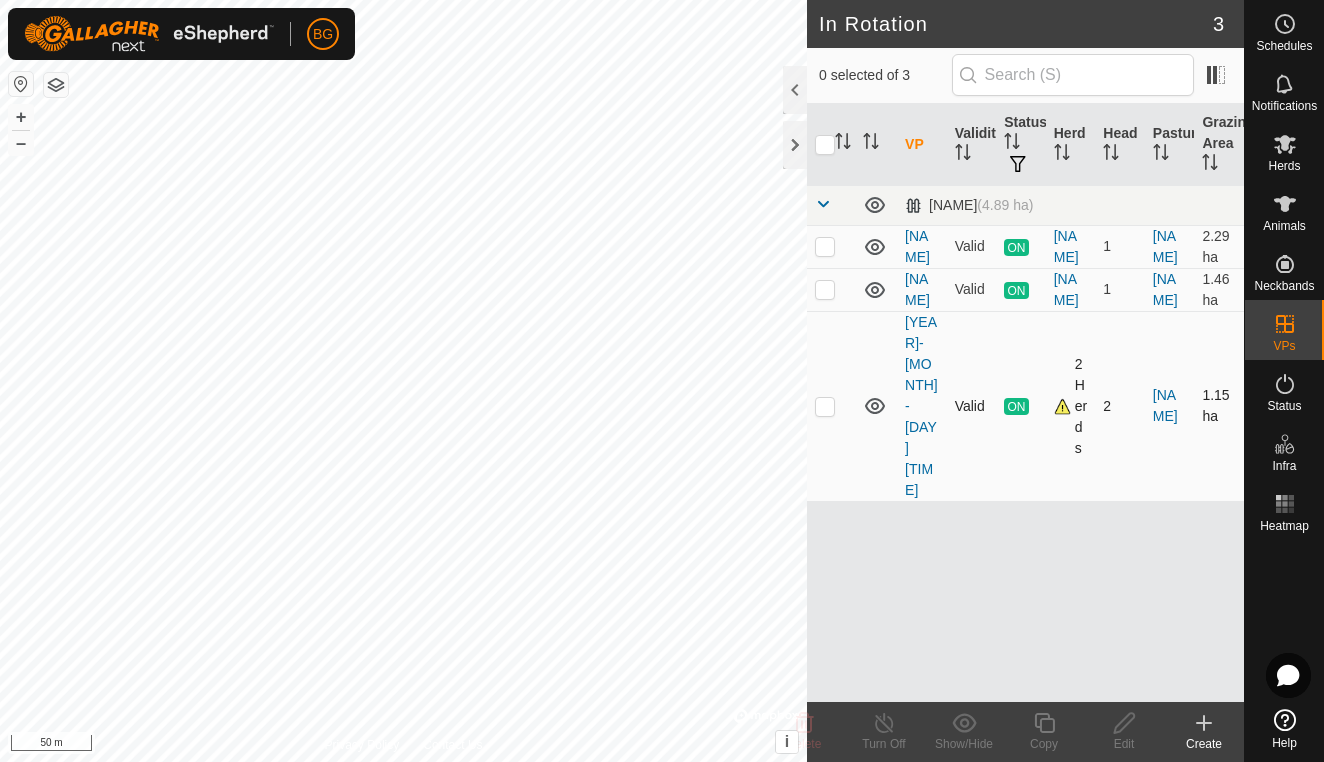 click at bounding box center (825, 406) 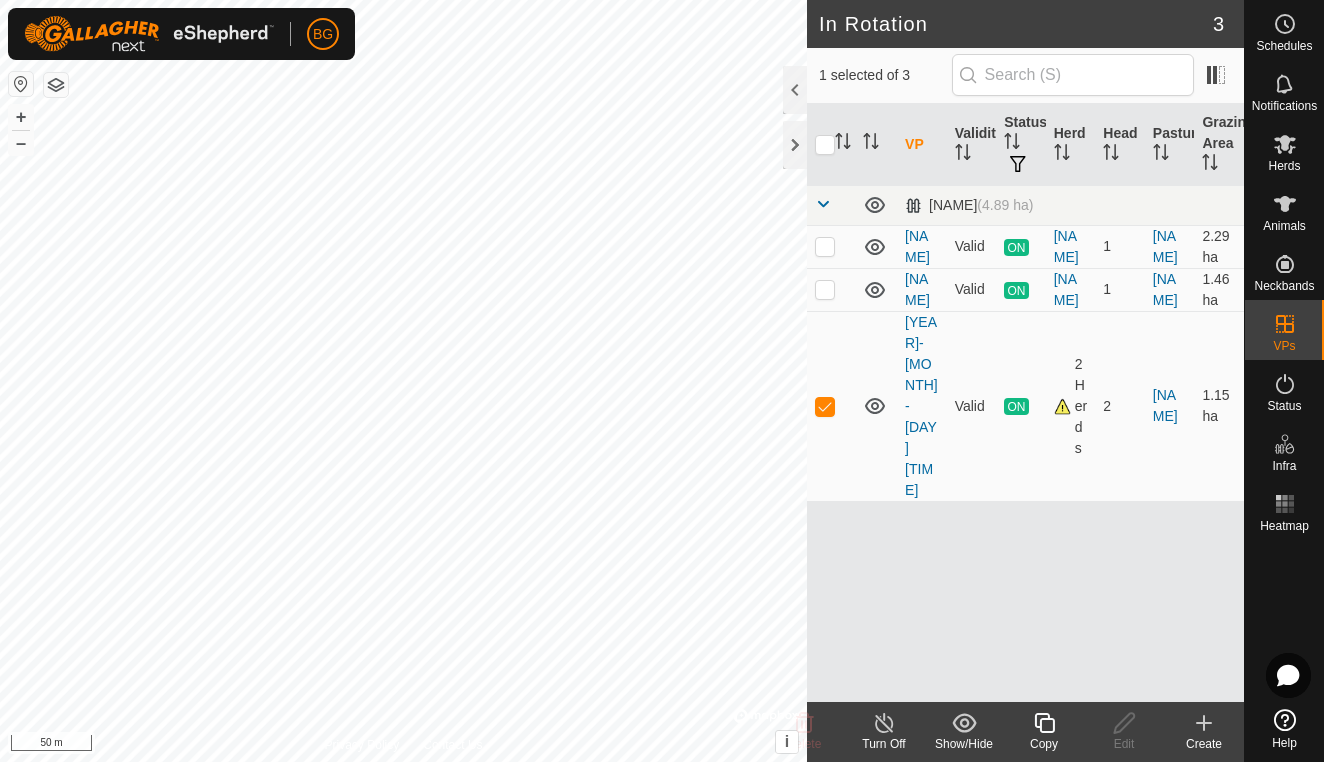 click 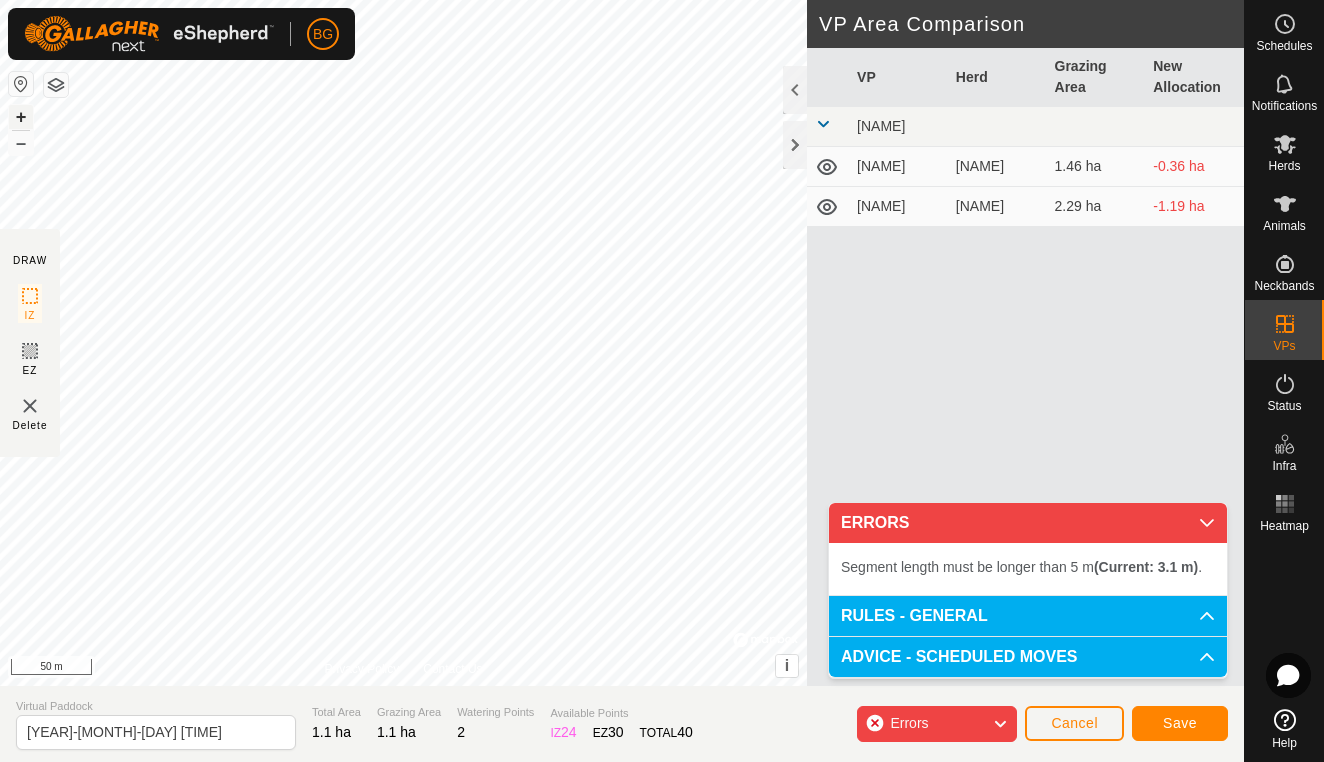 click on "+" at bounding box center [21, 117] 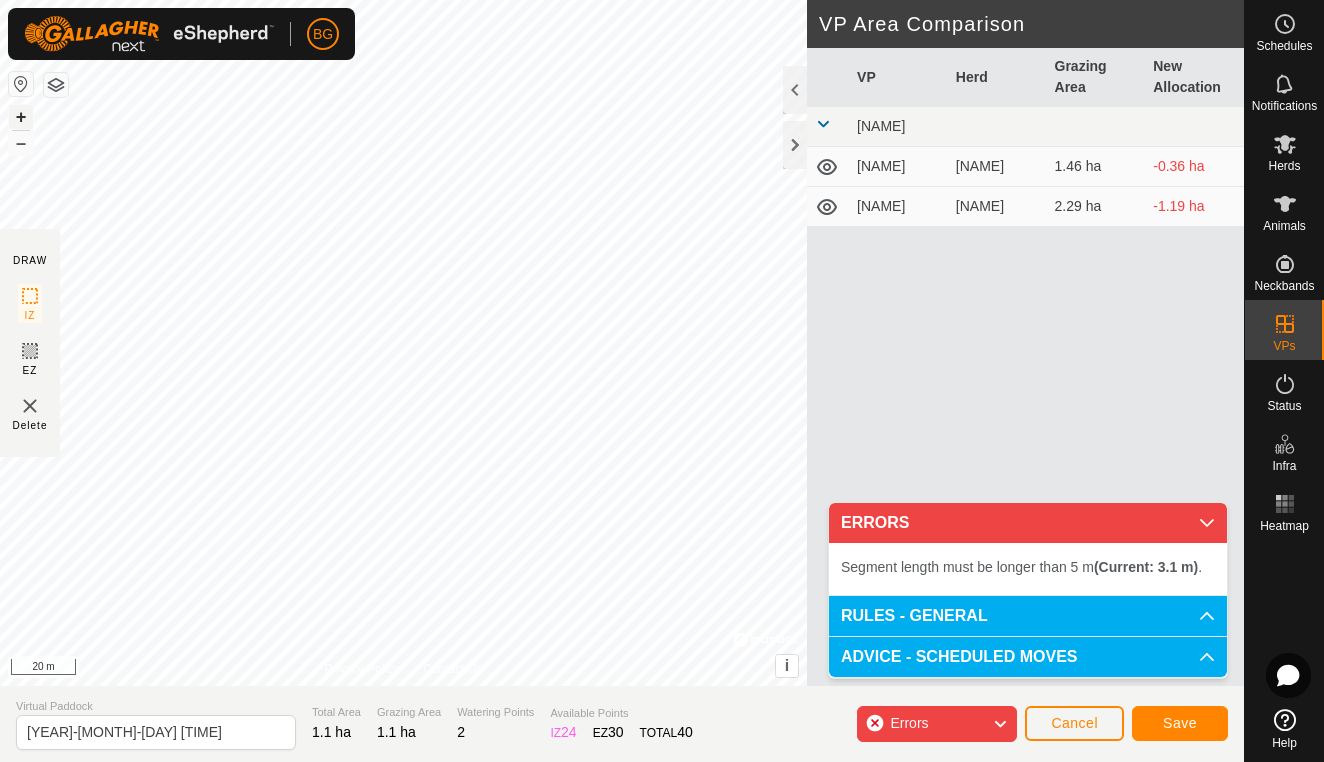 click on "+" at bounding box center [21, 117] 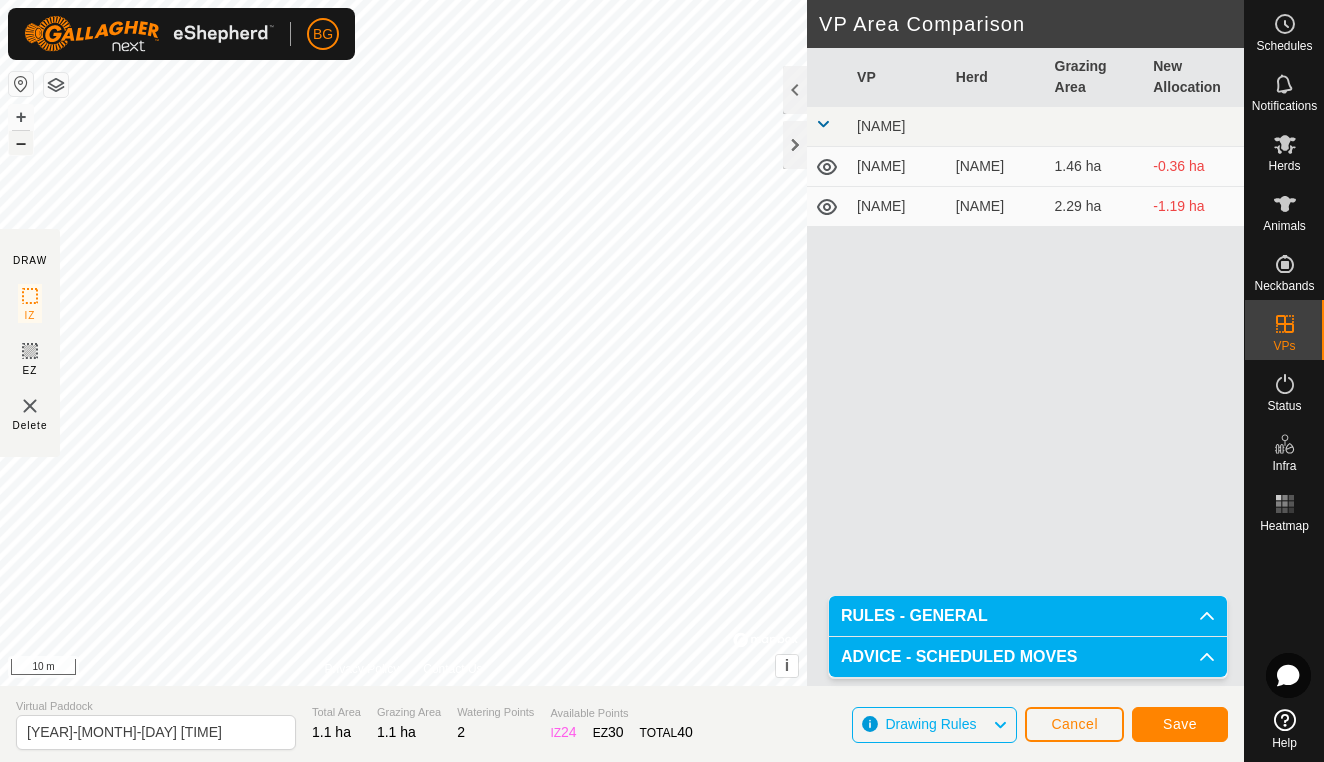 click on "–" at bounding box center (21, 143) 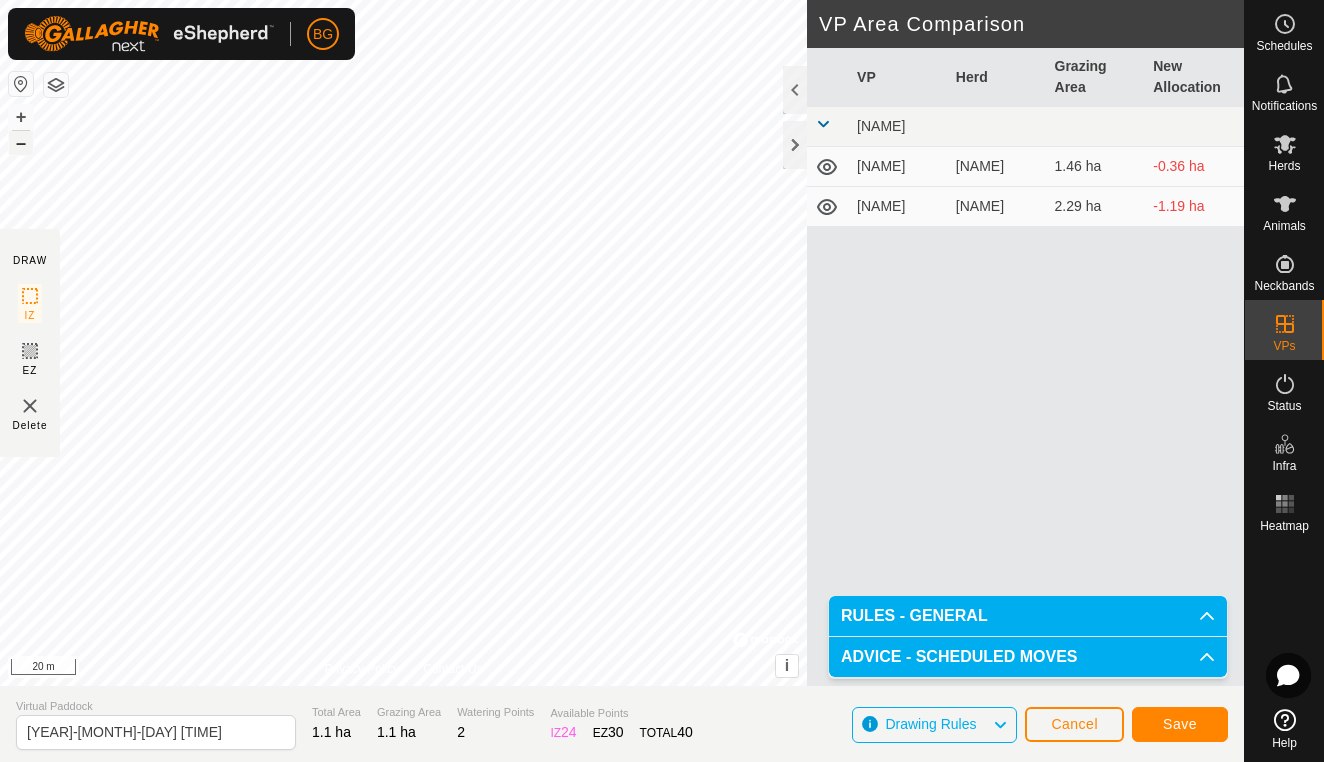 click on "–" at bounding box center [21, 143] 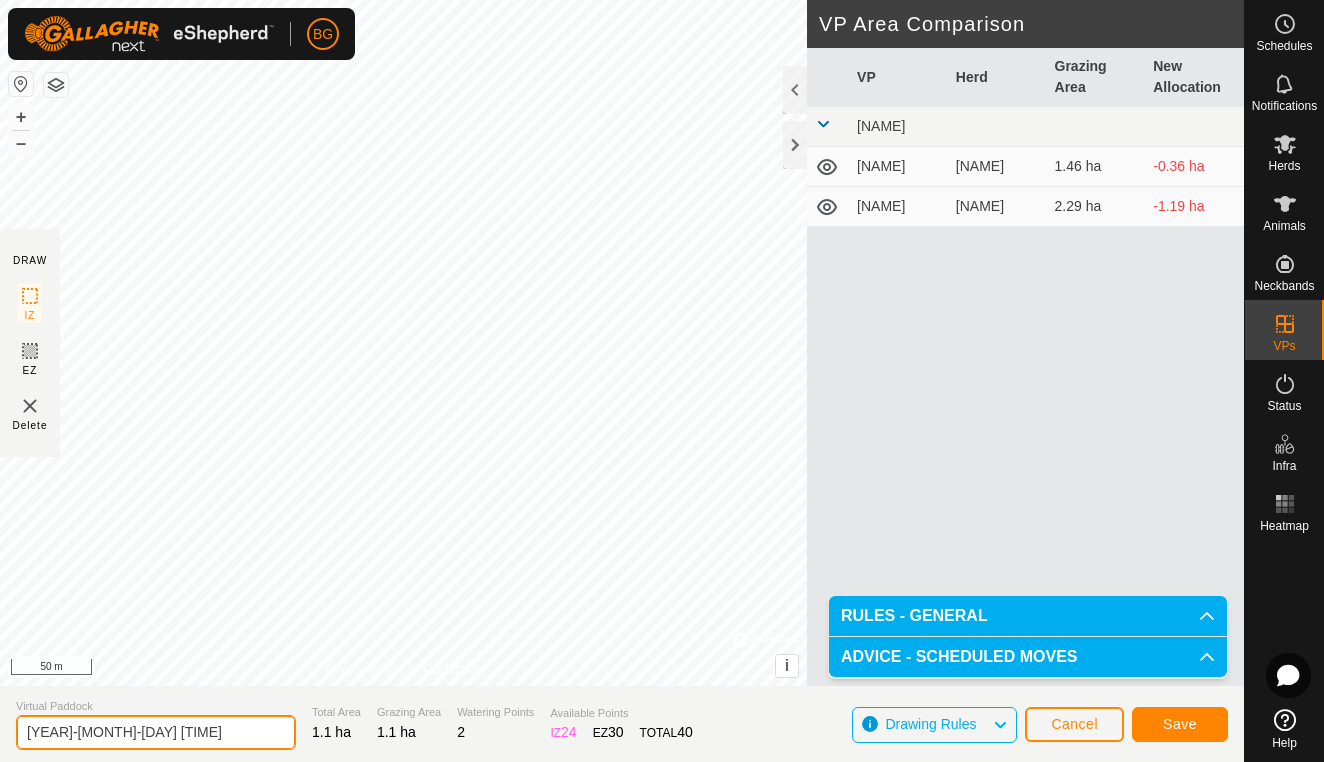 click on "[YEAR]-[MONTH]-[DAY] [TIME]" 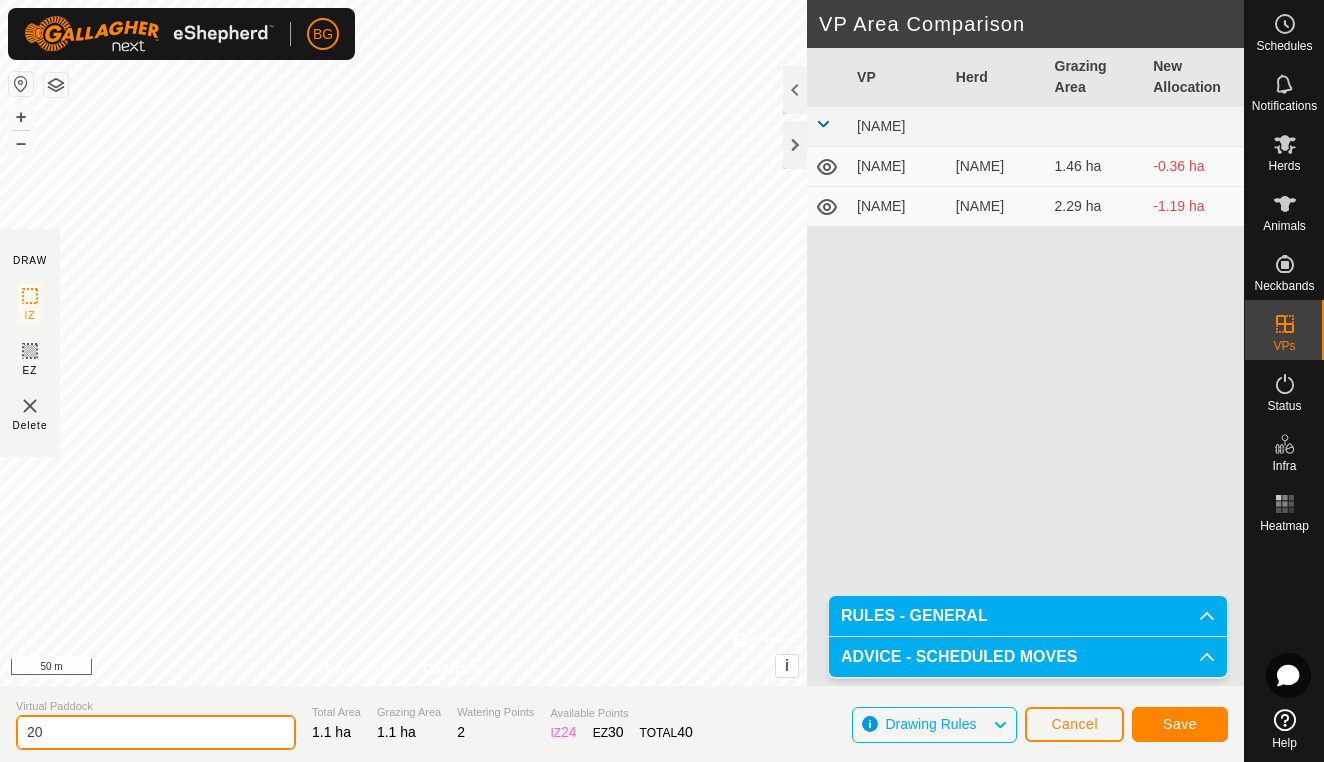 type on "2" 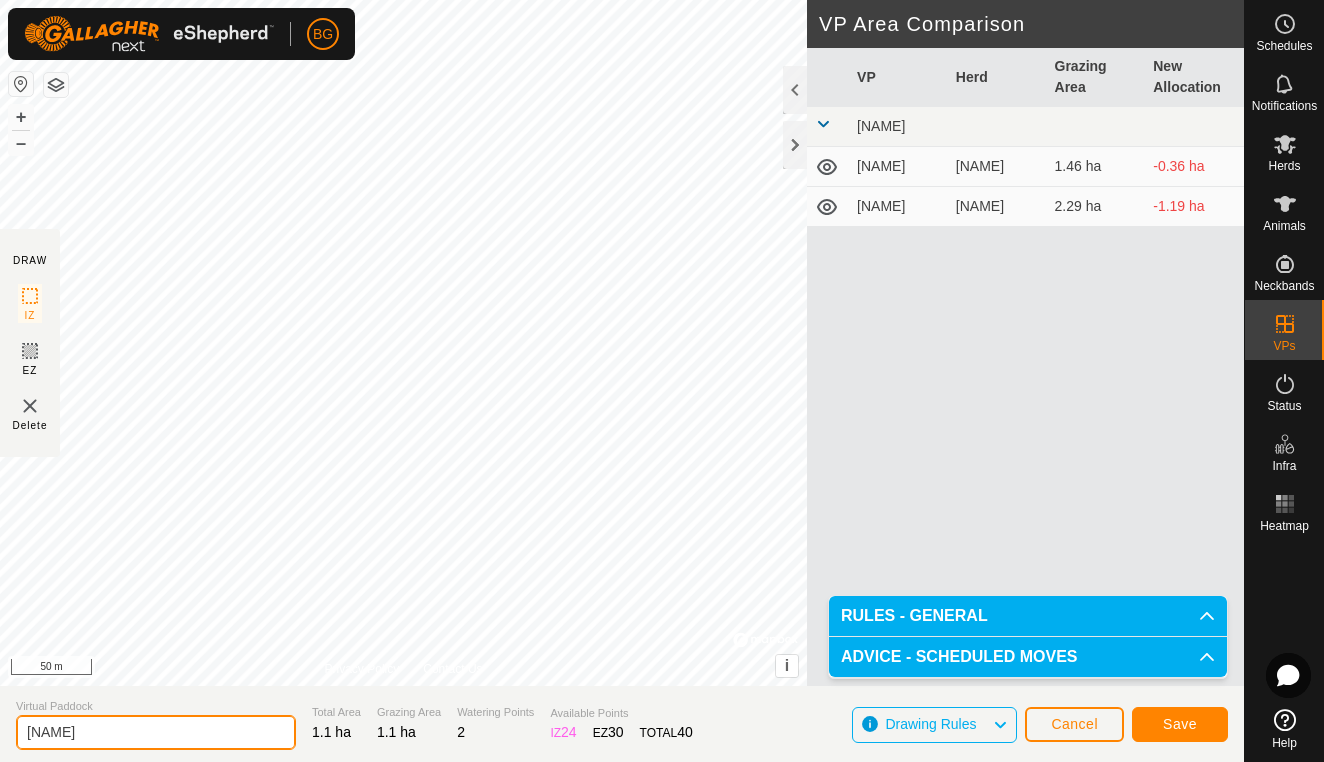 type on "[NAME]" 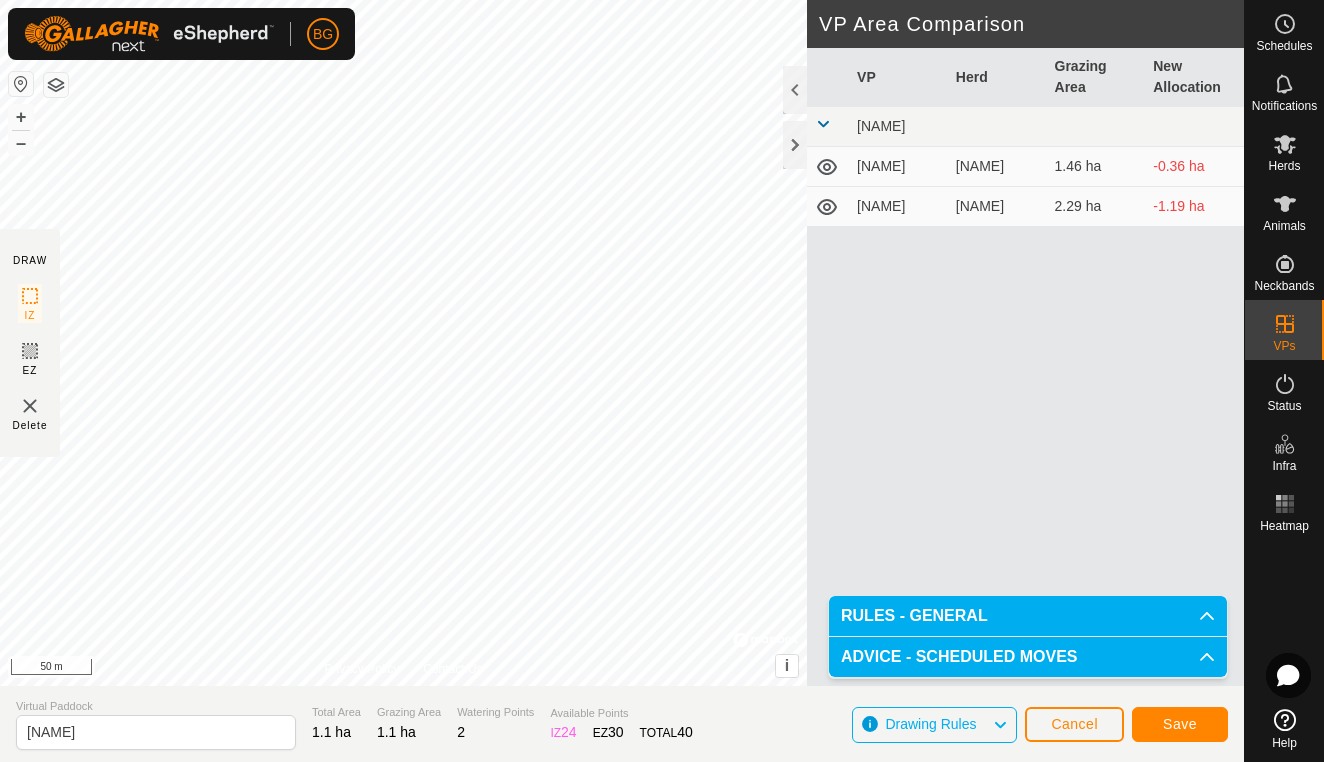 click on "Save" 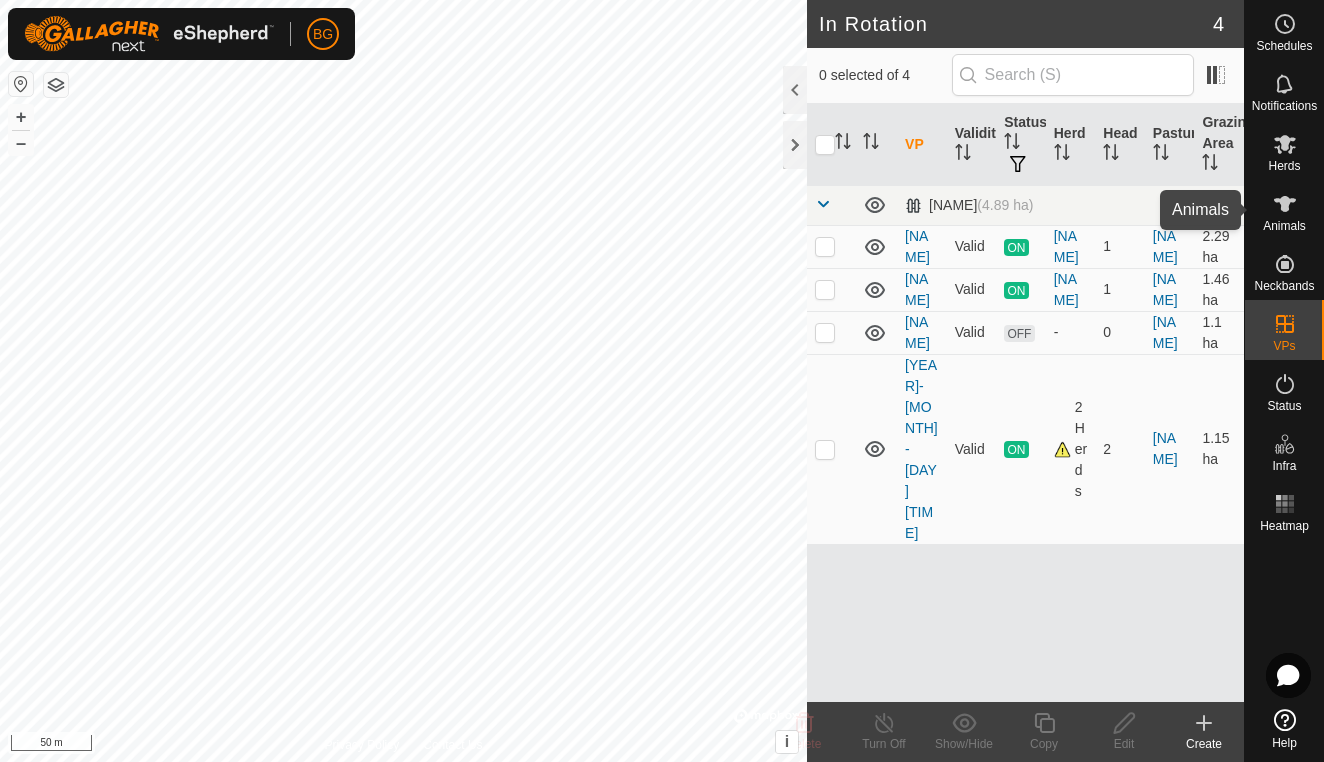 click on "Animals" at bounding box center [1284, 226] 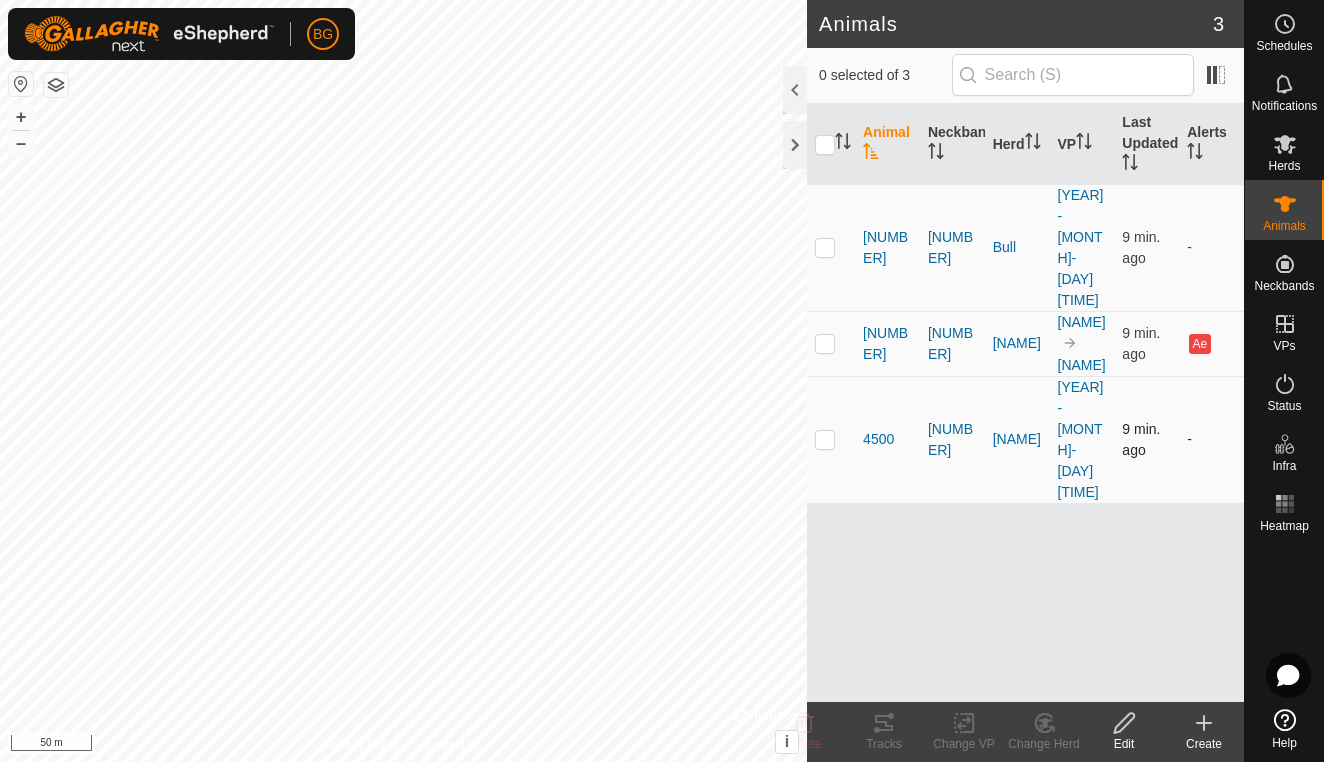 click at bounding box center (825, 439) 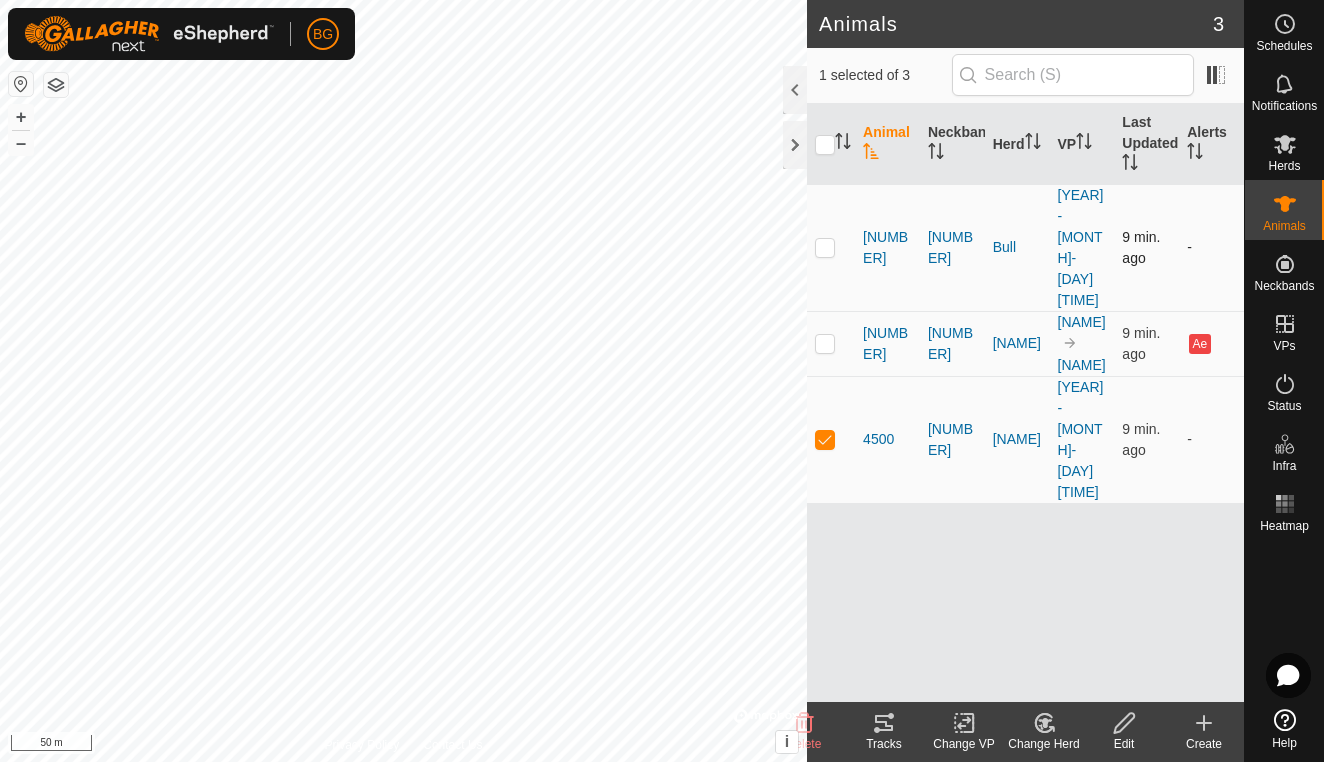 click at bounding box center [825, 247] 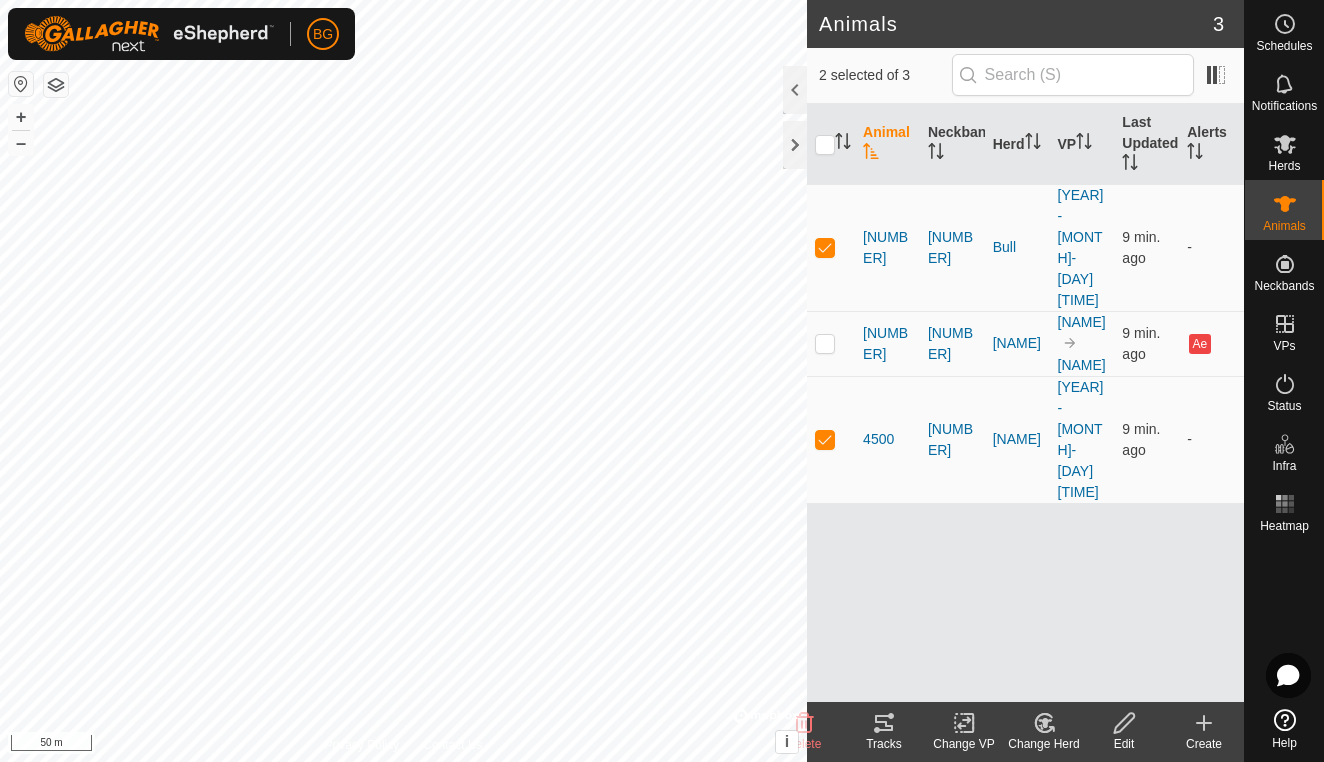 click 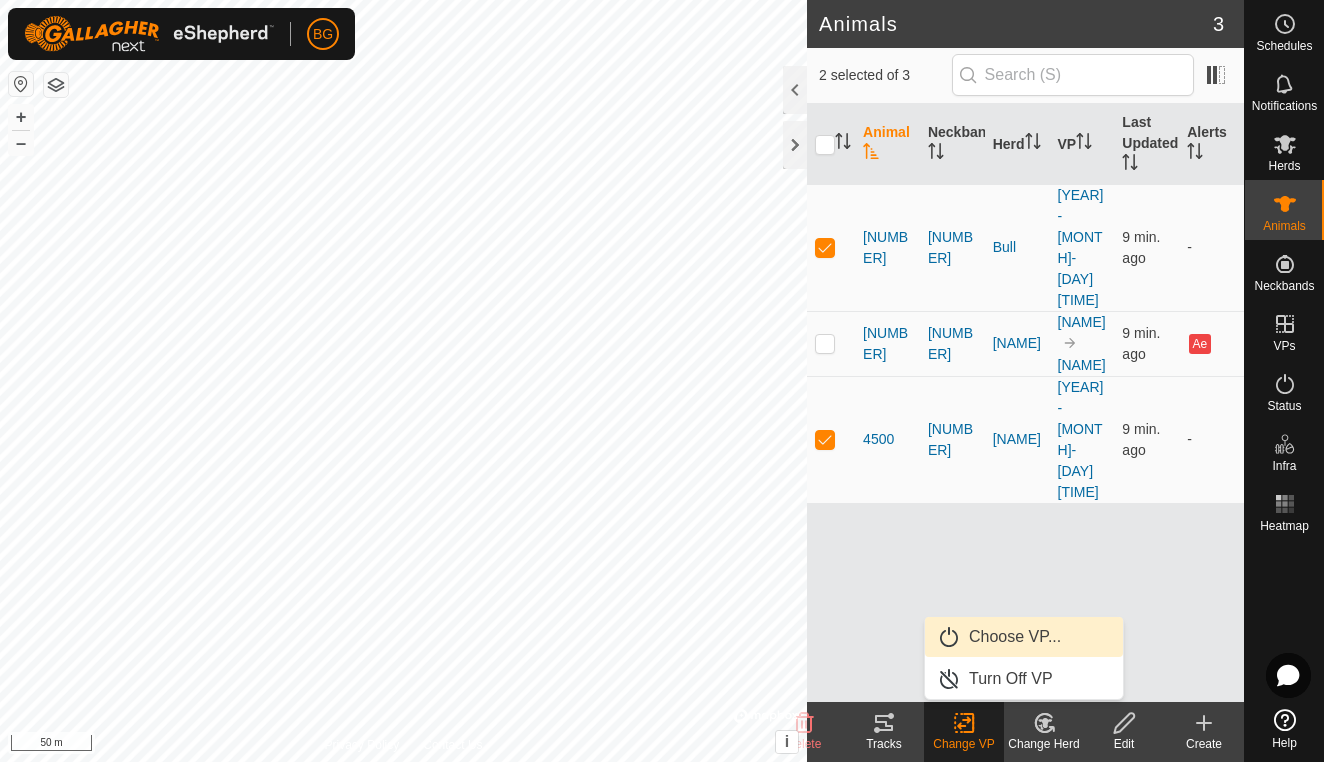 click on "Choose VP..." at bounding box center (1024, 637) 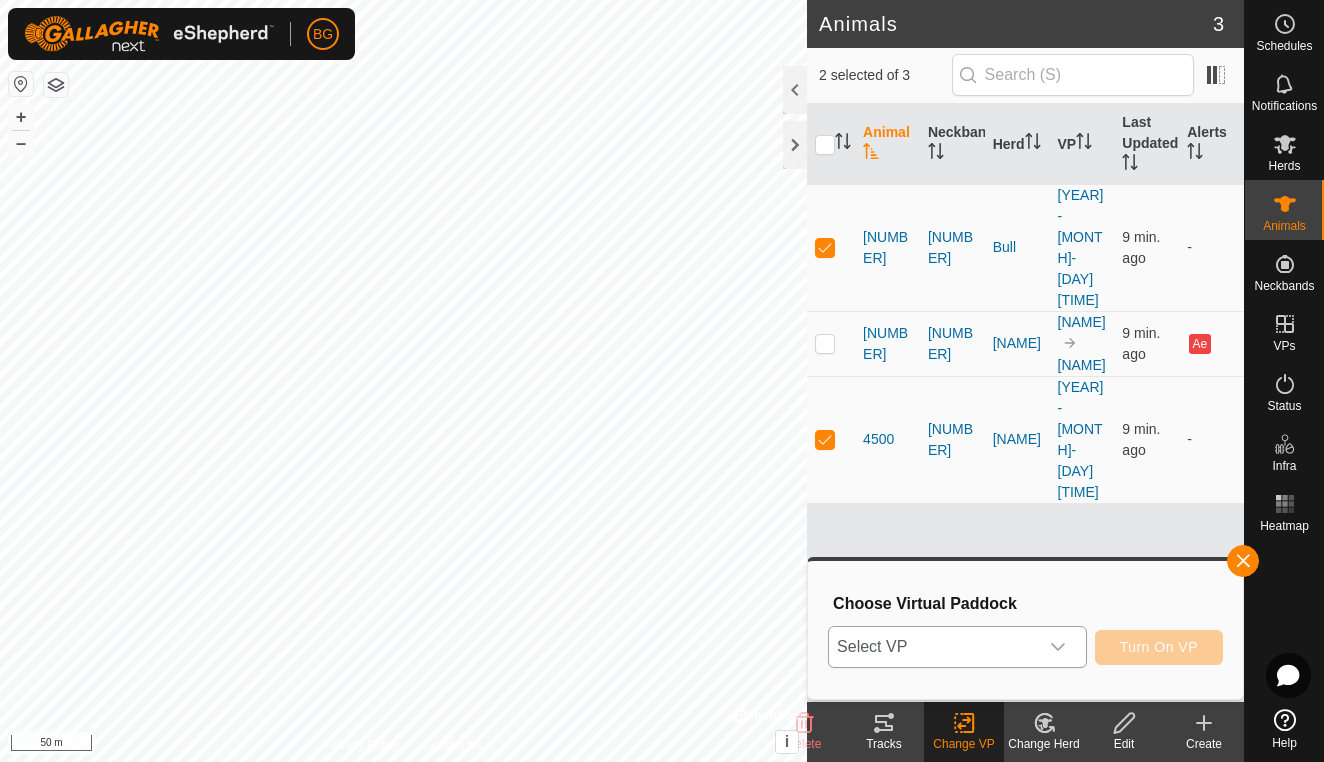 click on "Select VP" at bounding box center [933, 647] 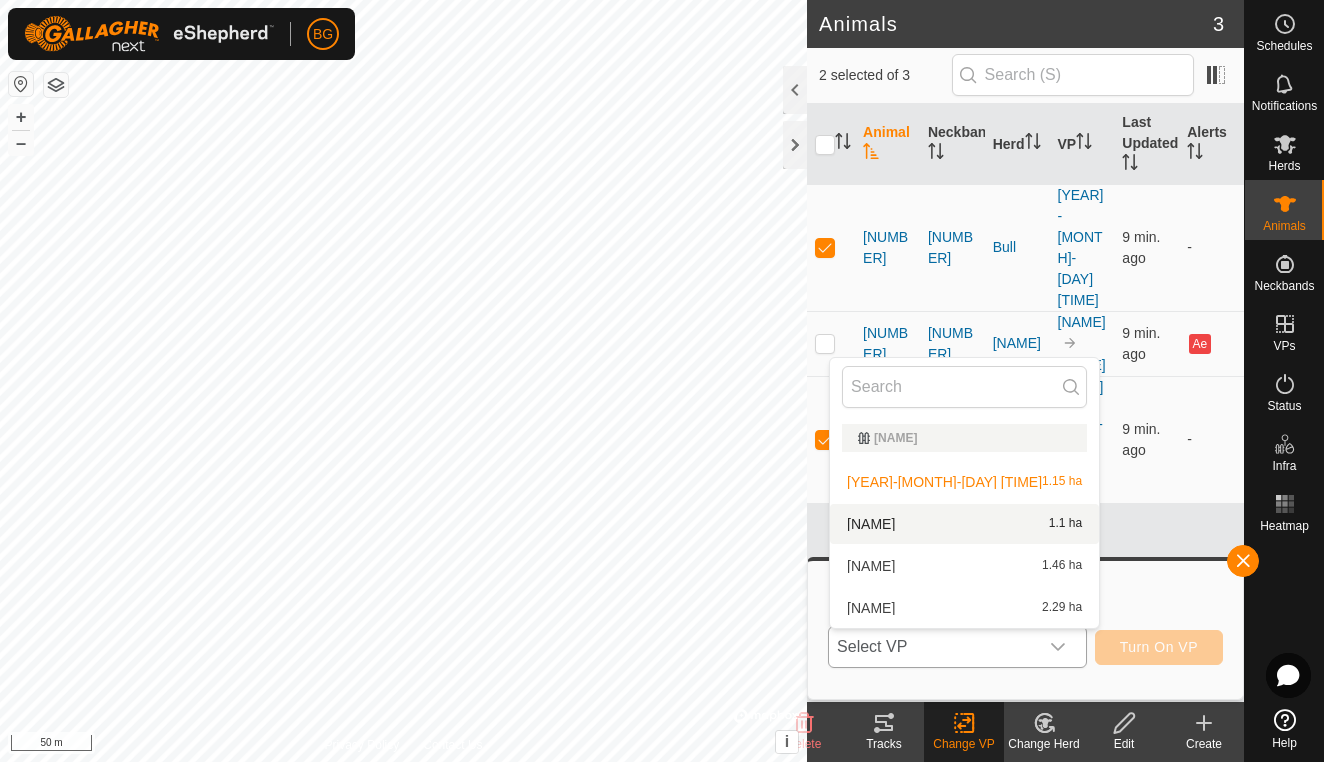 click on "[NAME] [VALUE]" at bounding box center (964, 524) 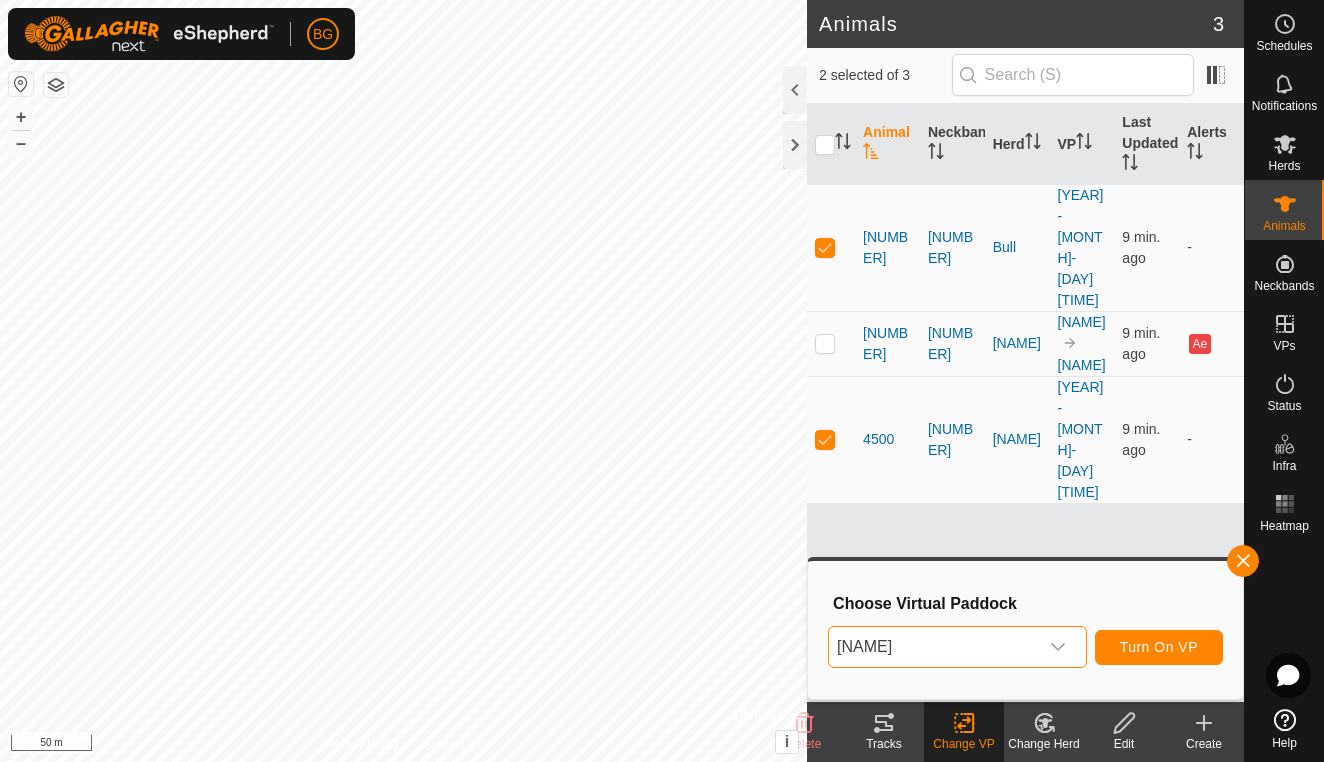 click on "Turn On VP" at bounding box center (1159, 647) 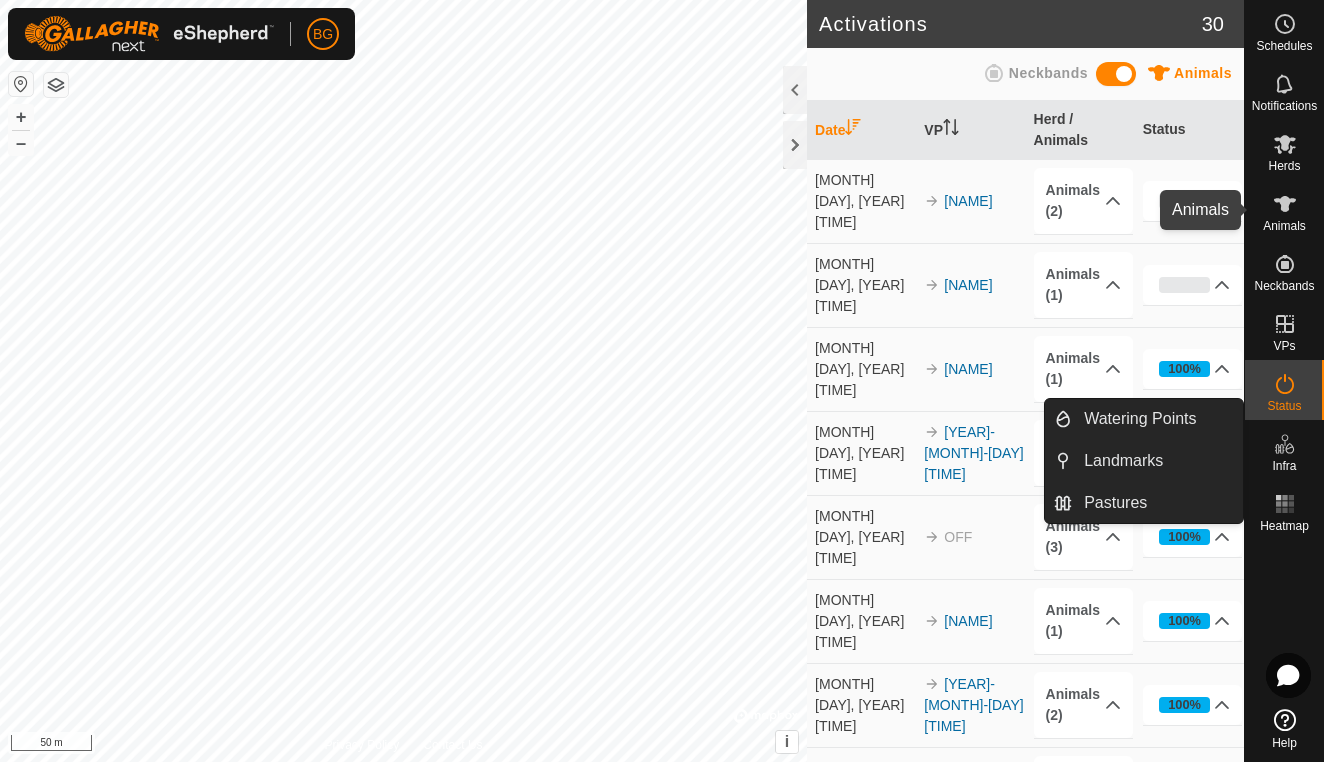 click 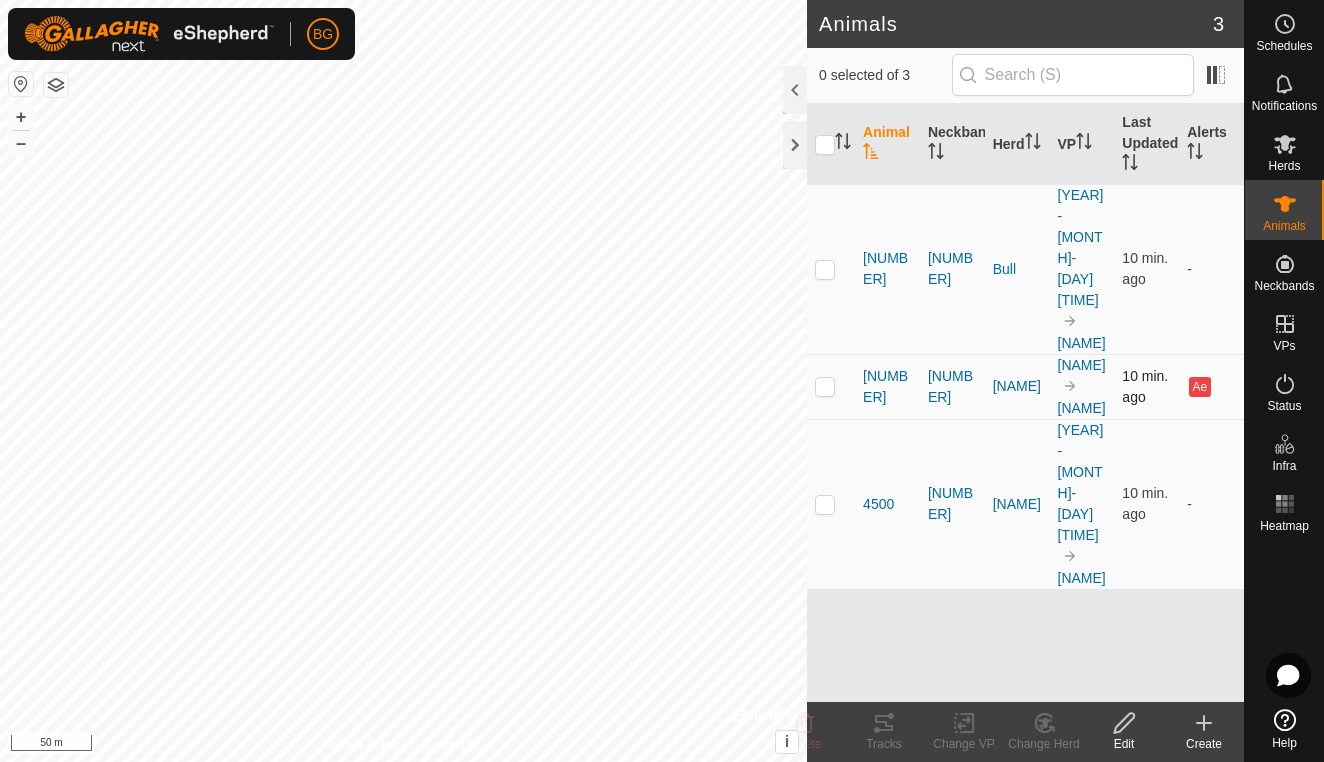 click at bounding box center [825, 386] 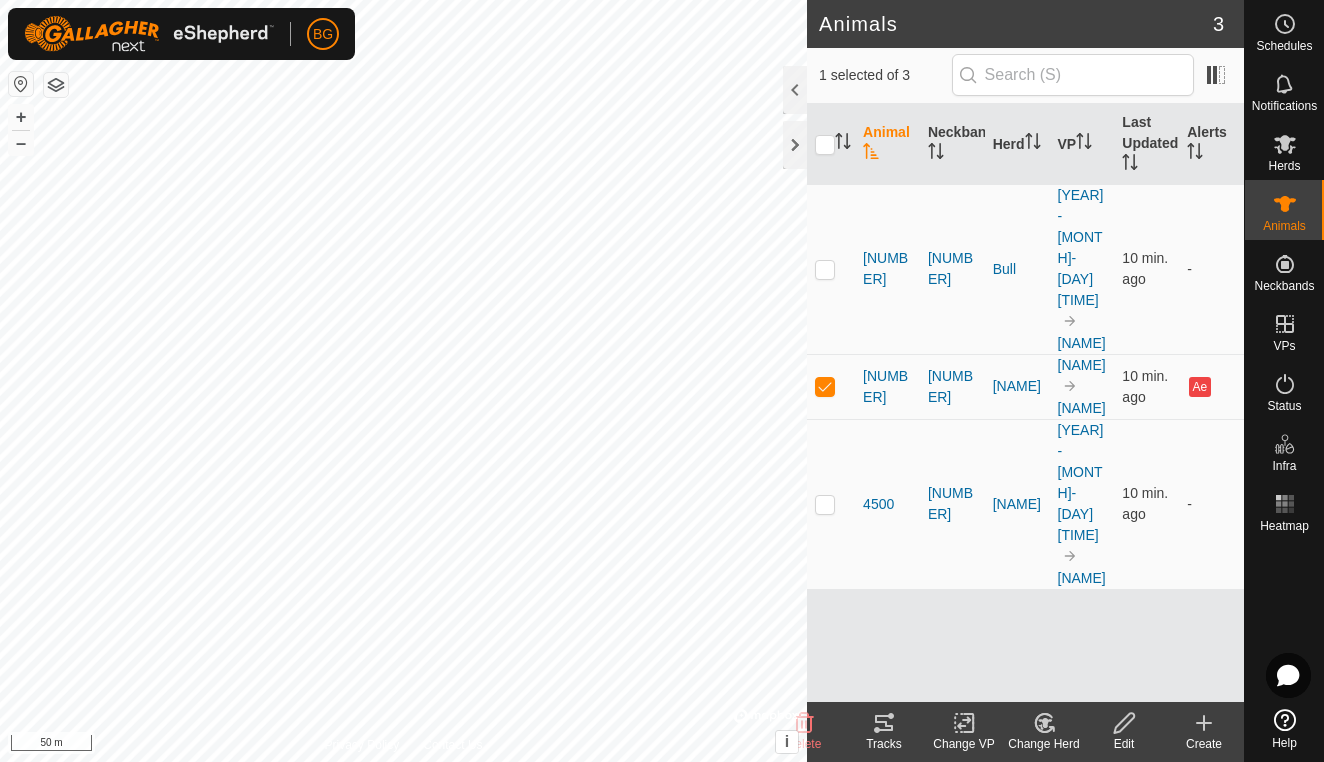 click 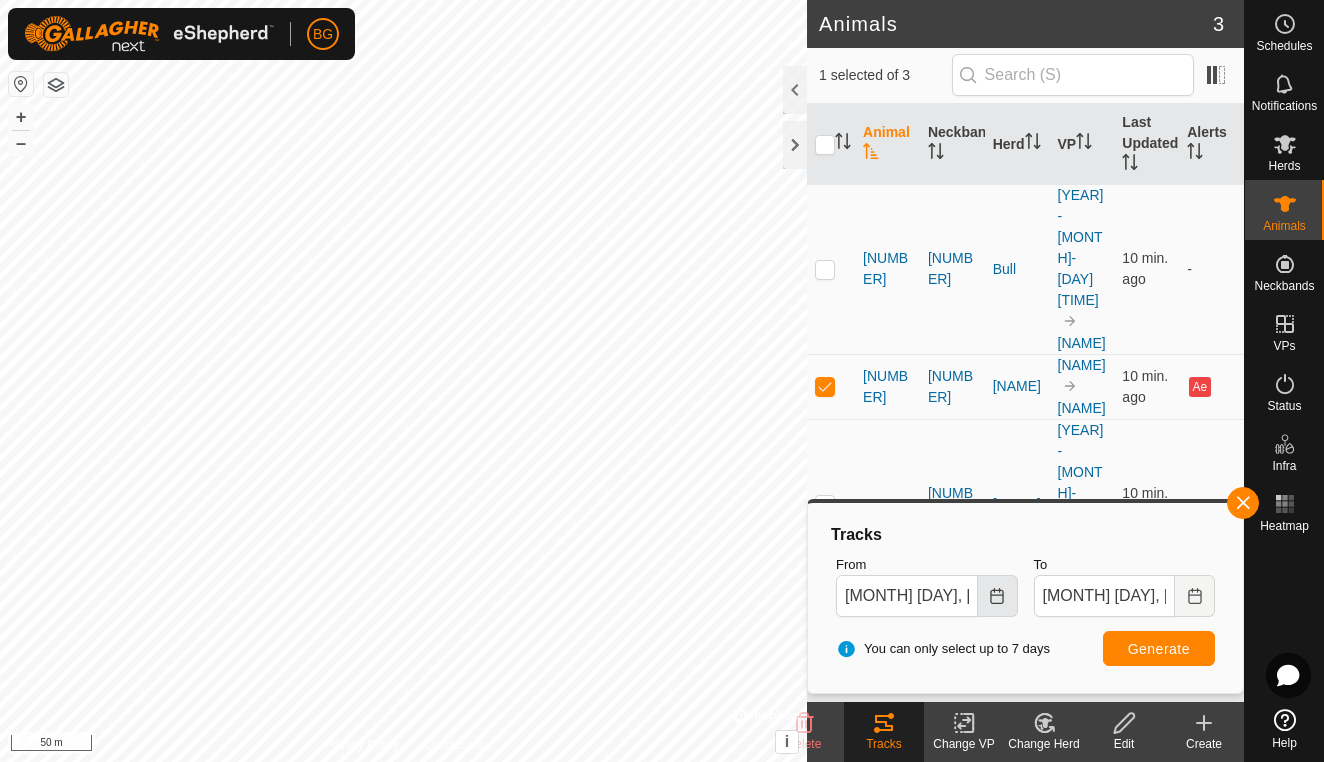 click 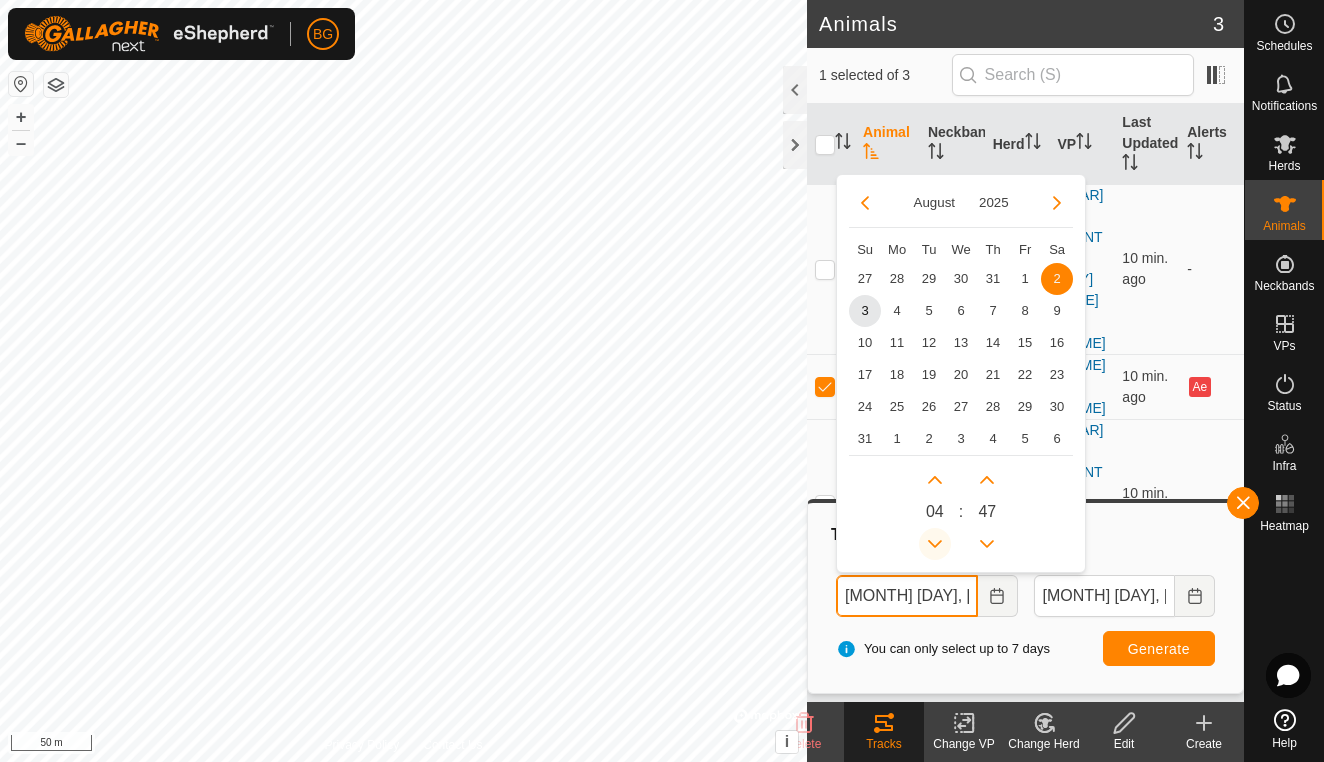click at bounding box center [935, 544] 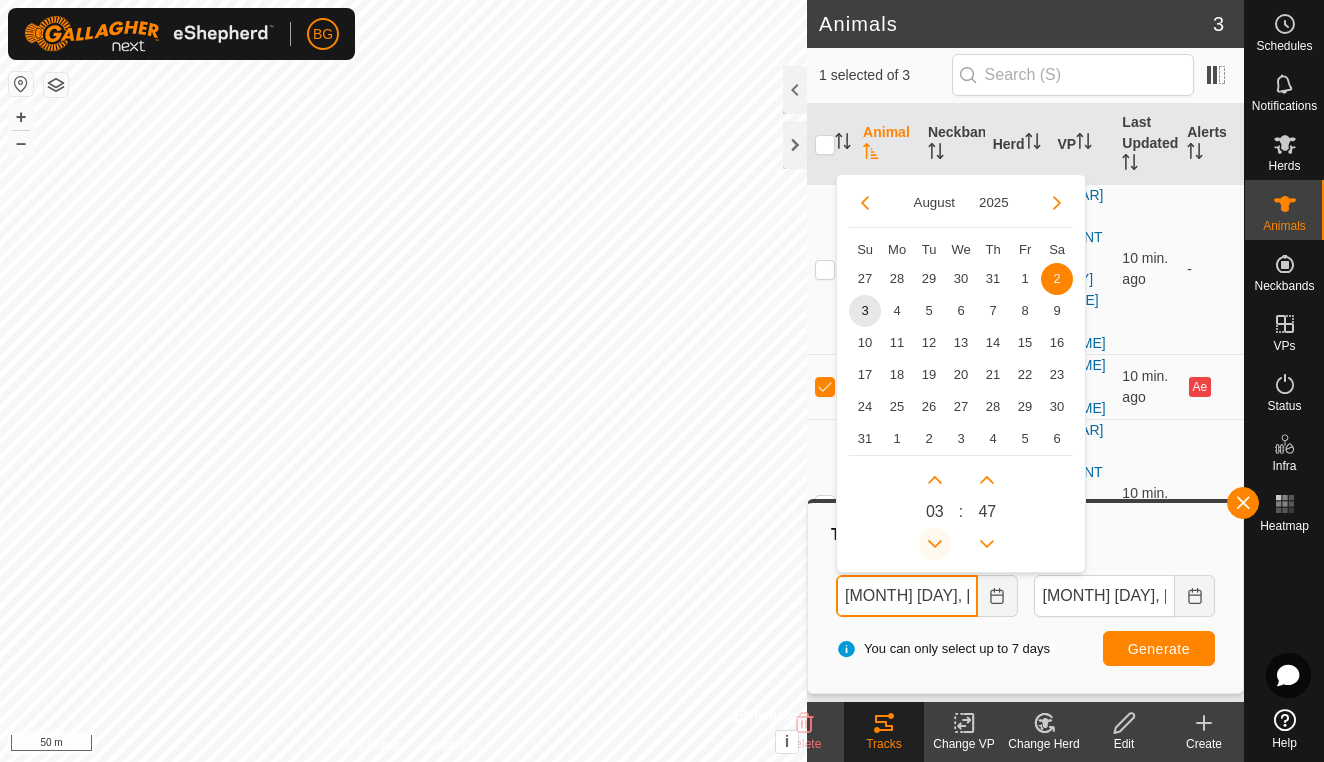 click at bounding box center [935, 544] 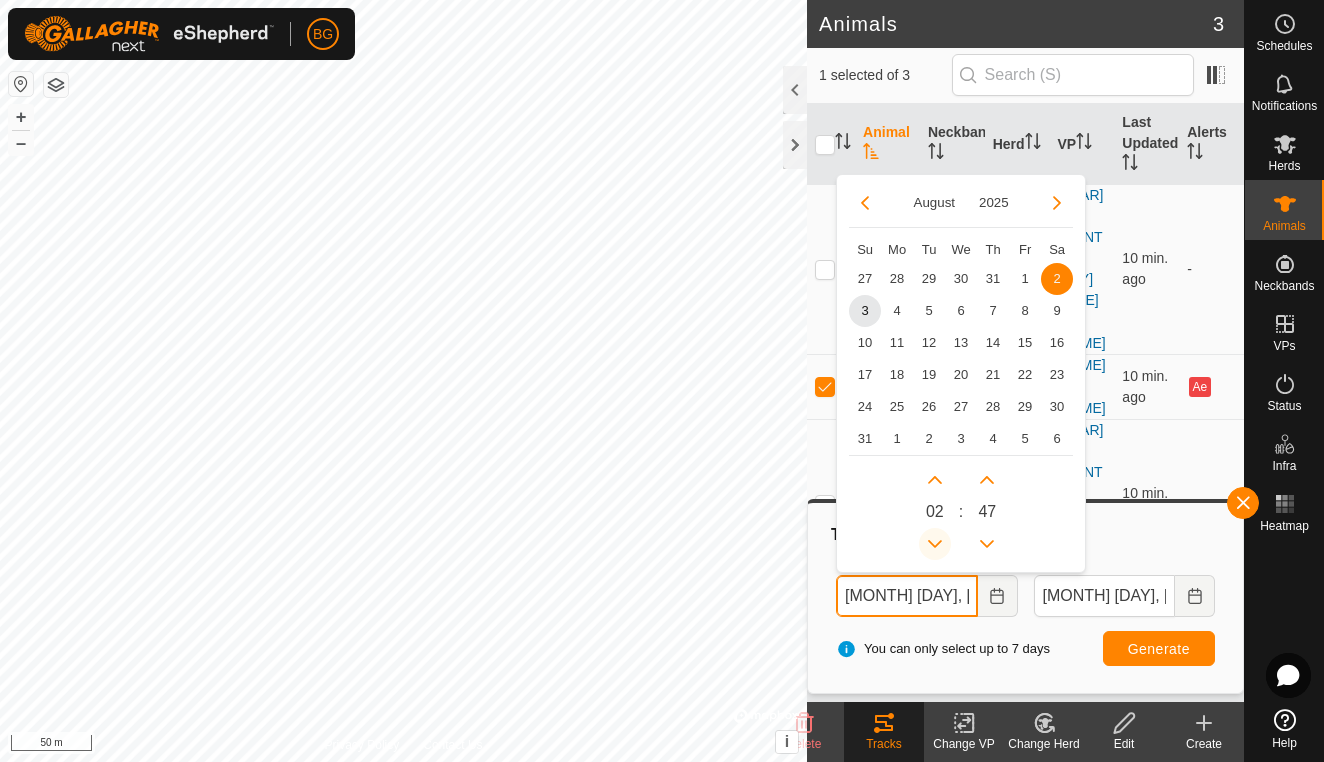 click 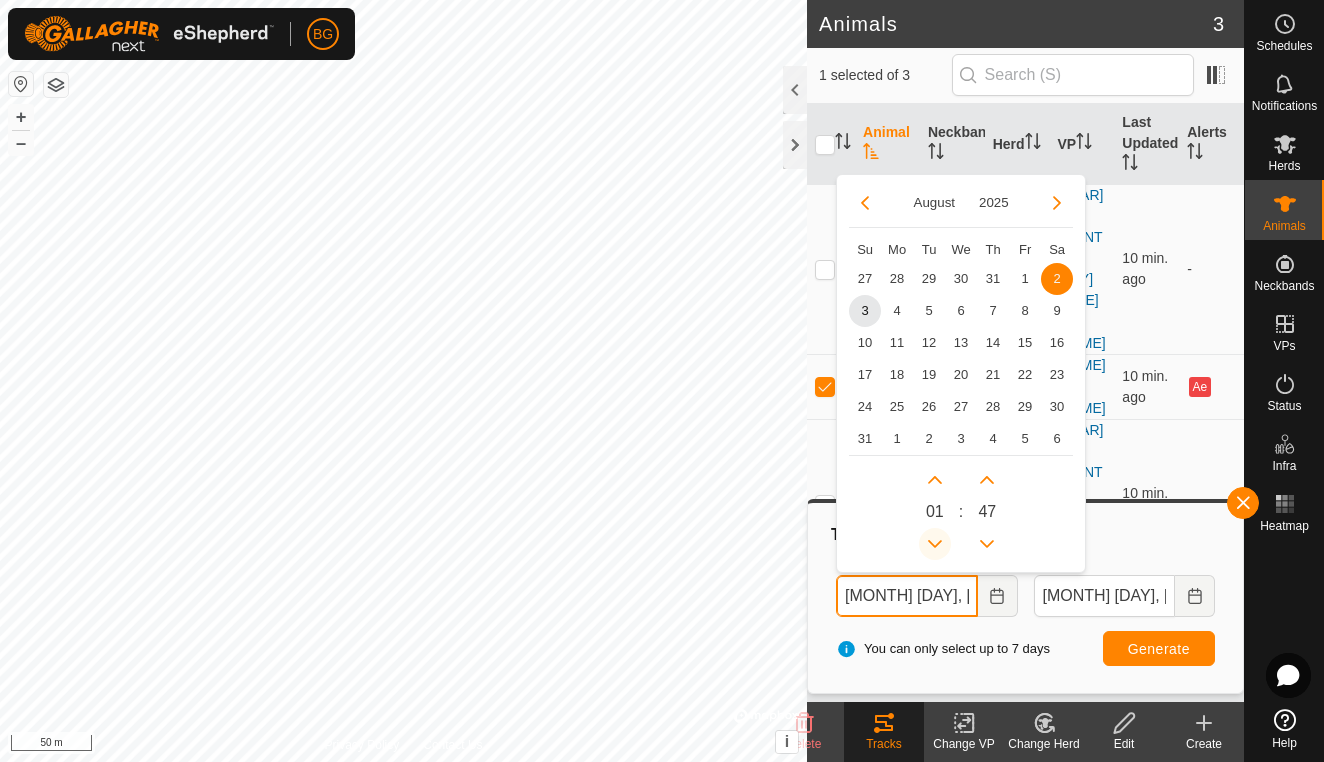 click at bounding box center (935, 544) 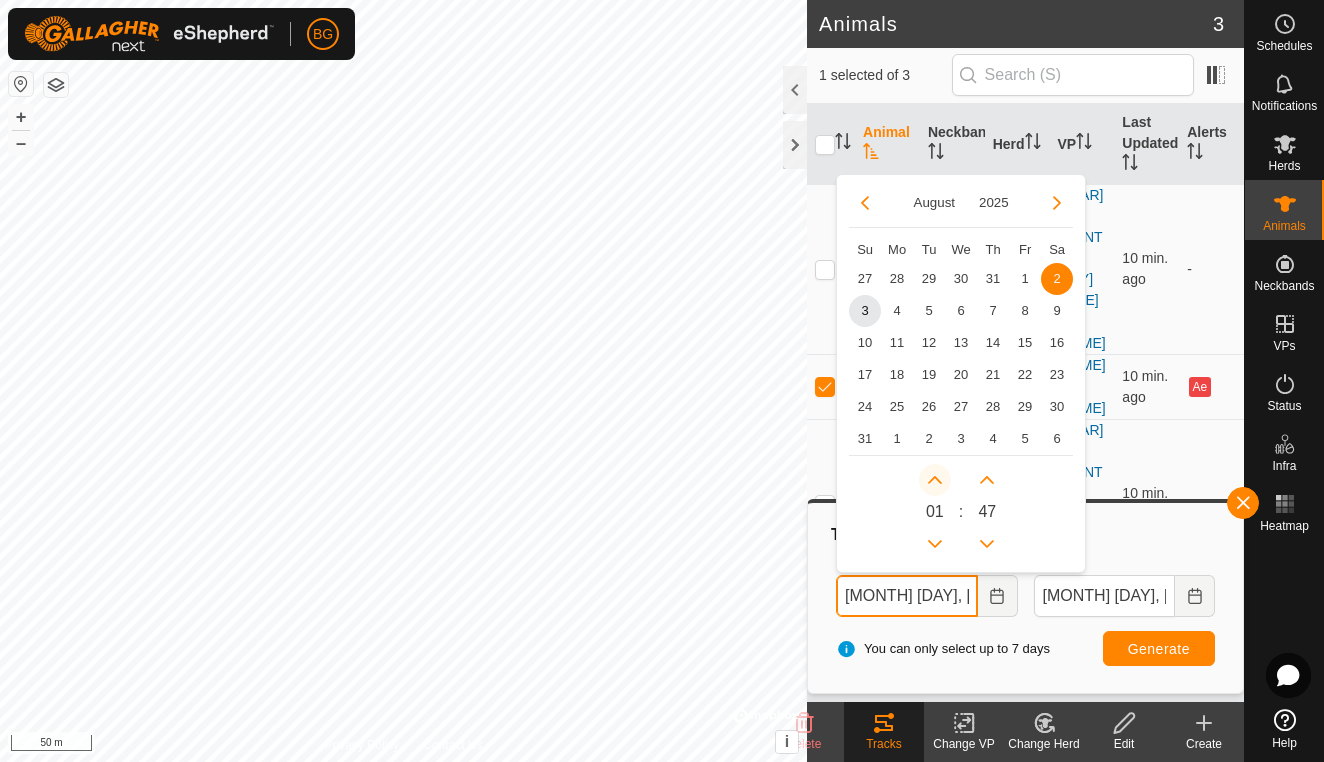 click at bounding box center [935, 480] 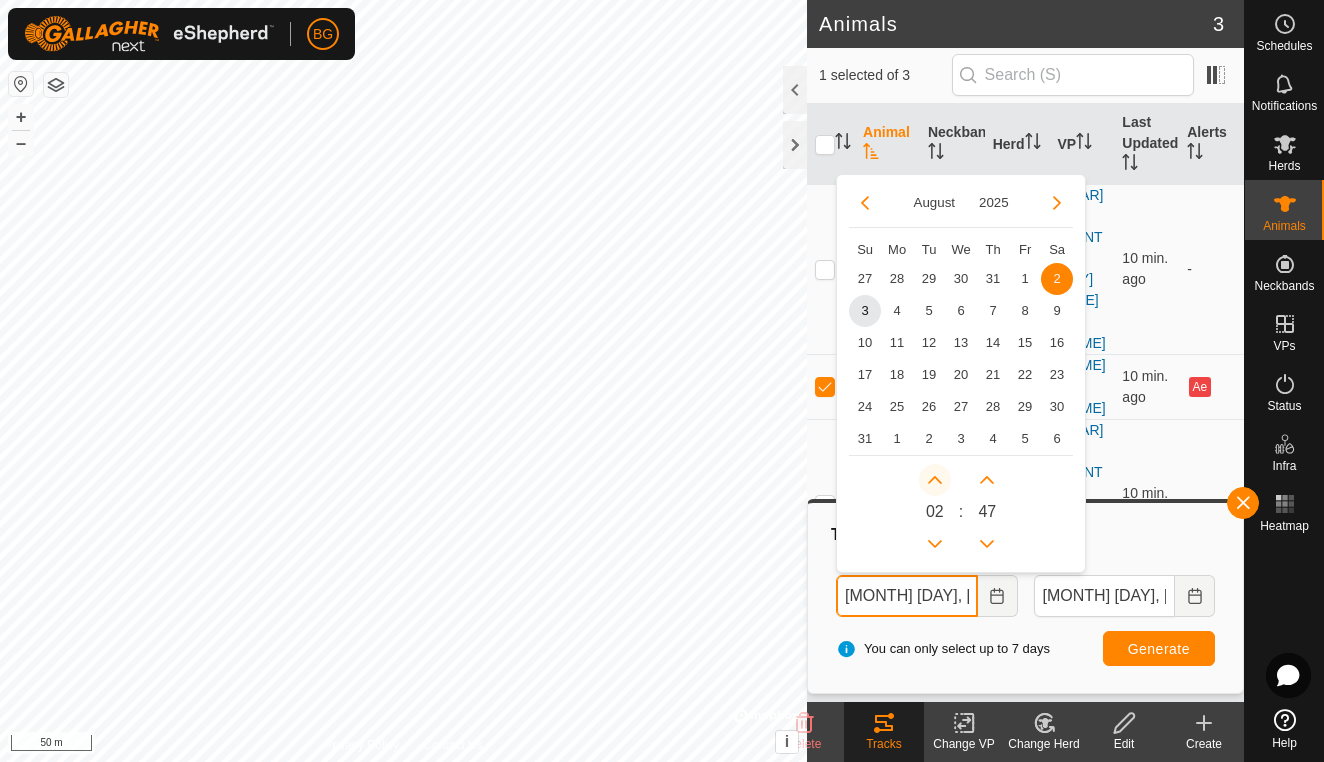 click at bounding box center (935, 480) 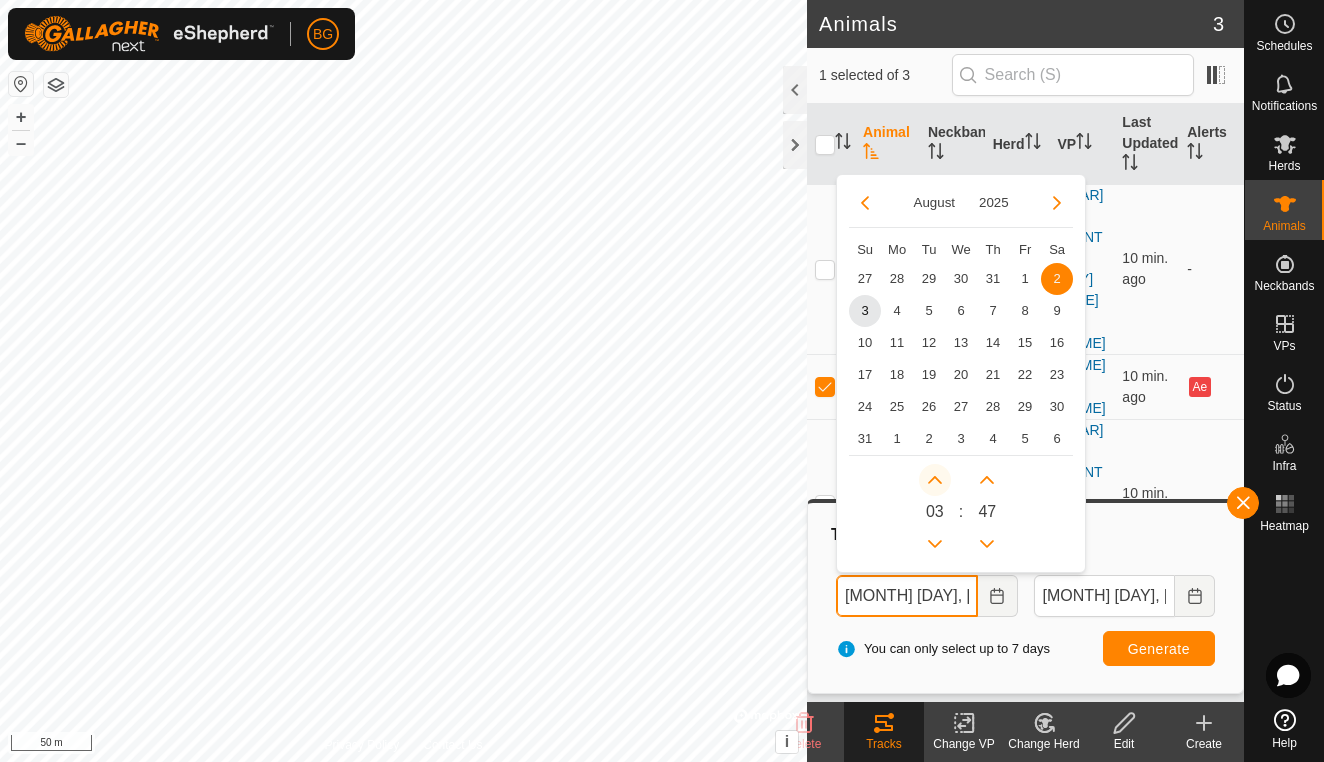 click at bounding box center (935, 480) 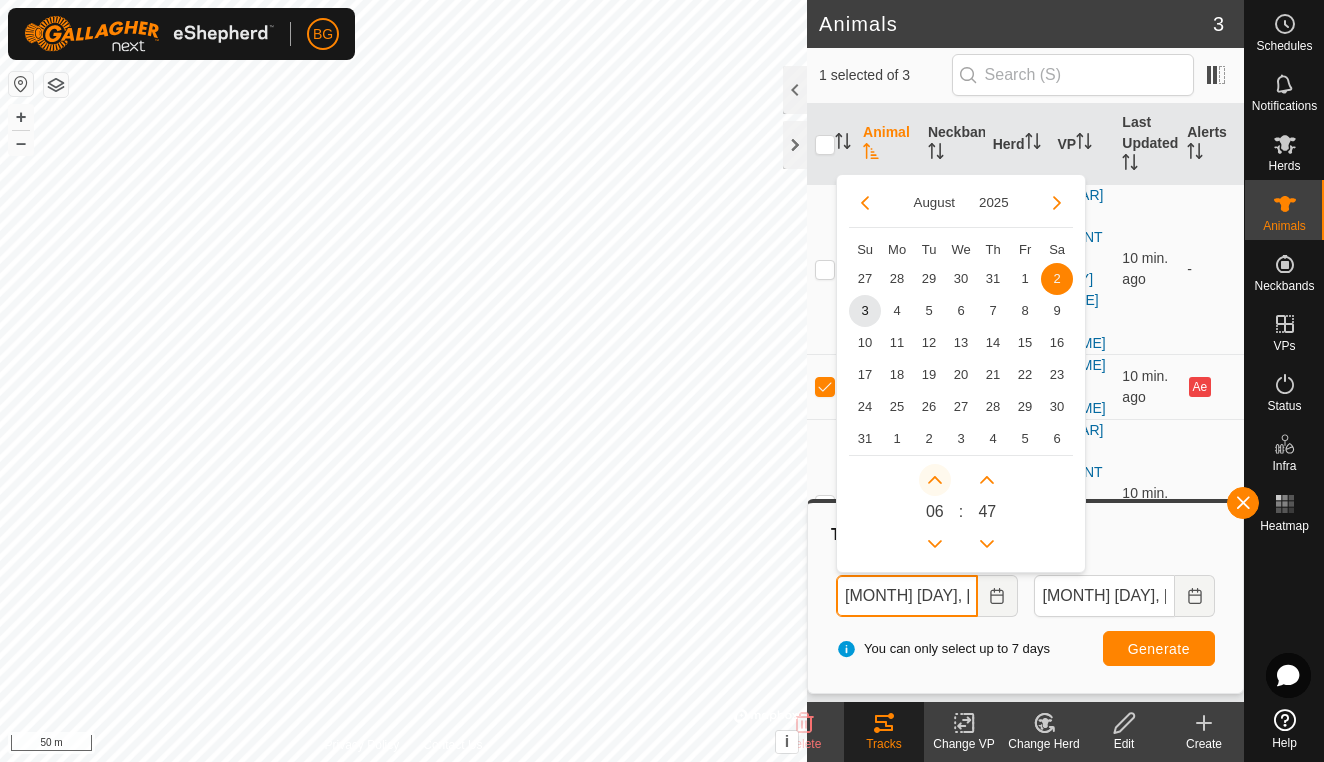 click 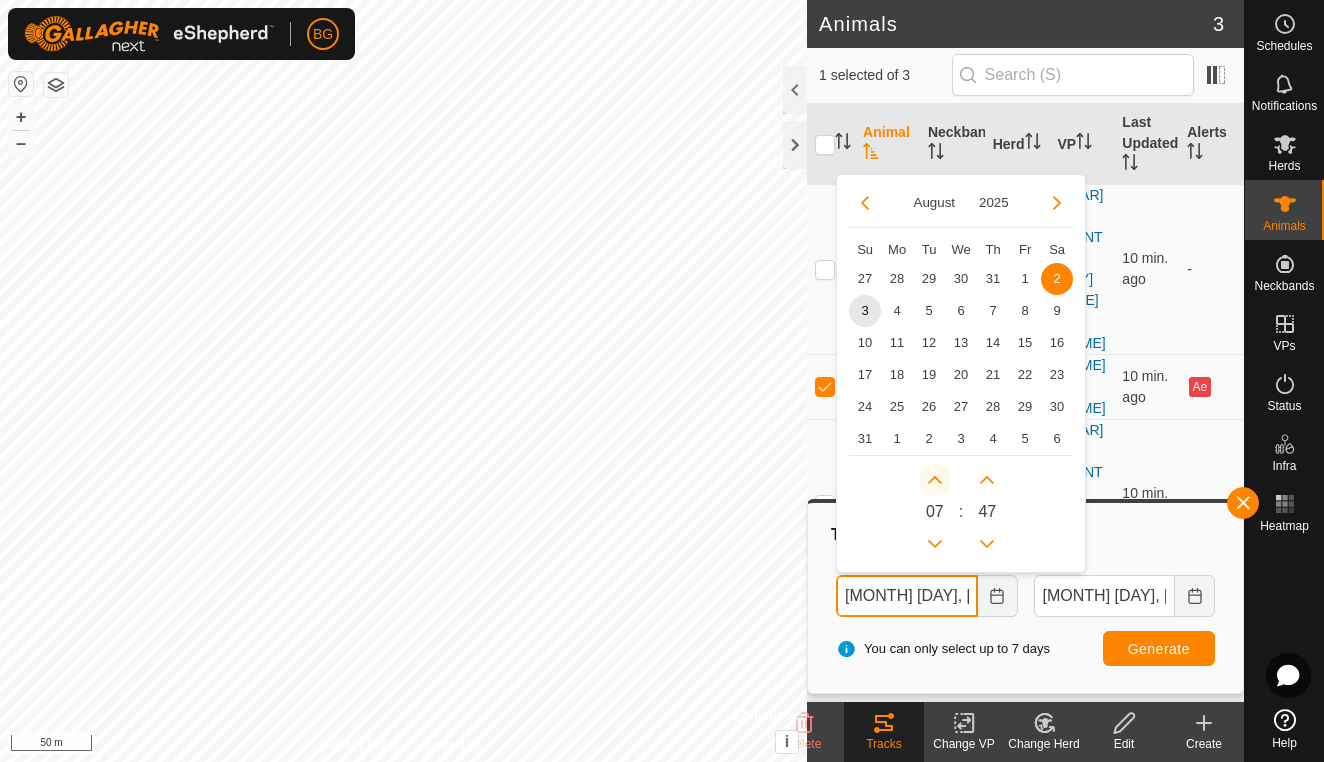 click 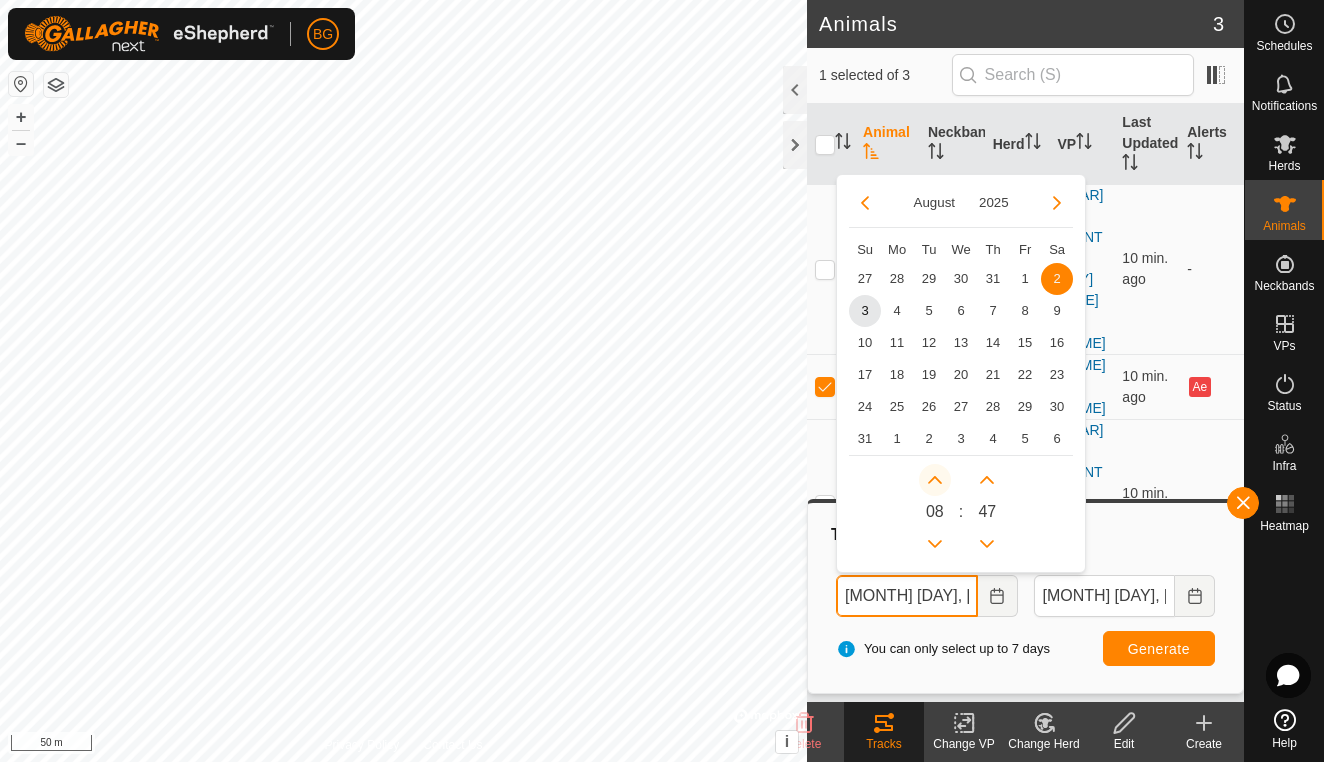 click at bounding box center [935, 480] 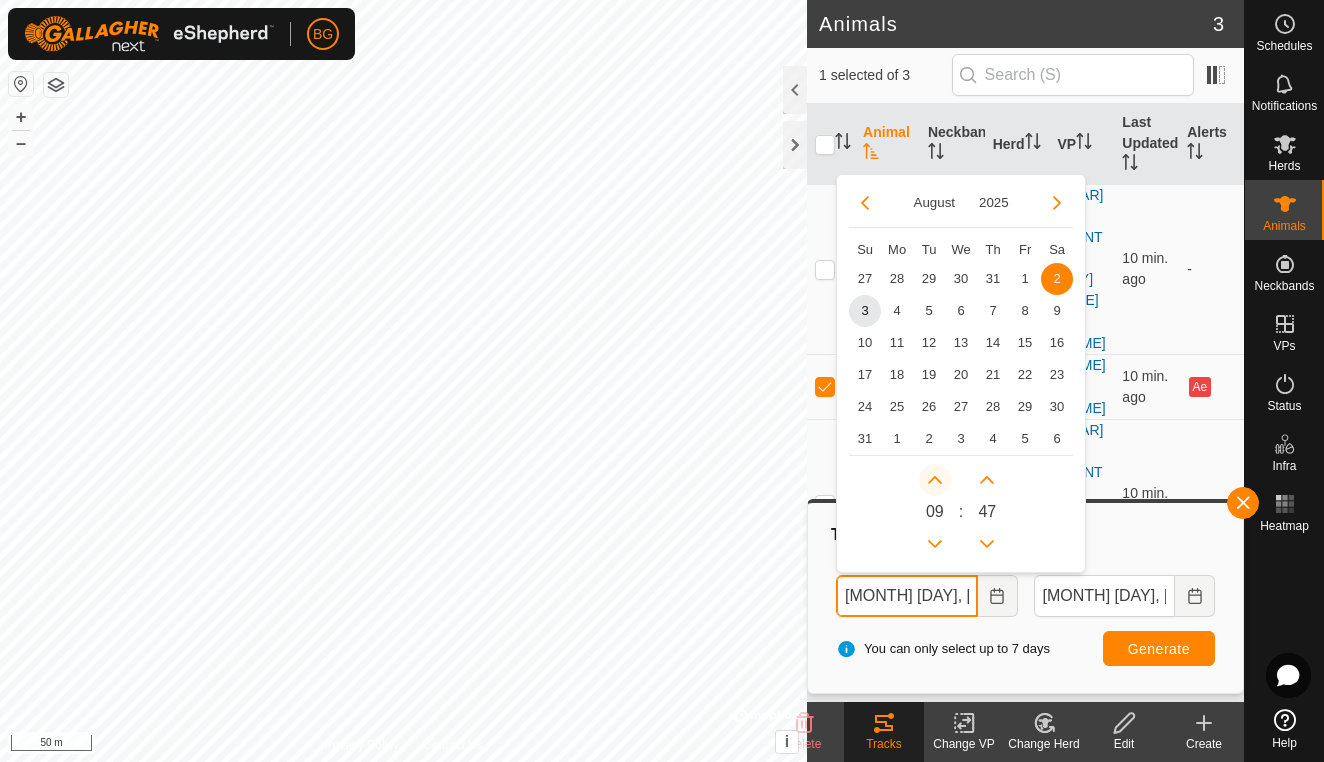 click 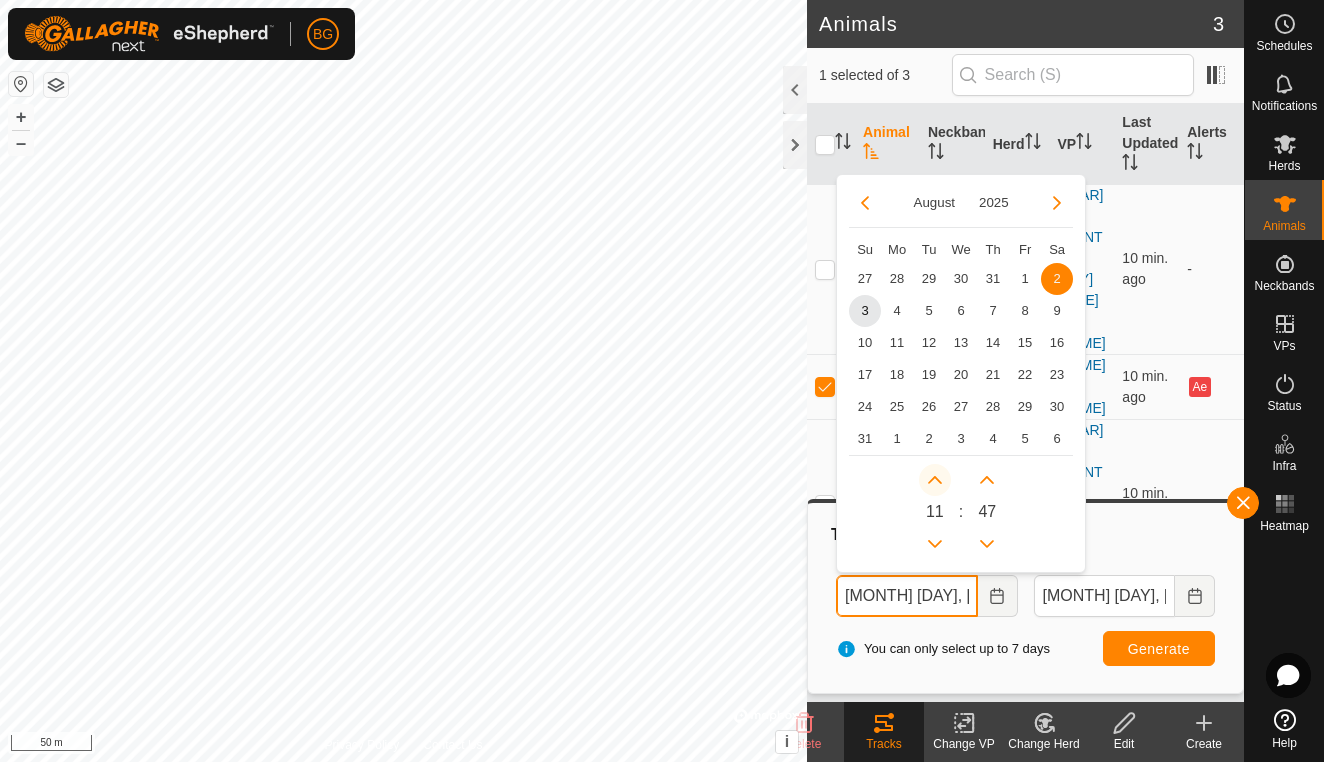 click at bounding box center (935, 480) 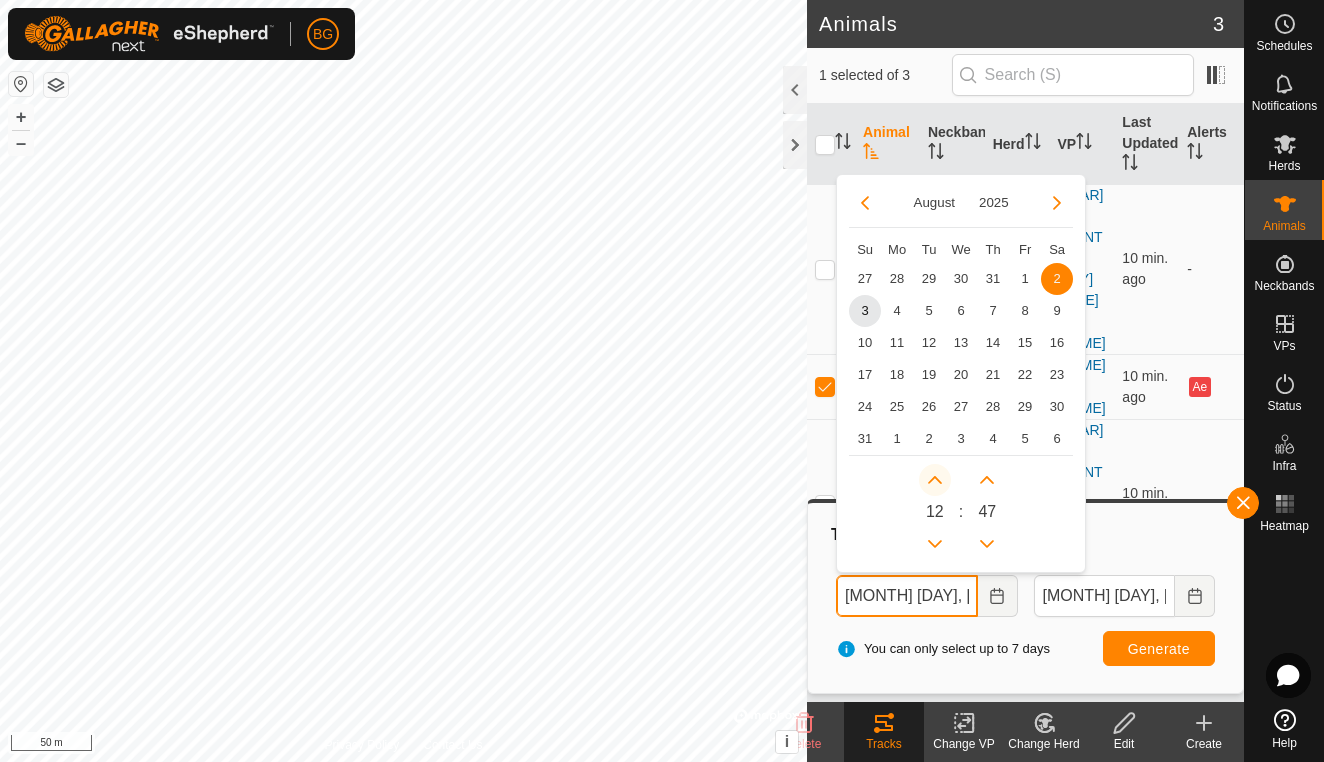 click at bounding box center [935, 480] 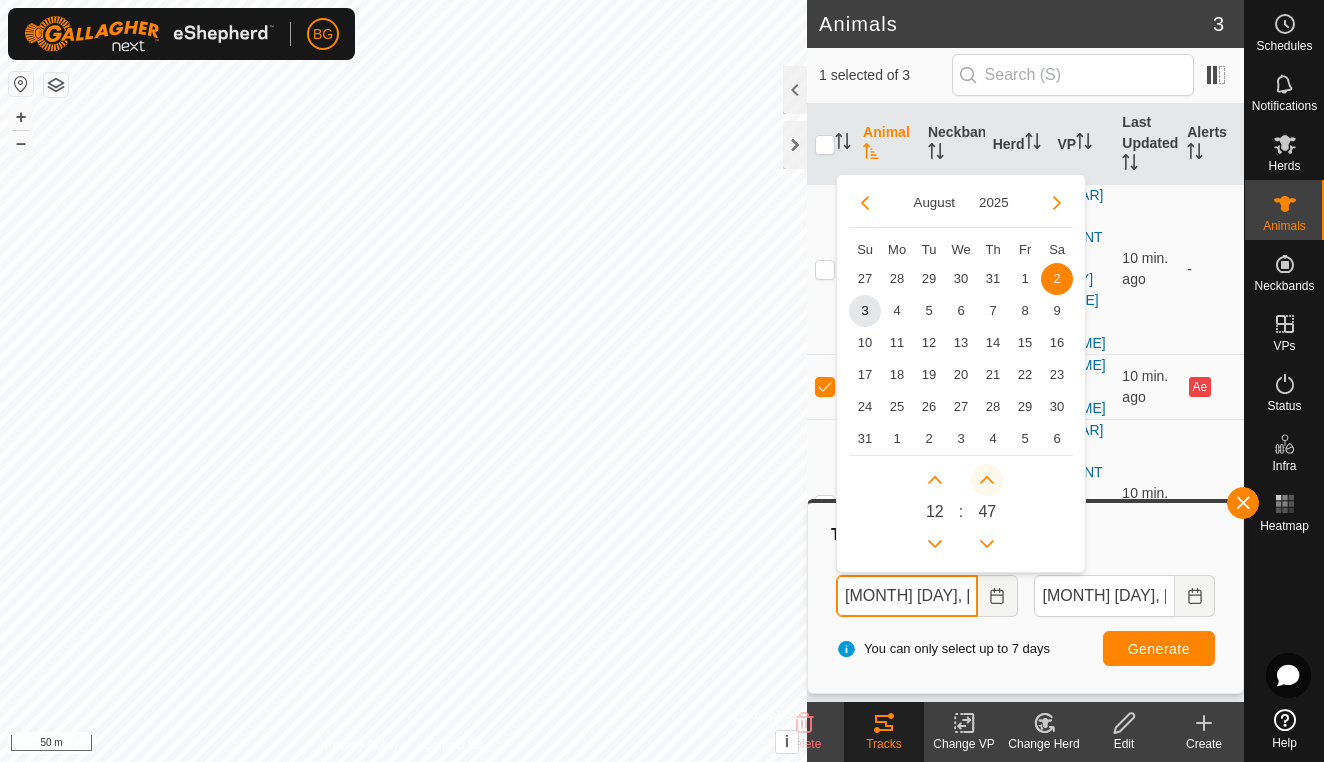 click at bounding box center (987, 480) 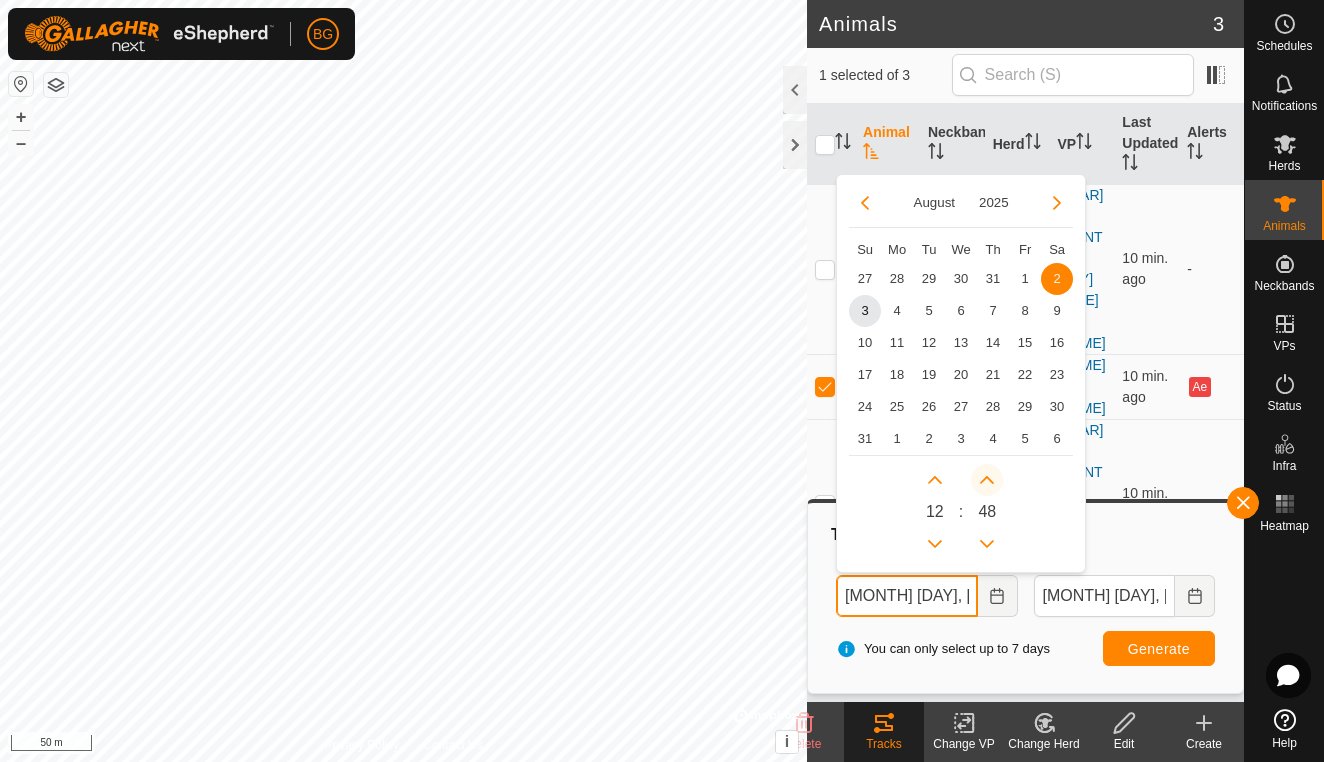 click at bounding box center (987, 480) 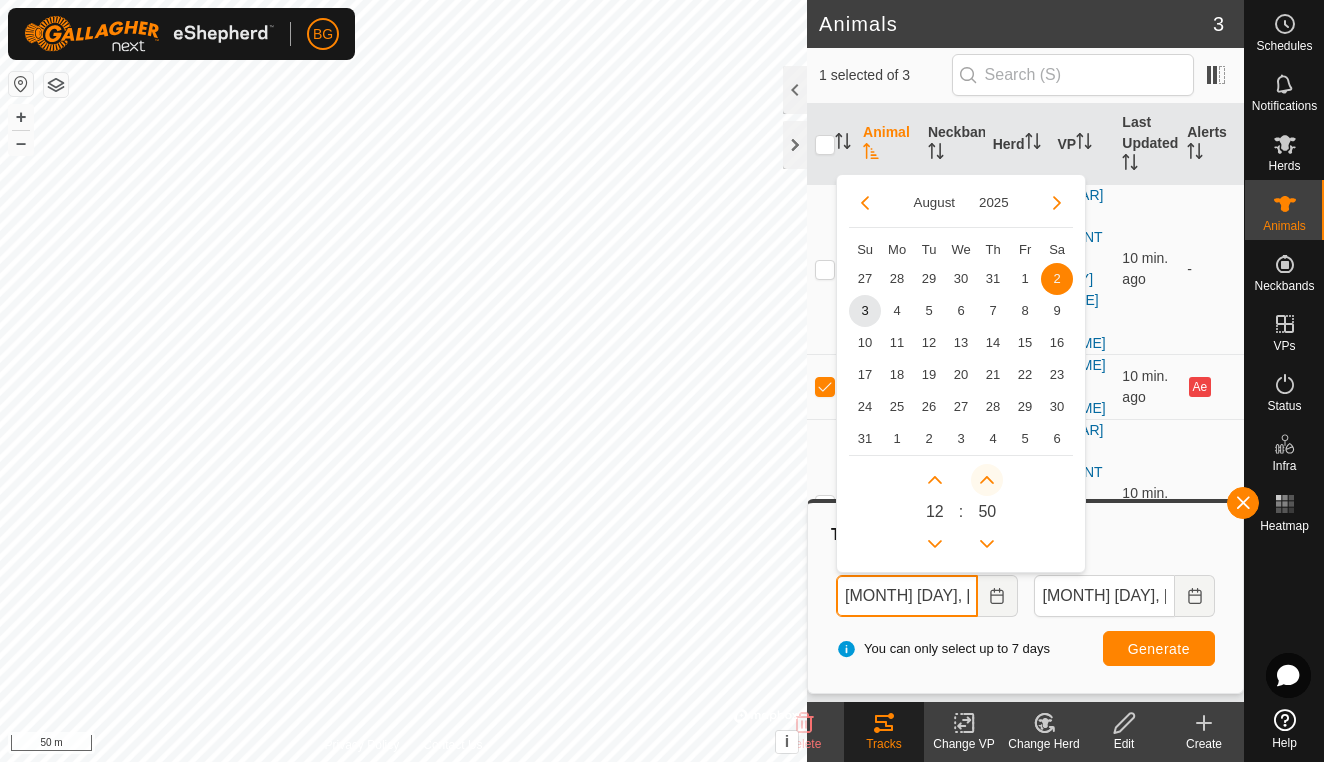 click 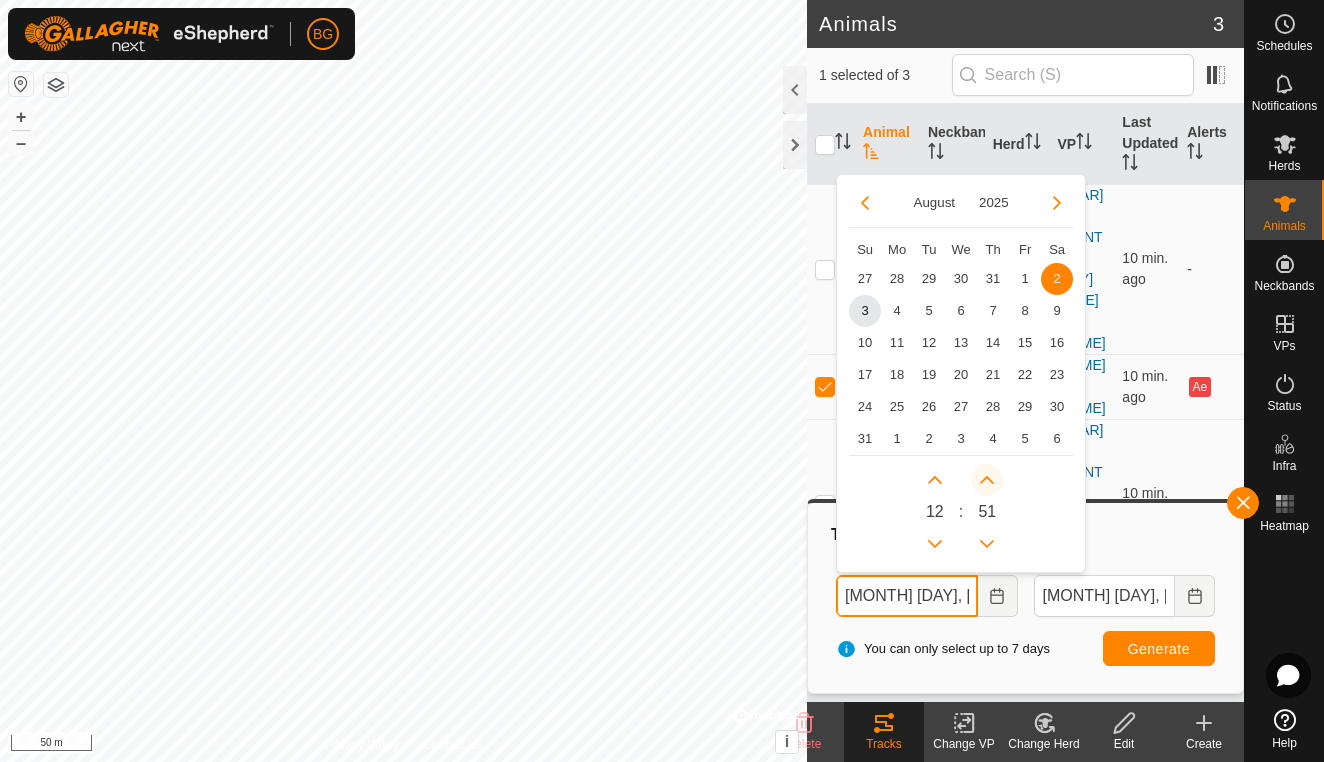 click 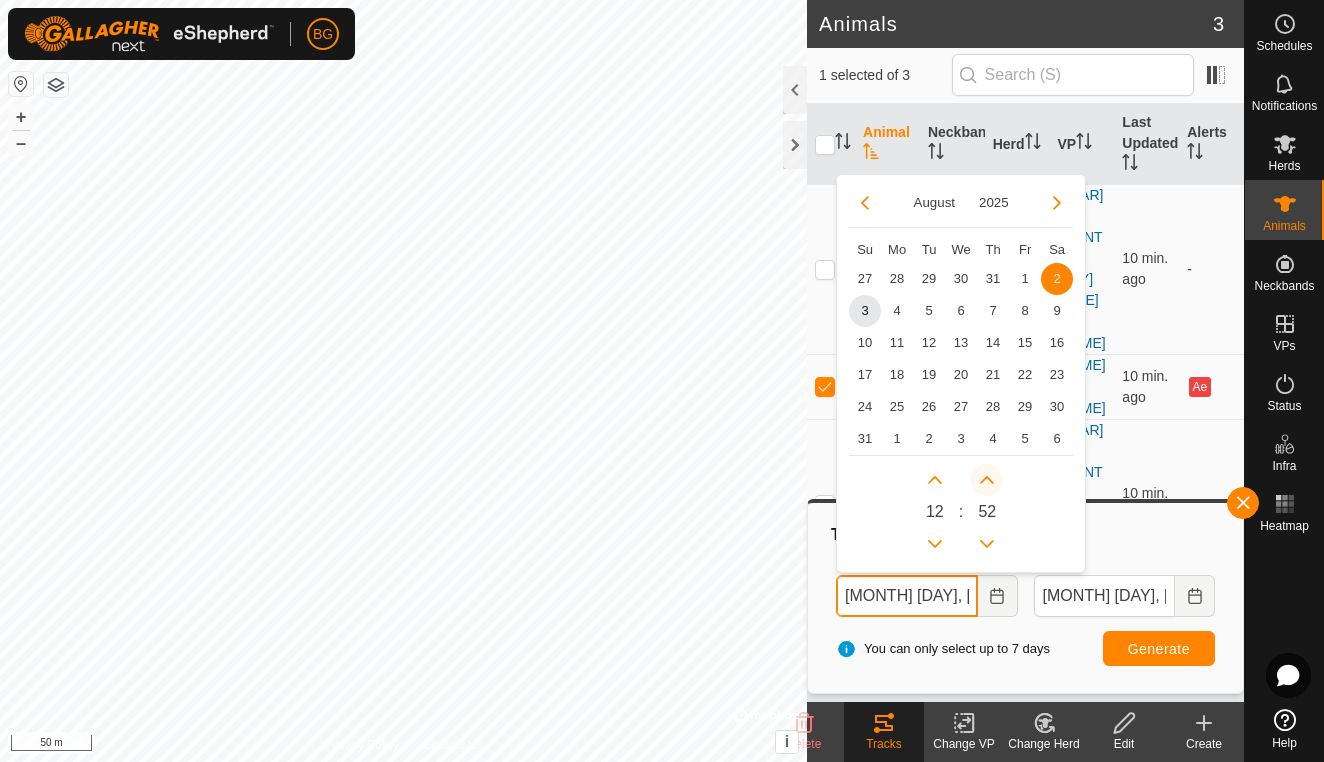 click at bounding box center (987, 480) 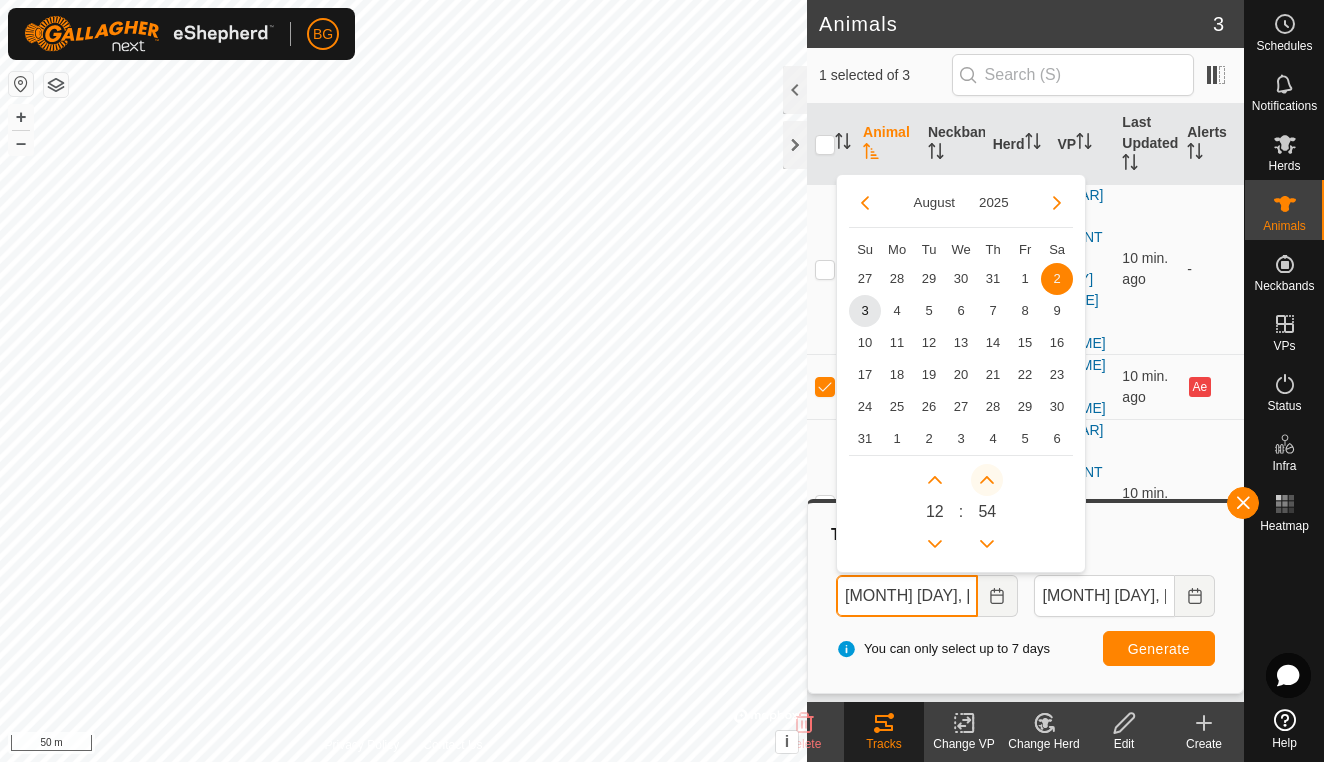 click at bounding box center (987, 480) 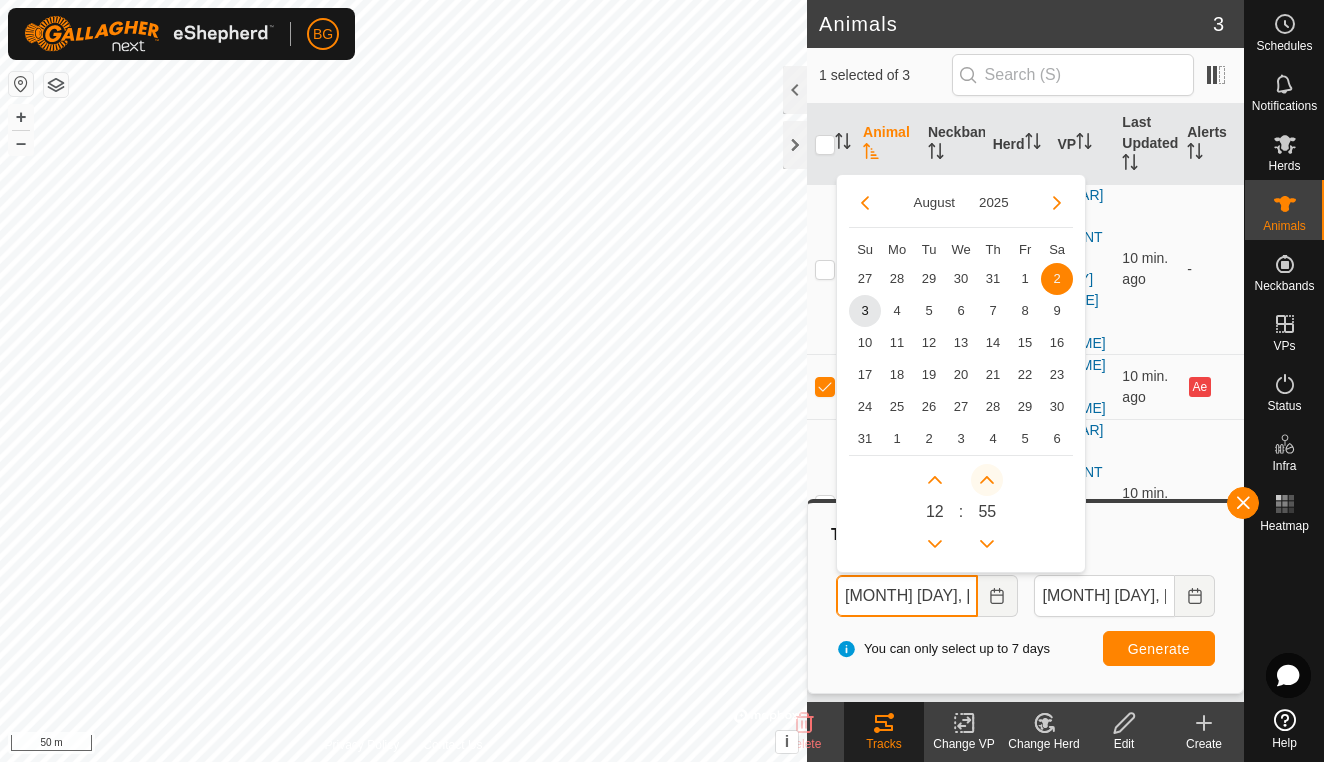 click at bounding box center (987, 480) 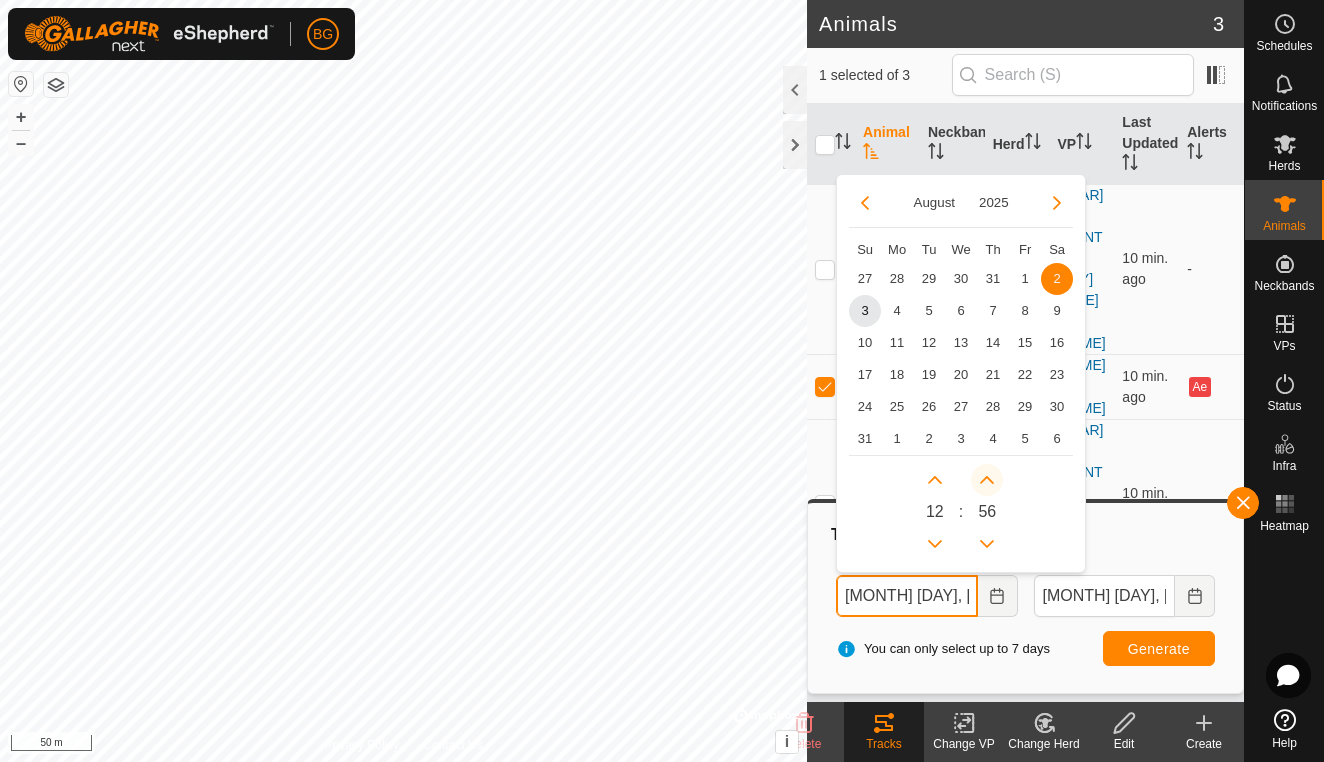 click 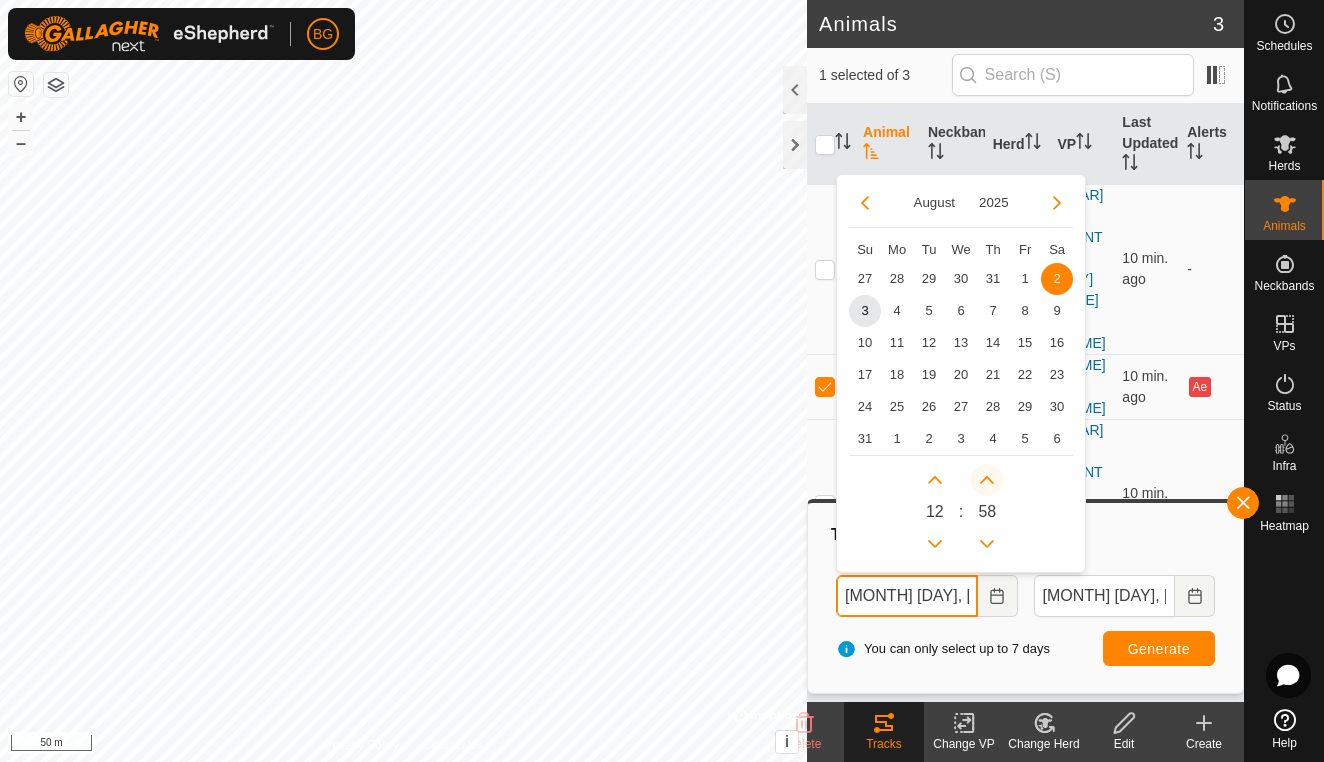 click at bounding box center [987, 480] 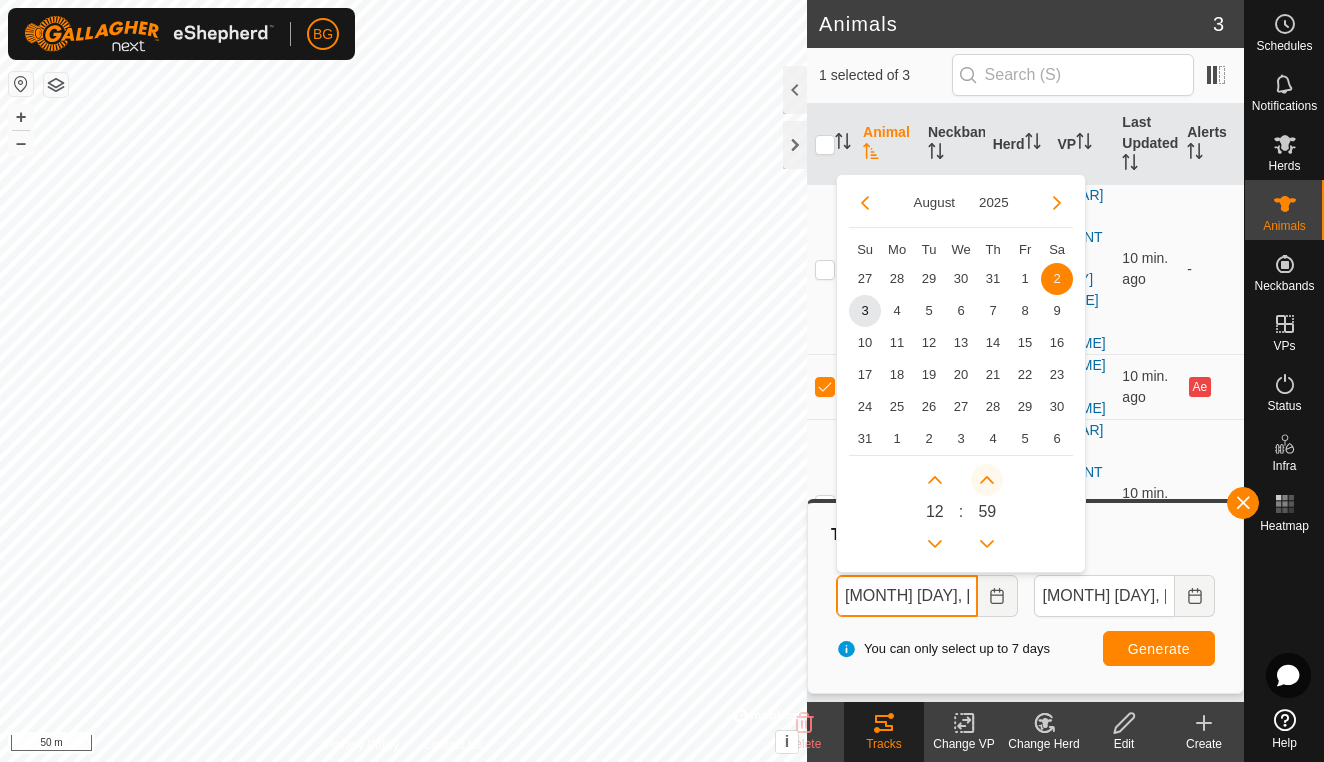 click 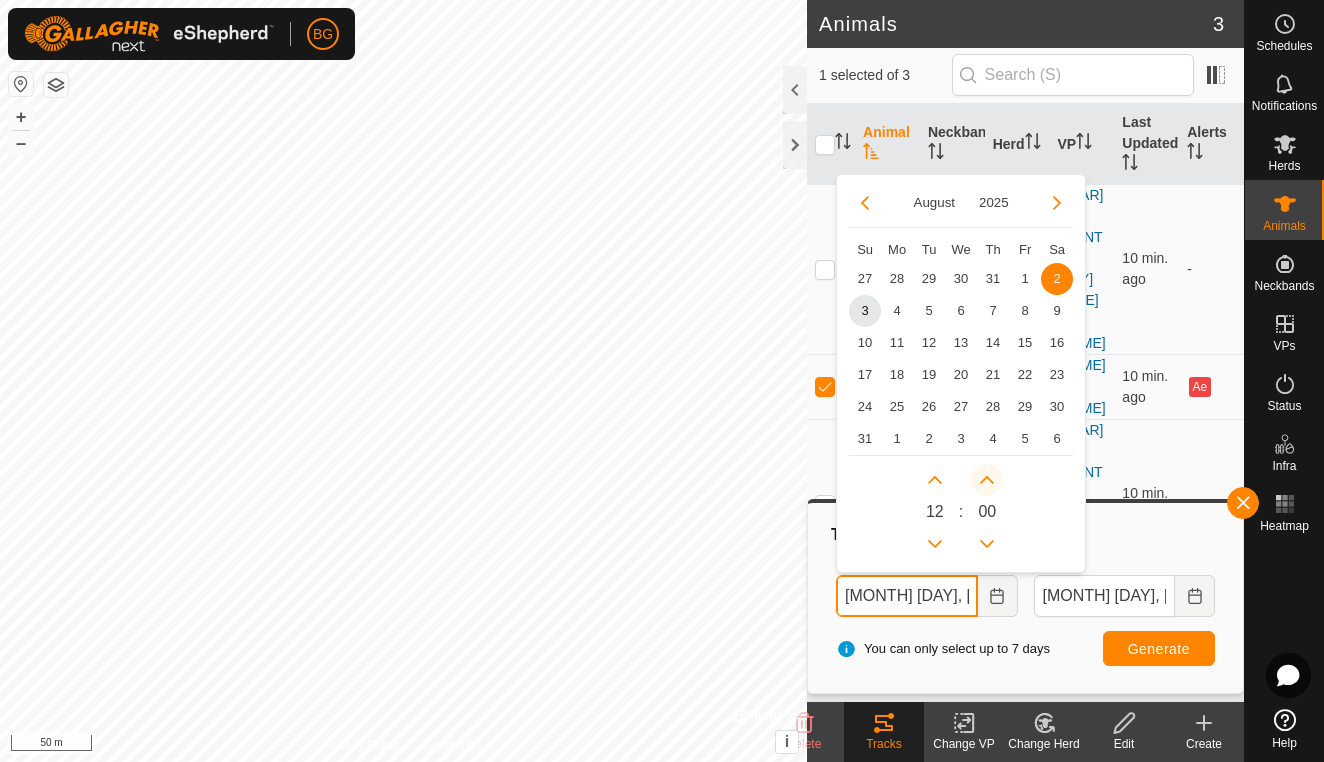 click 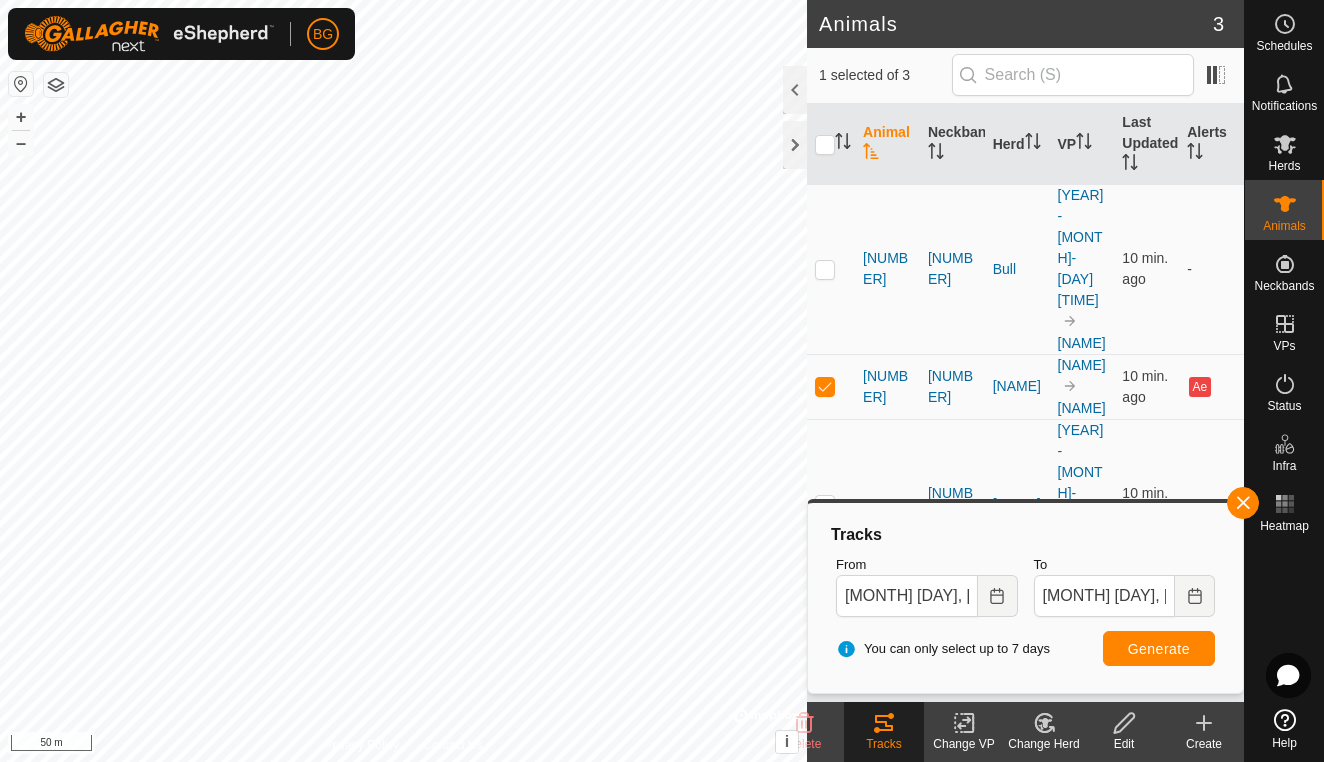 click on "Generate" at bounding box center [1159, 649] 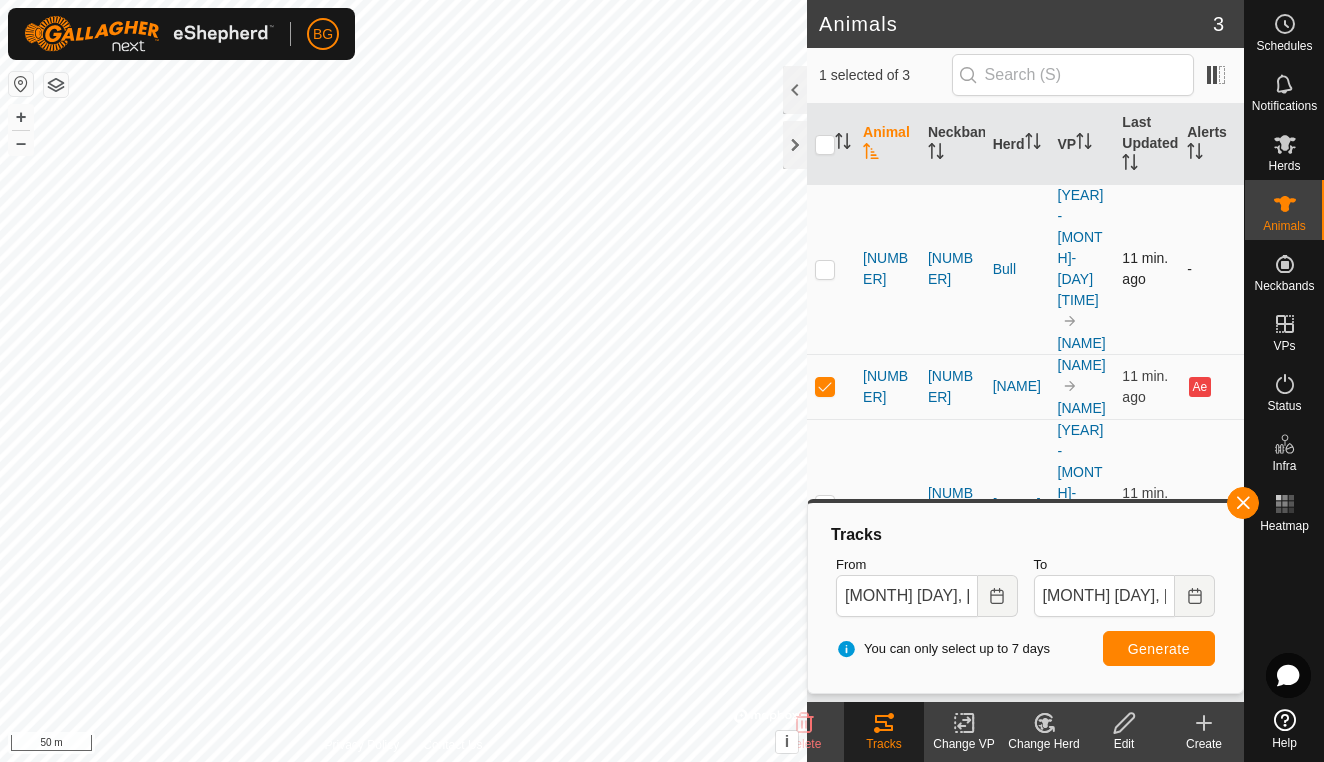 click at bounding box center (825, 269) 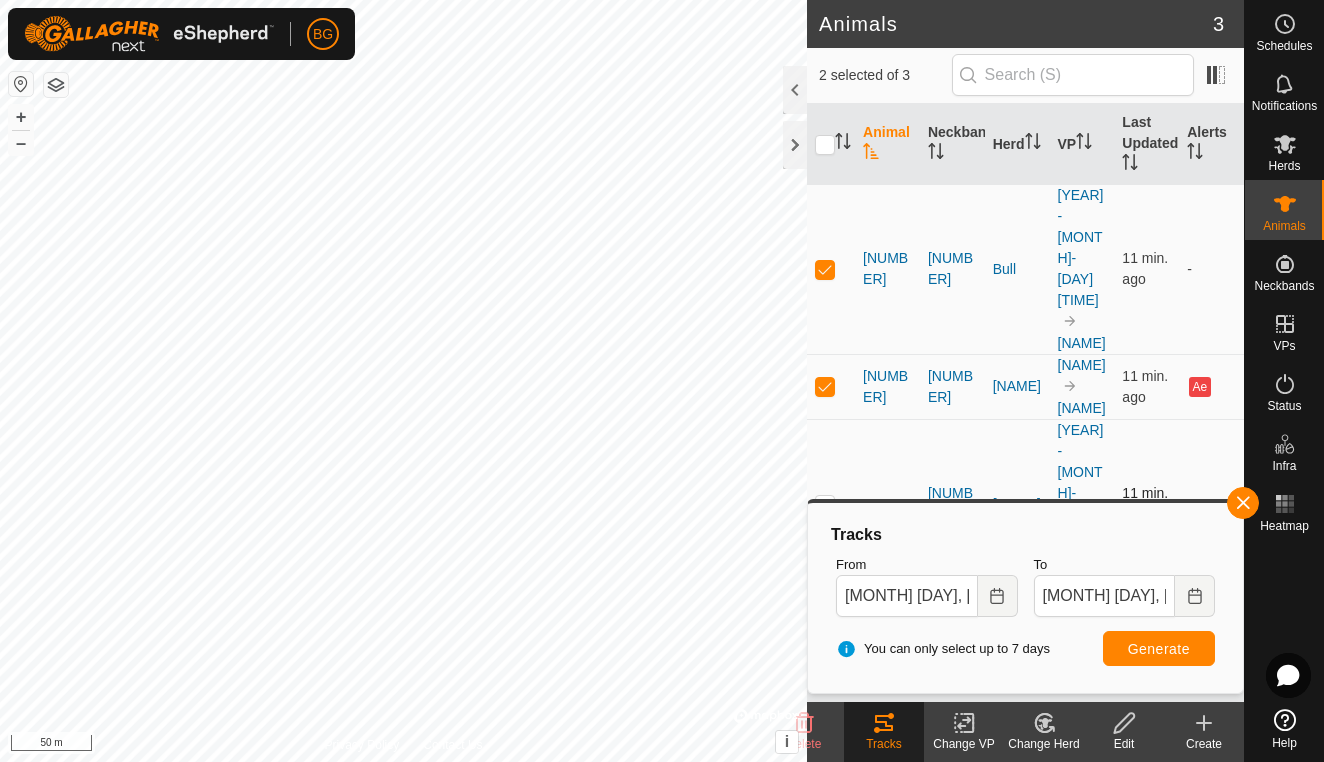 click at bounding box center [825, 504] 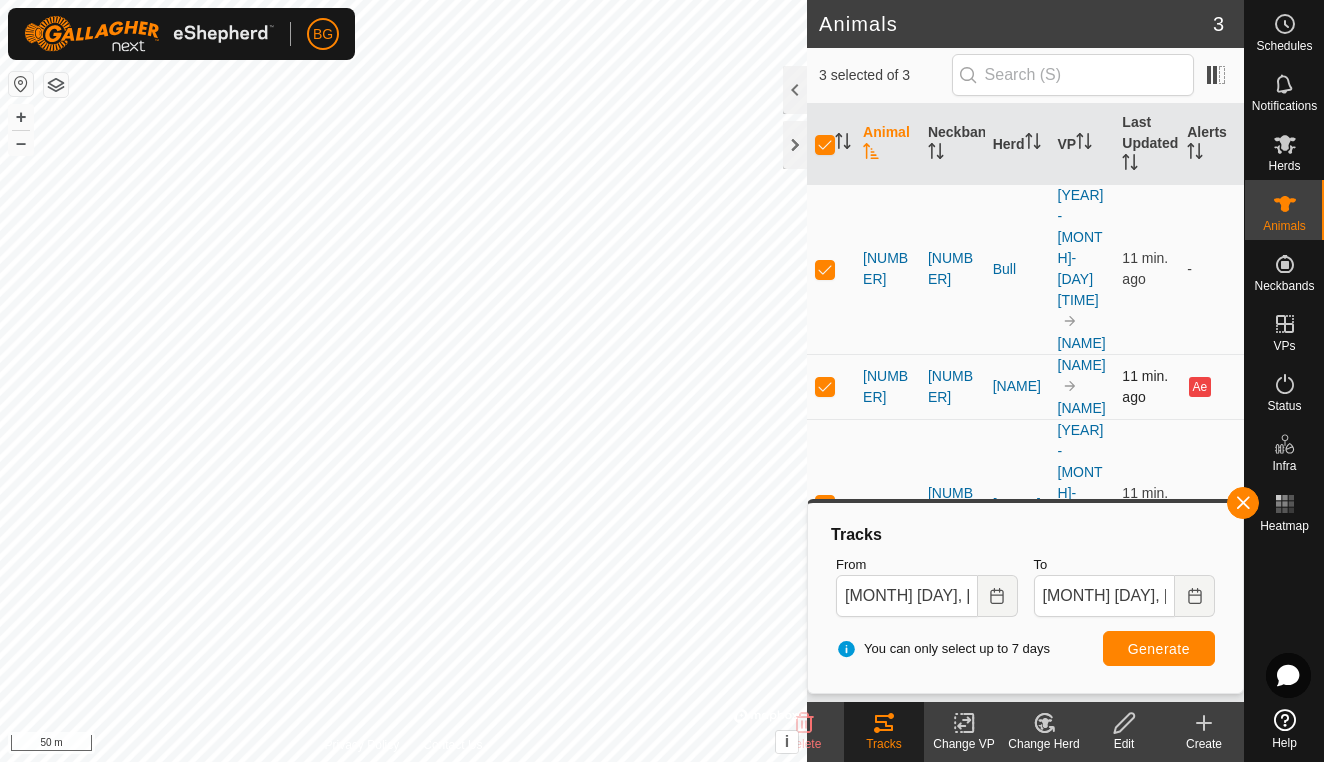 click at bounding box center (825, 386) 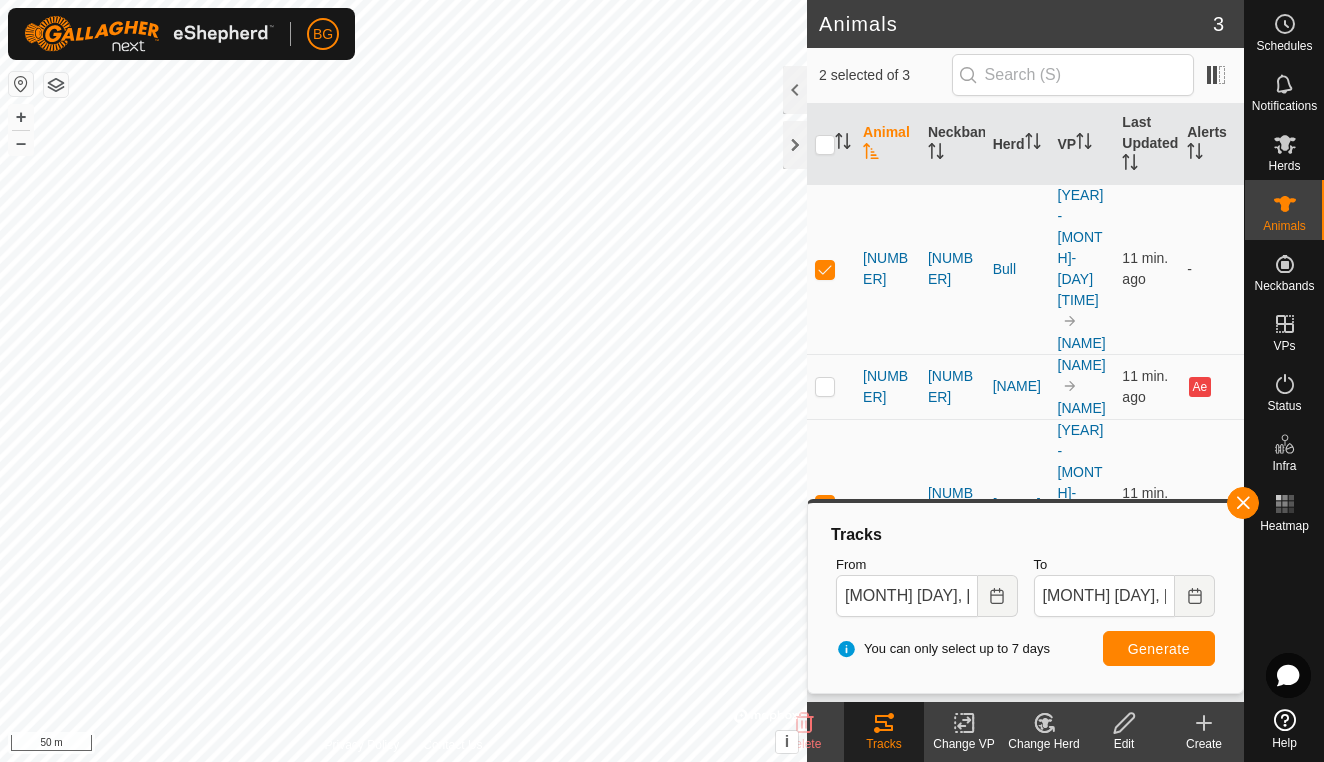click on "Generate" at bounding box center [1159, 648] 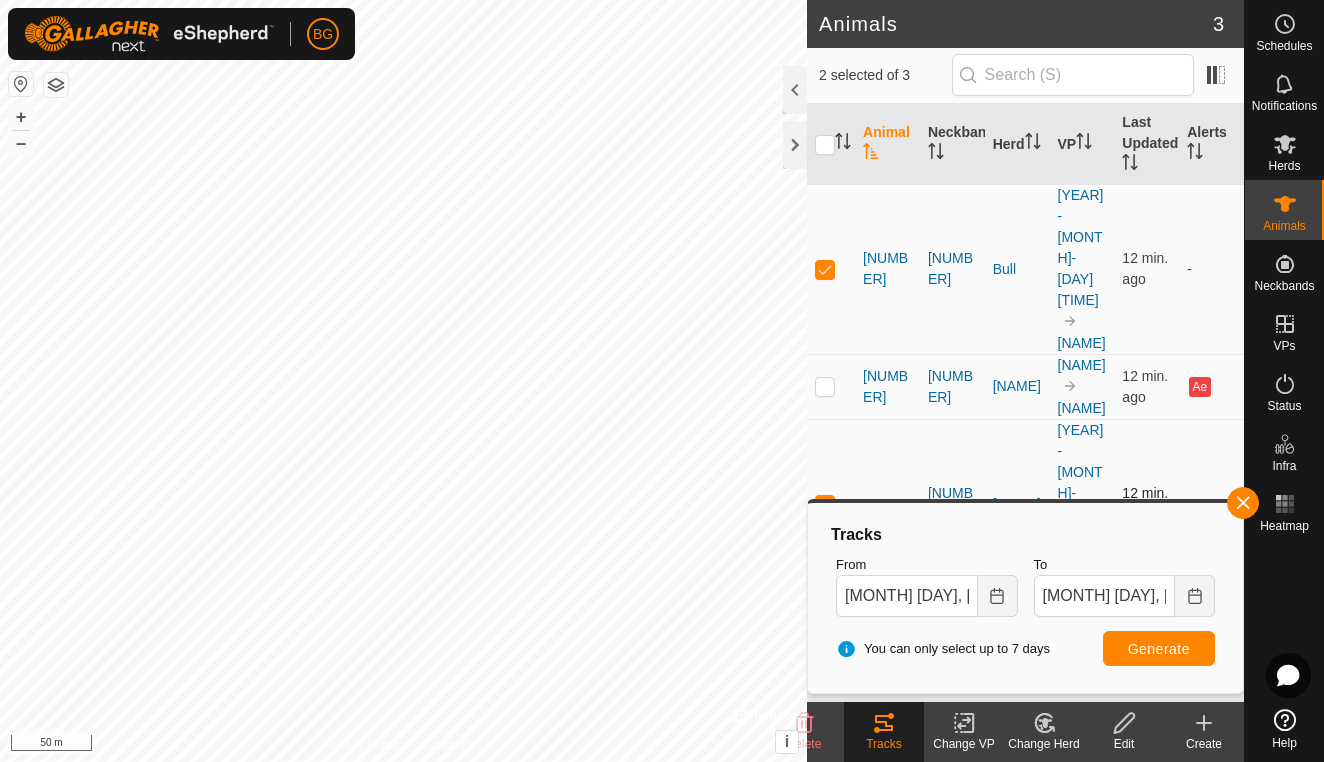 click at bounding box center (825, 504) 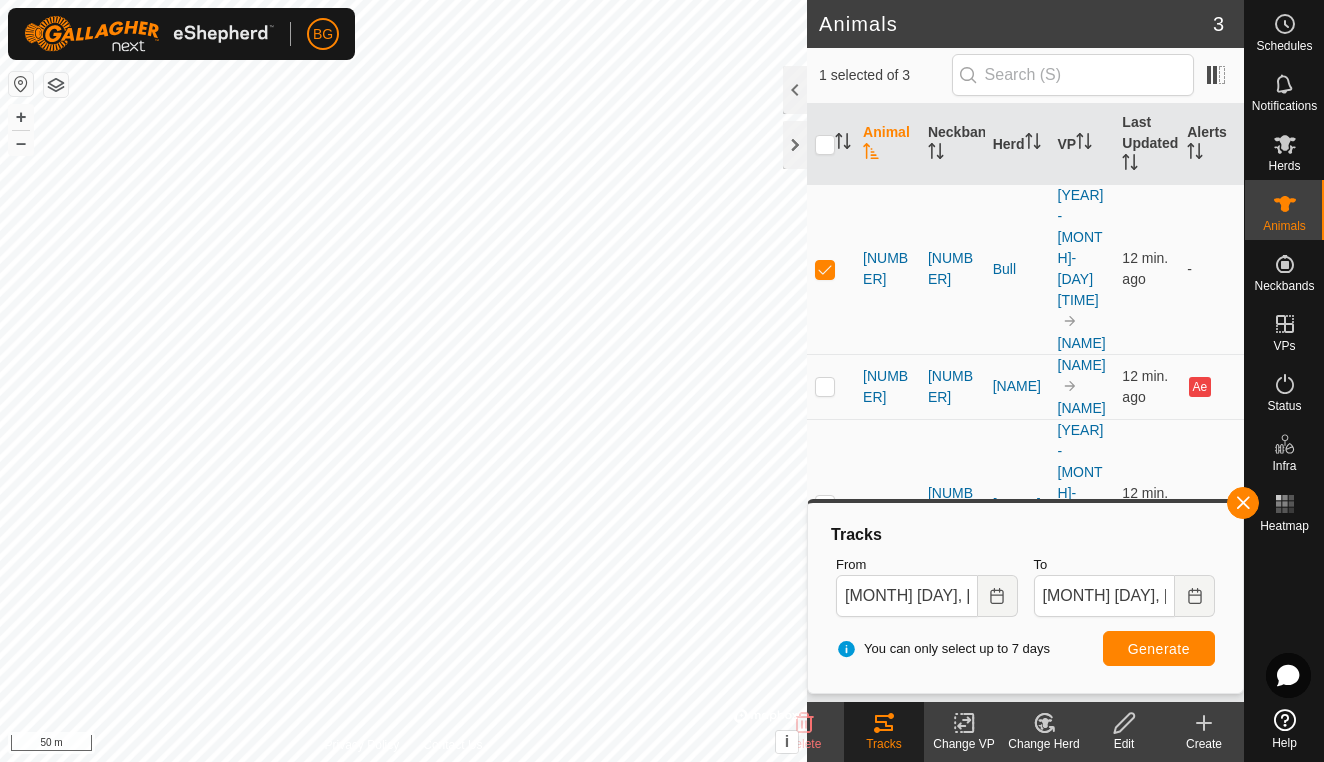 click on "Generate" at bounding box center [1159, 649] 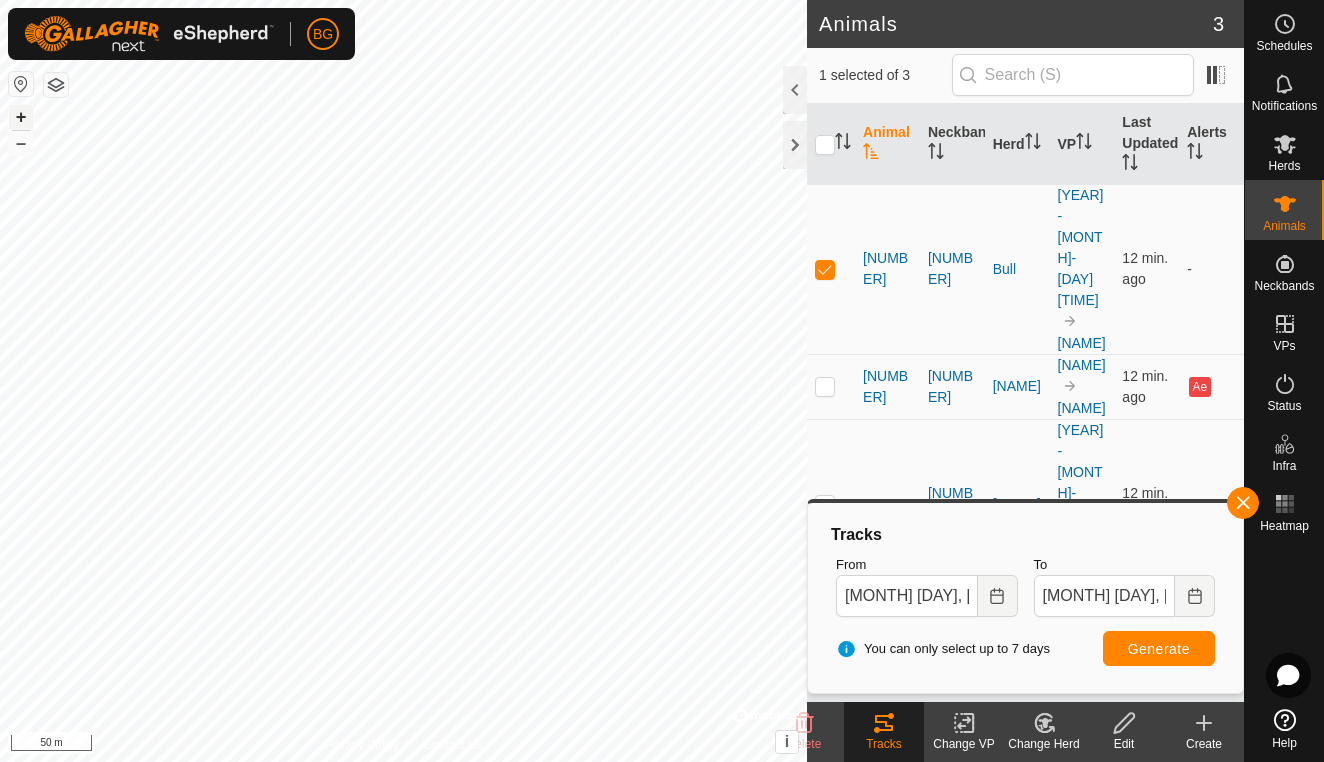 click on "+" at bounding box center (21, 117) 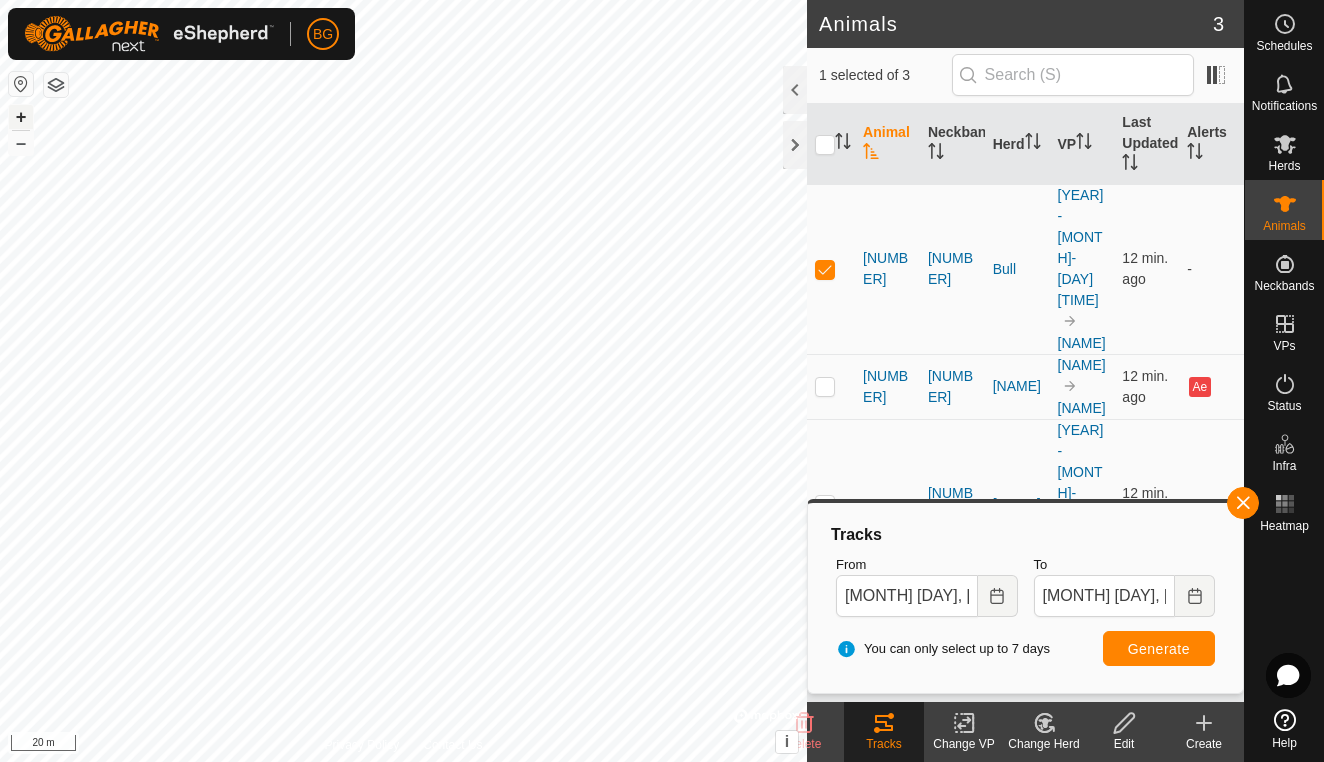 click on "+" at bounding box center [21, 117] 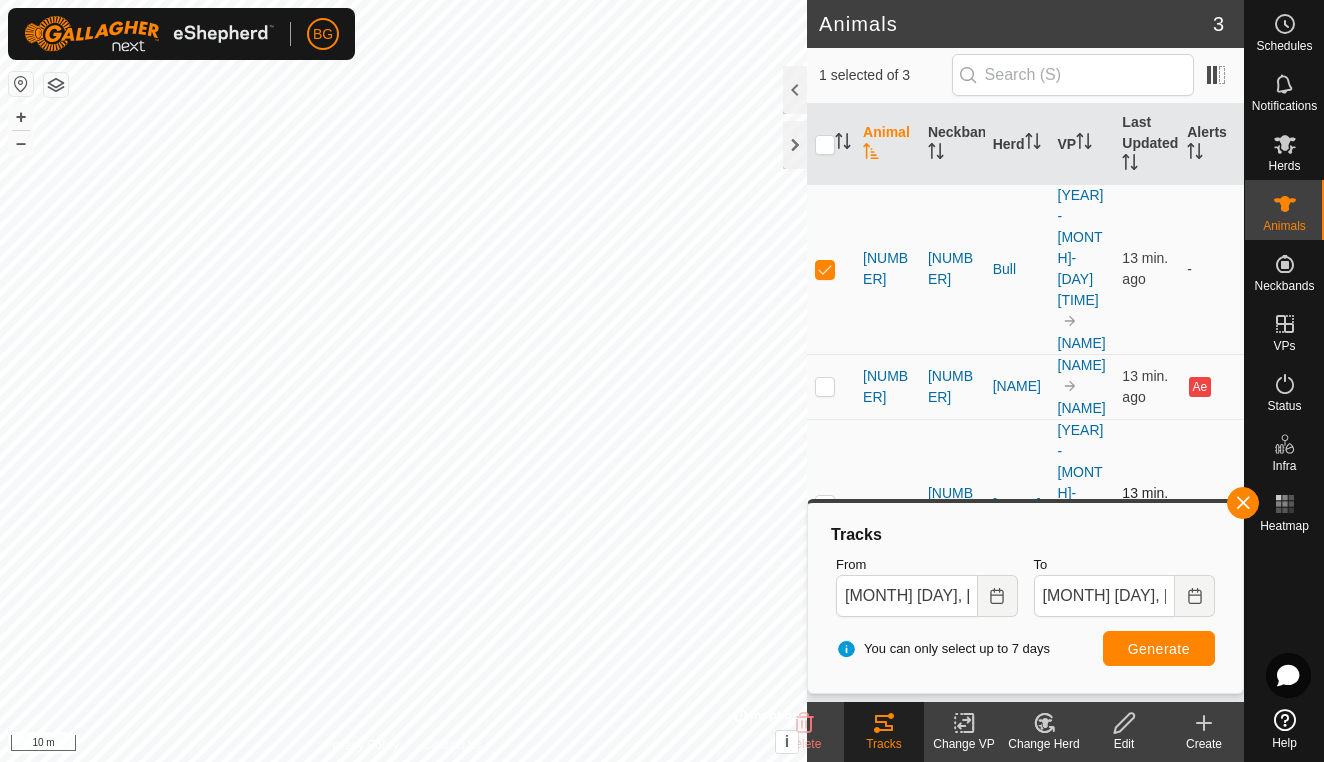 click at bounding box center [825, 504] 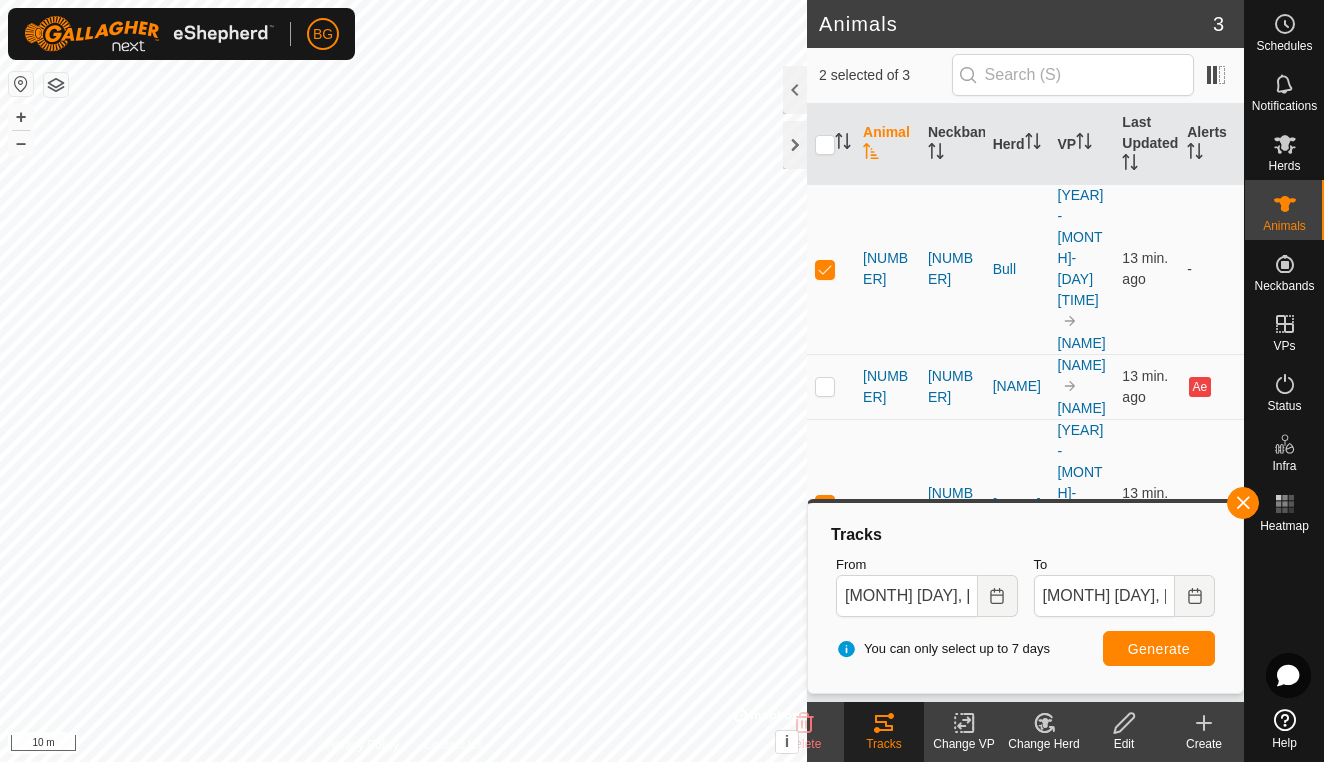 click on "Generate" at bounding box center [1159, 649] 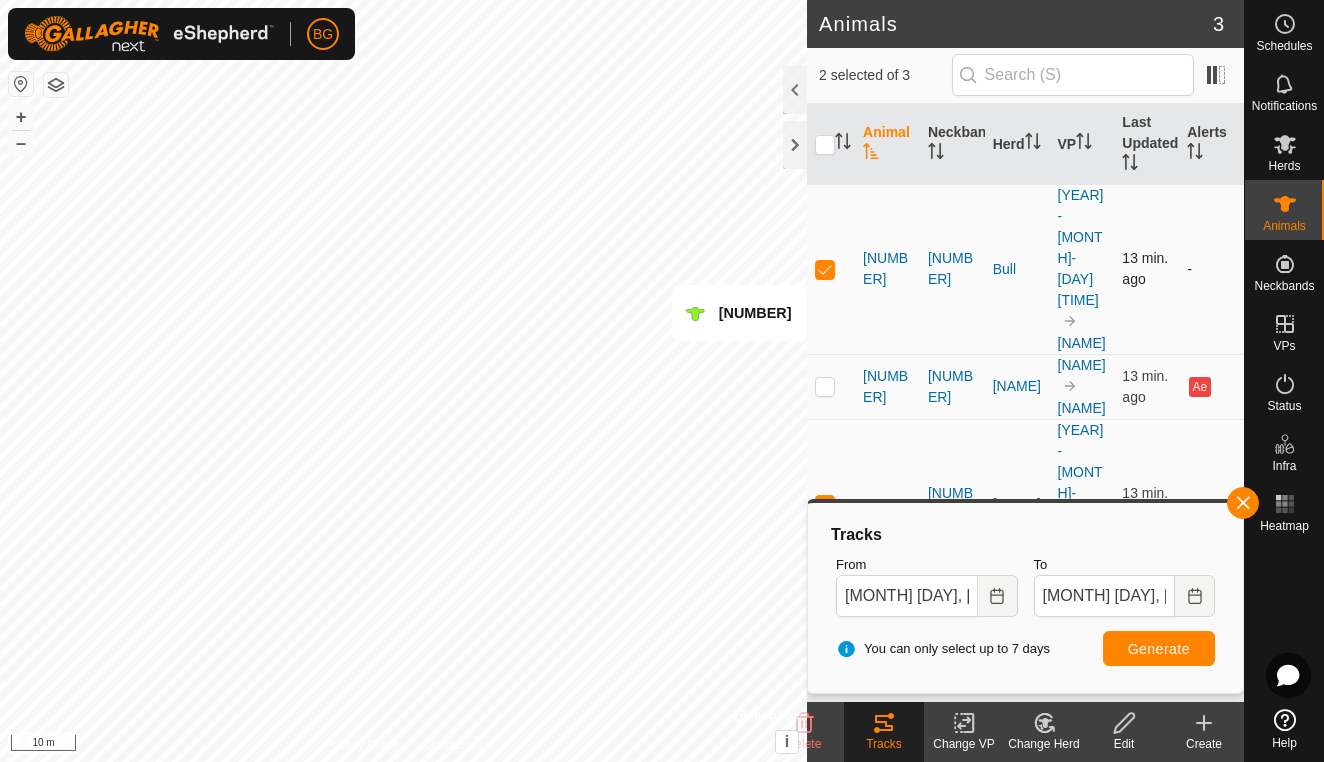 click at bounding box center (825, 269) 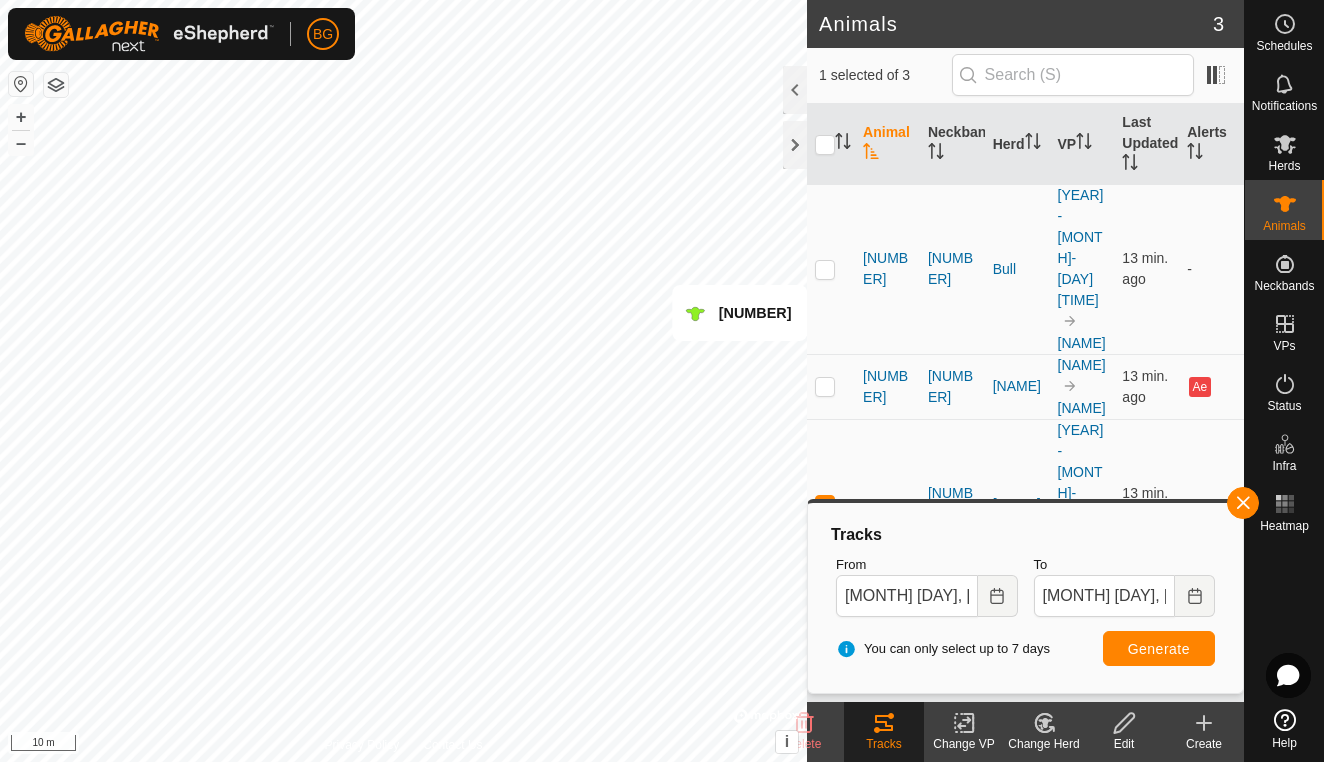click on "Generate" at bounding box center [1159, 649] 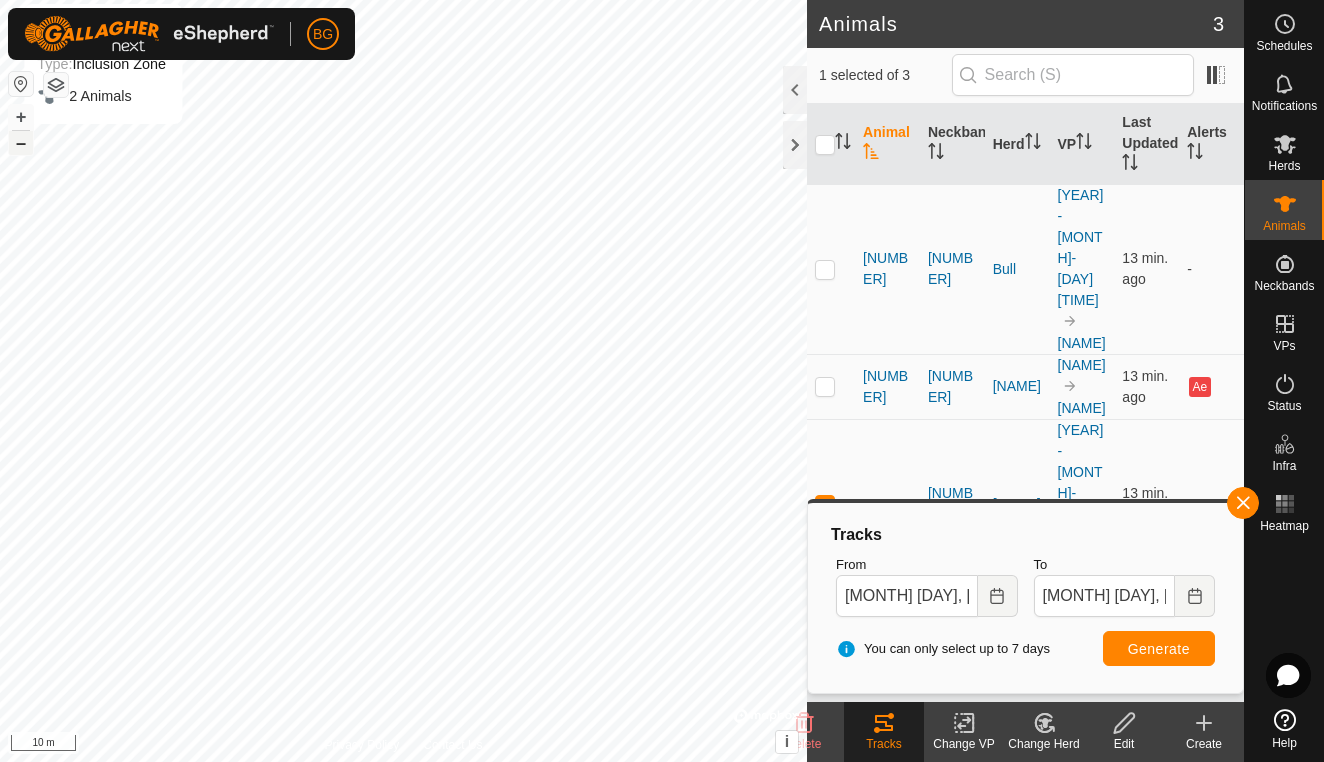 click on "–" at bounding box center [21, 143] 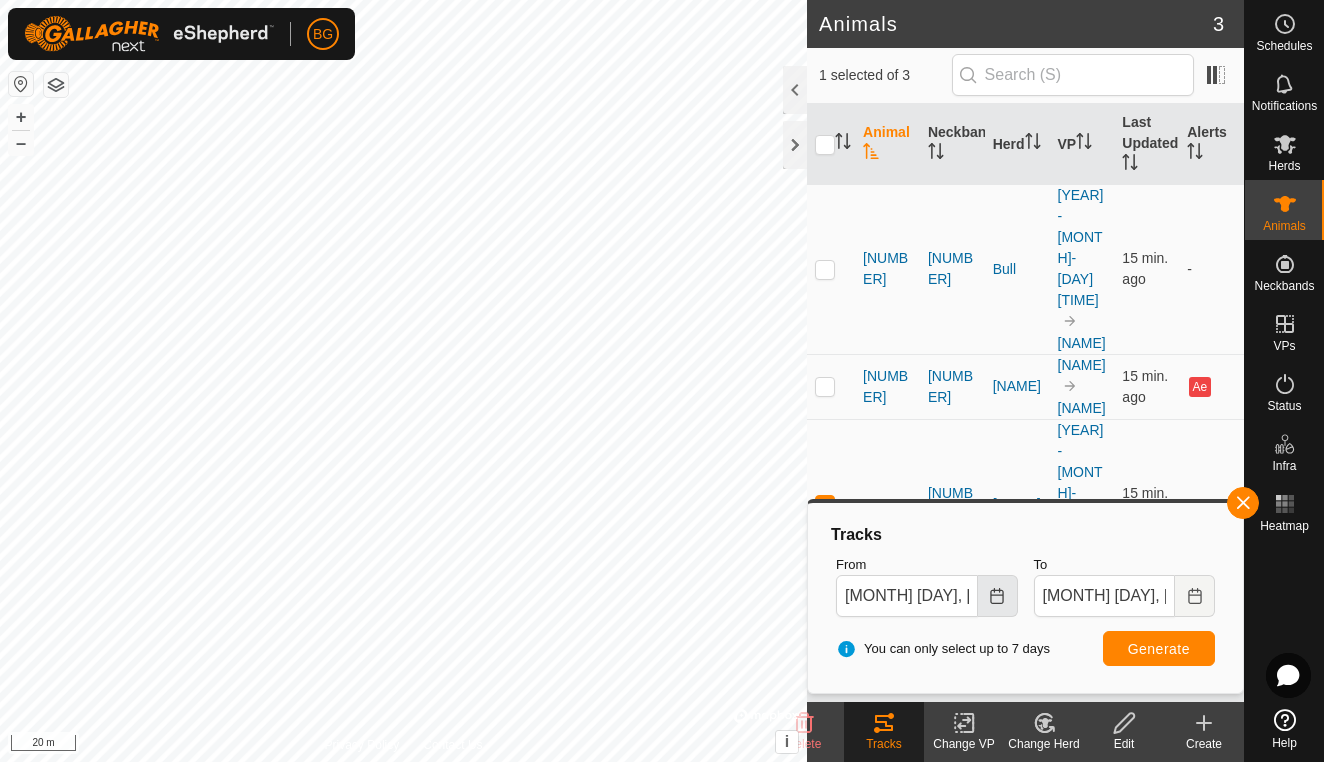 click 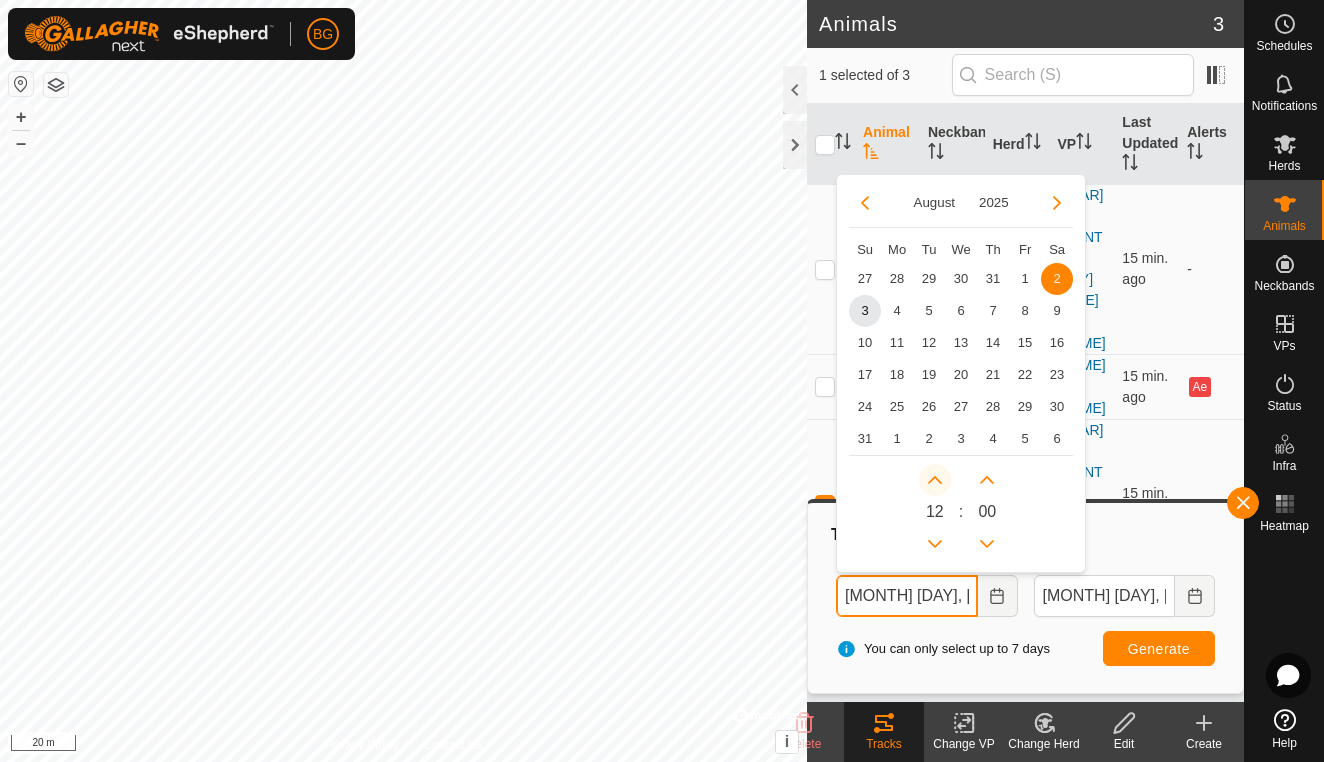 click at bounding box center [935, 480] 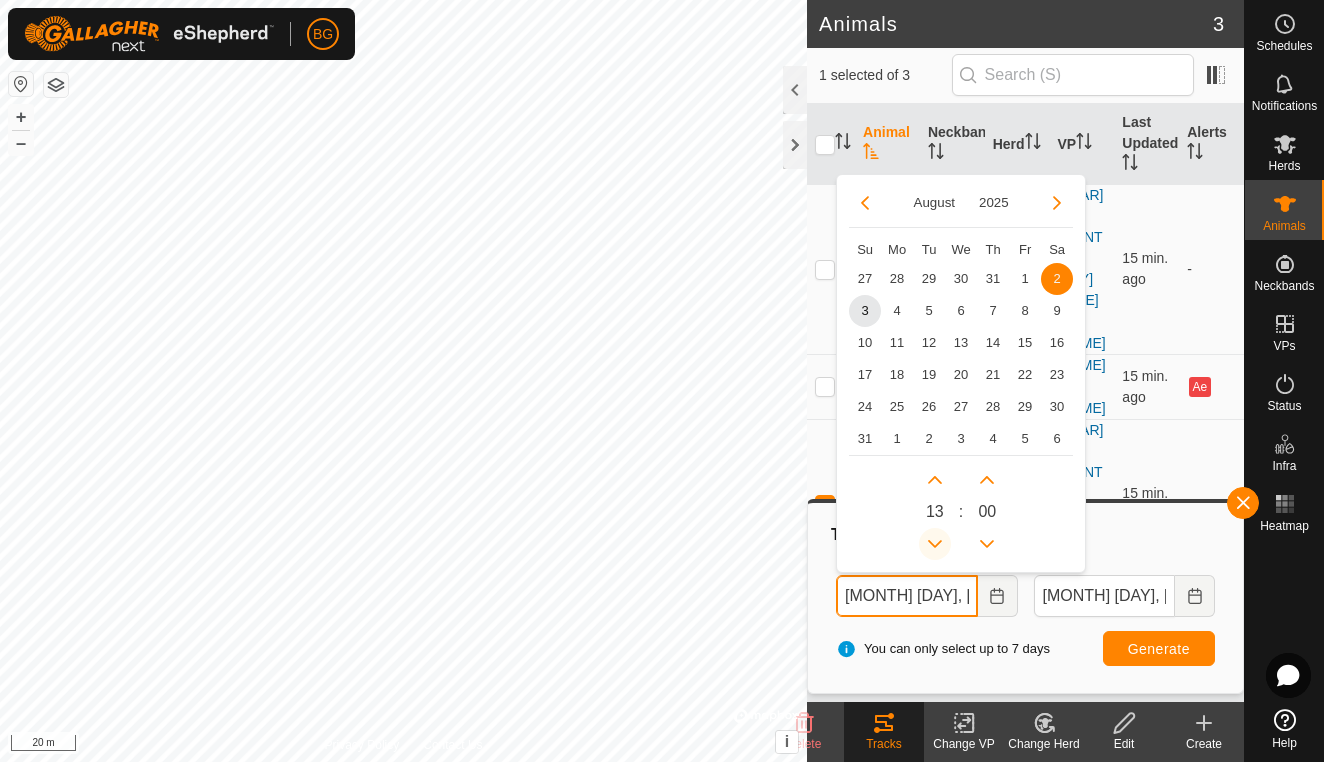 click at bounding box center (935, 544) 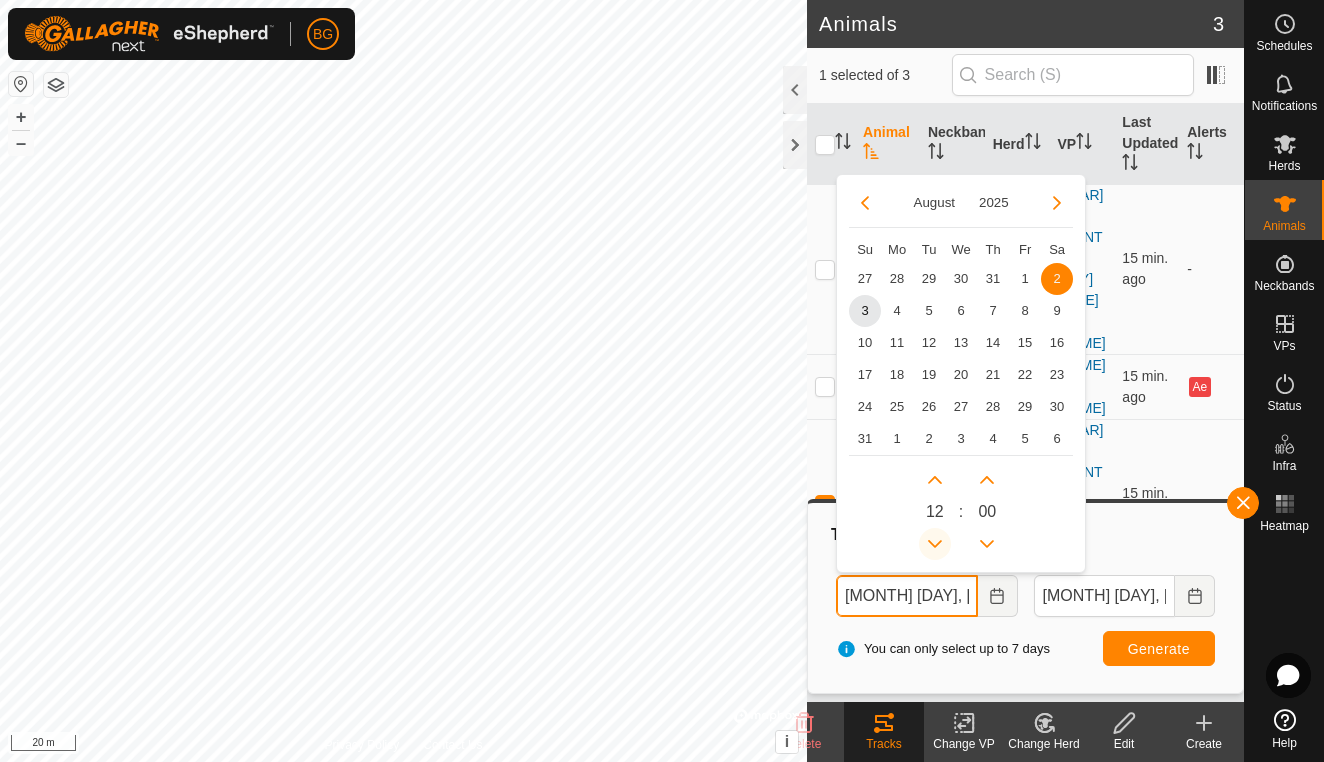 click at bounding box center (938, 545) 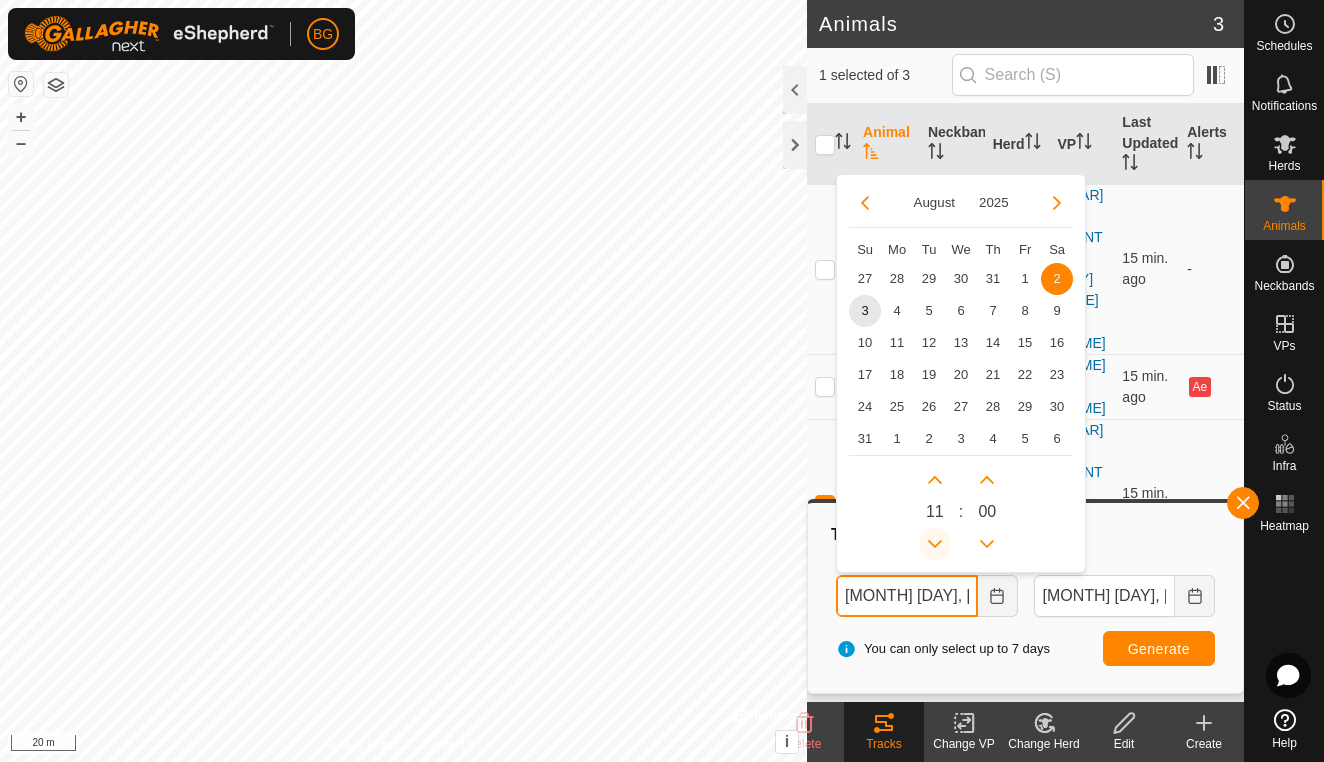click 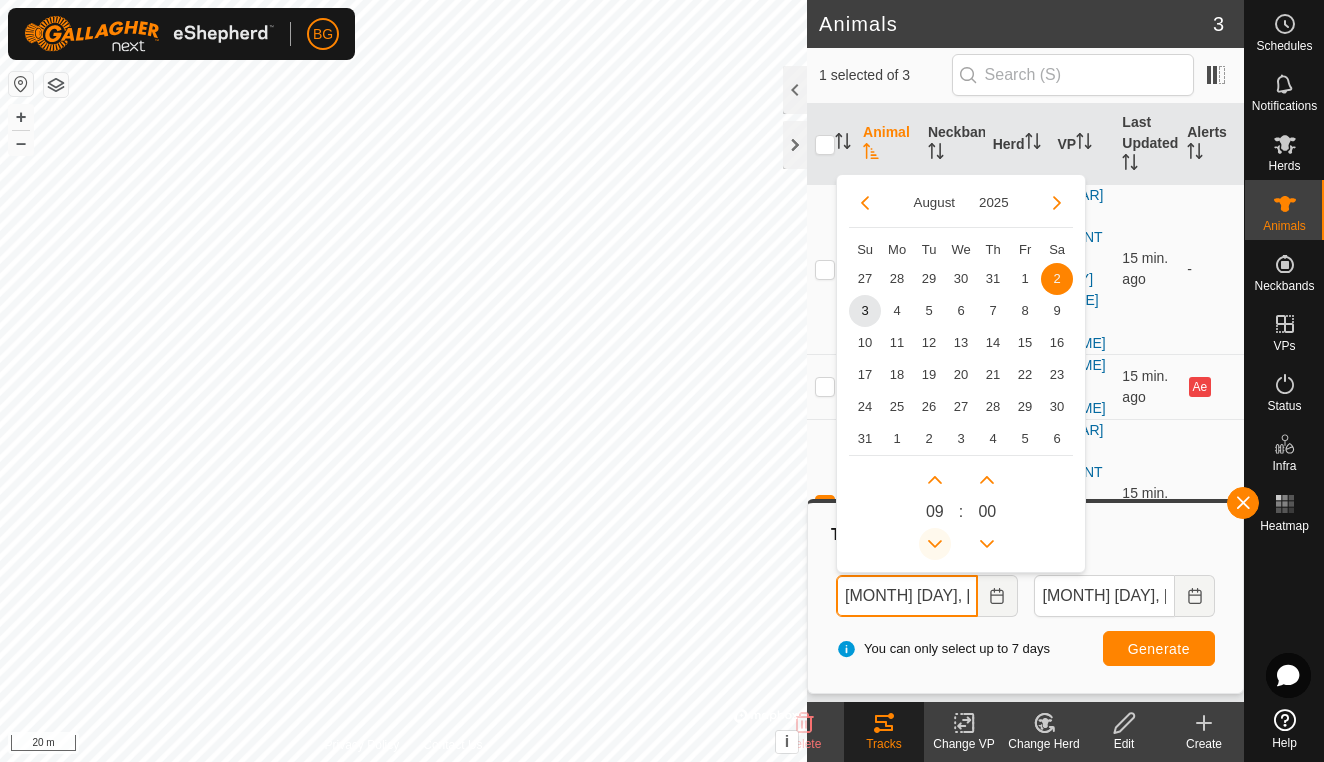 click 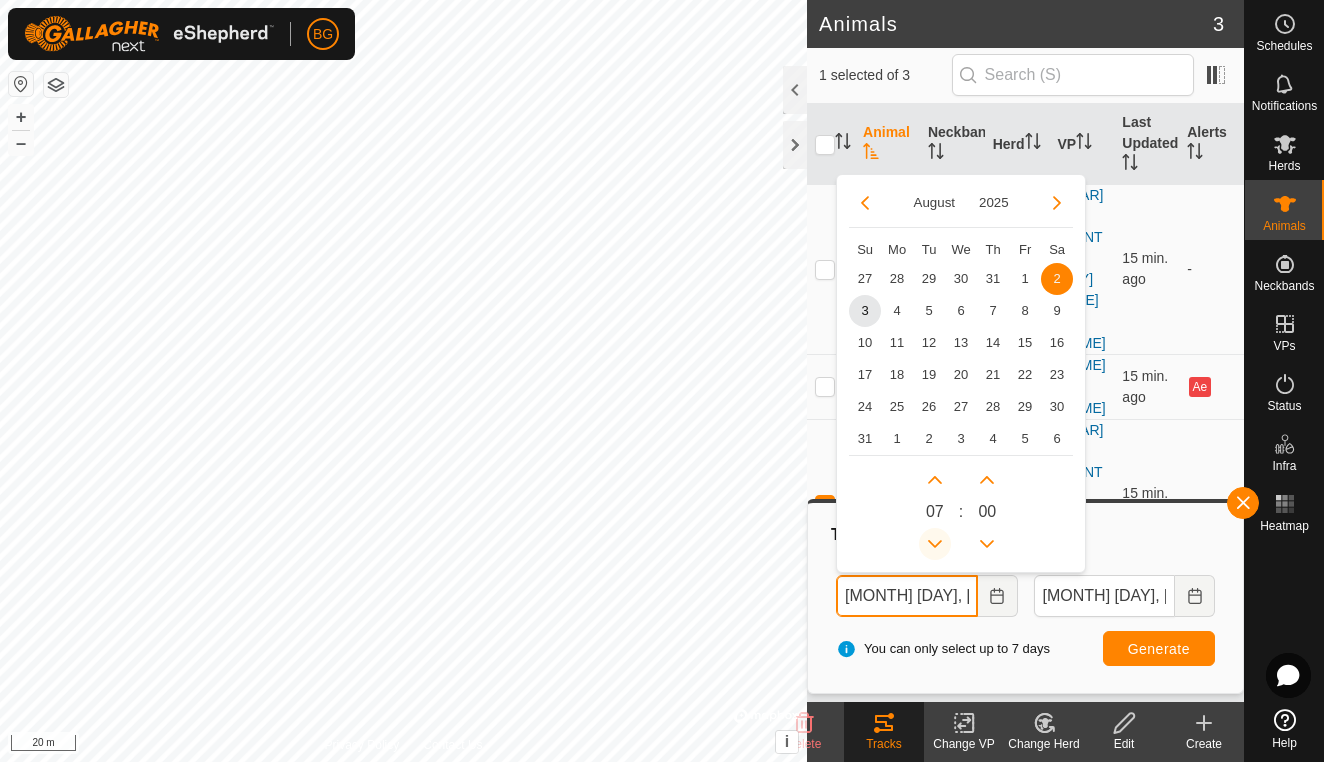 click 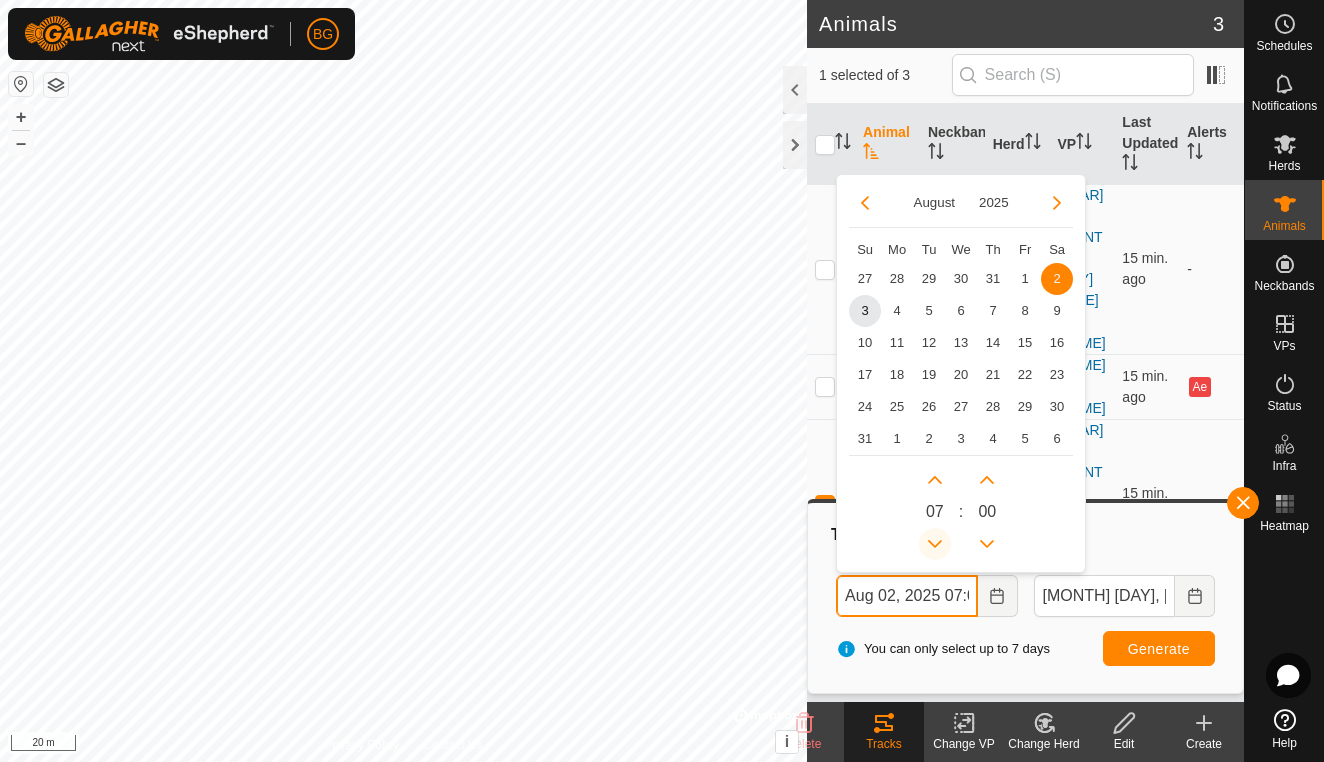 click 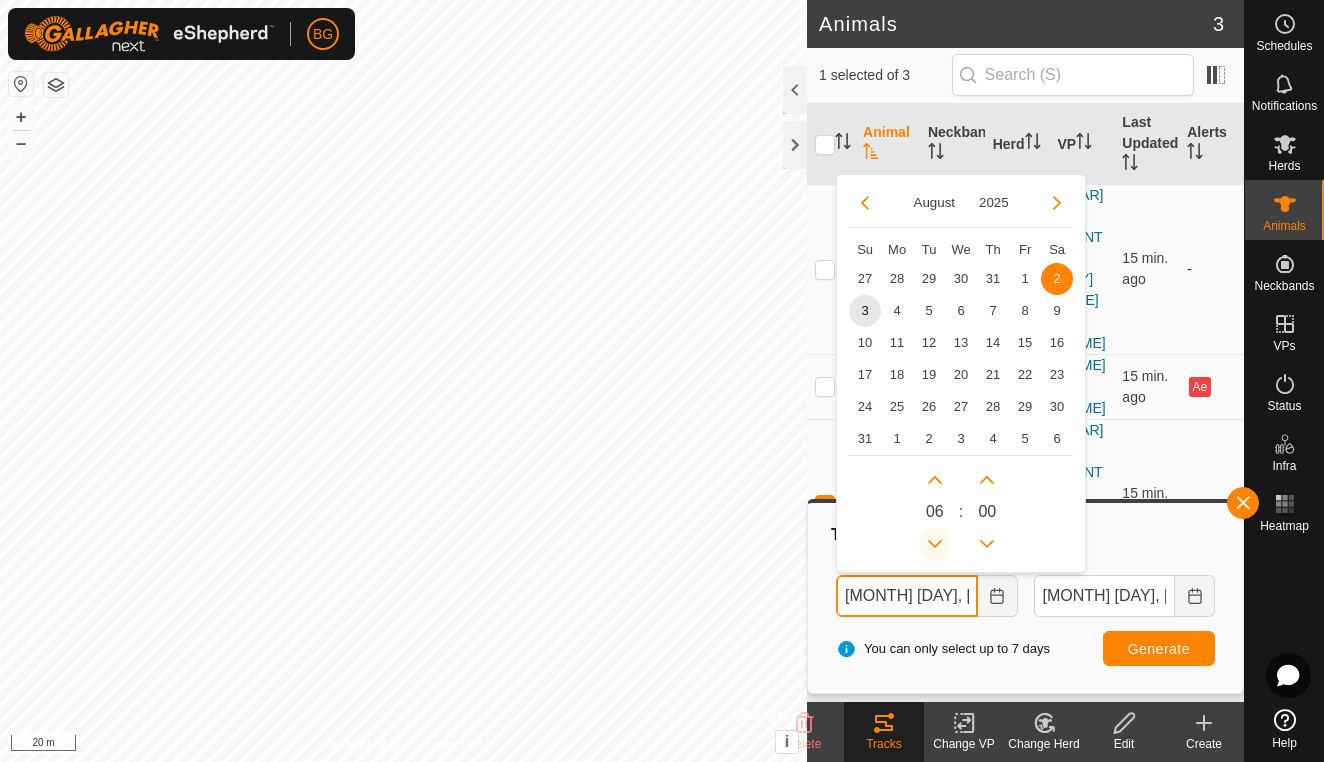 click 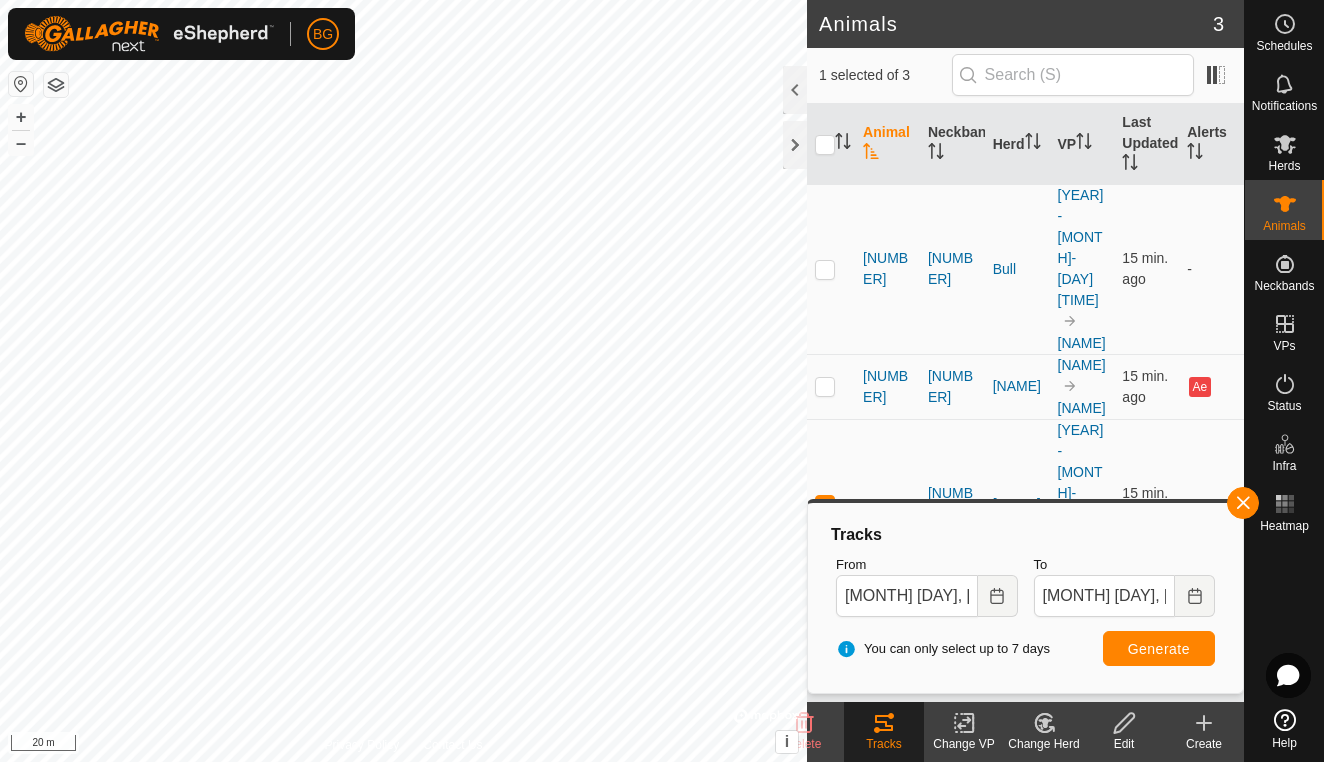 click on "Generate" at bounding box center (1159, 649) 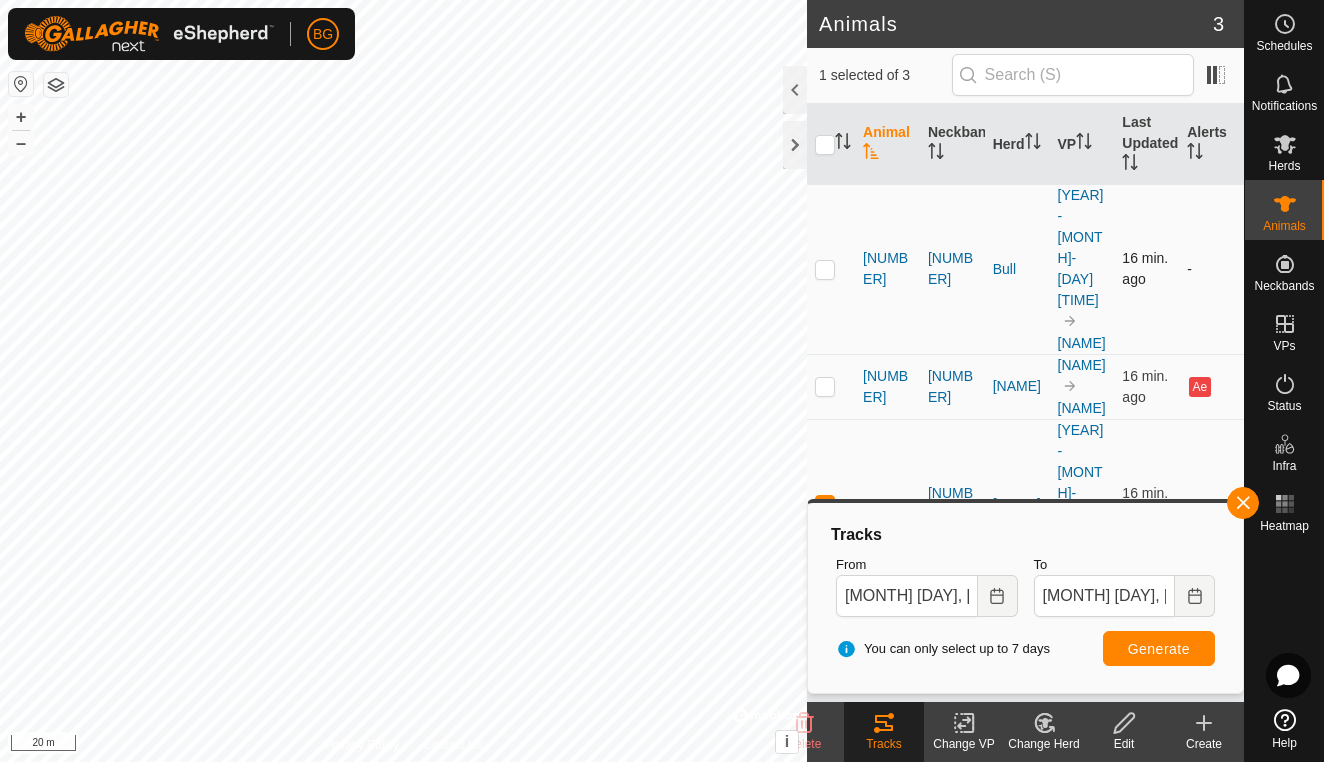 click at bounding box center (825, 269) 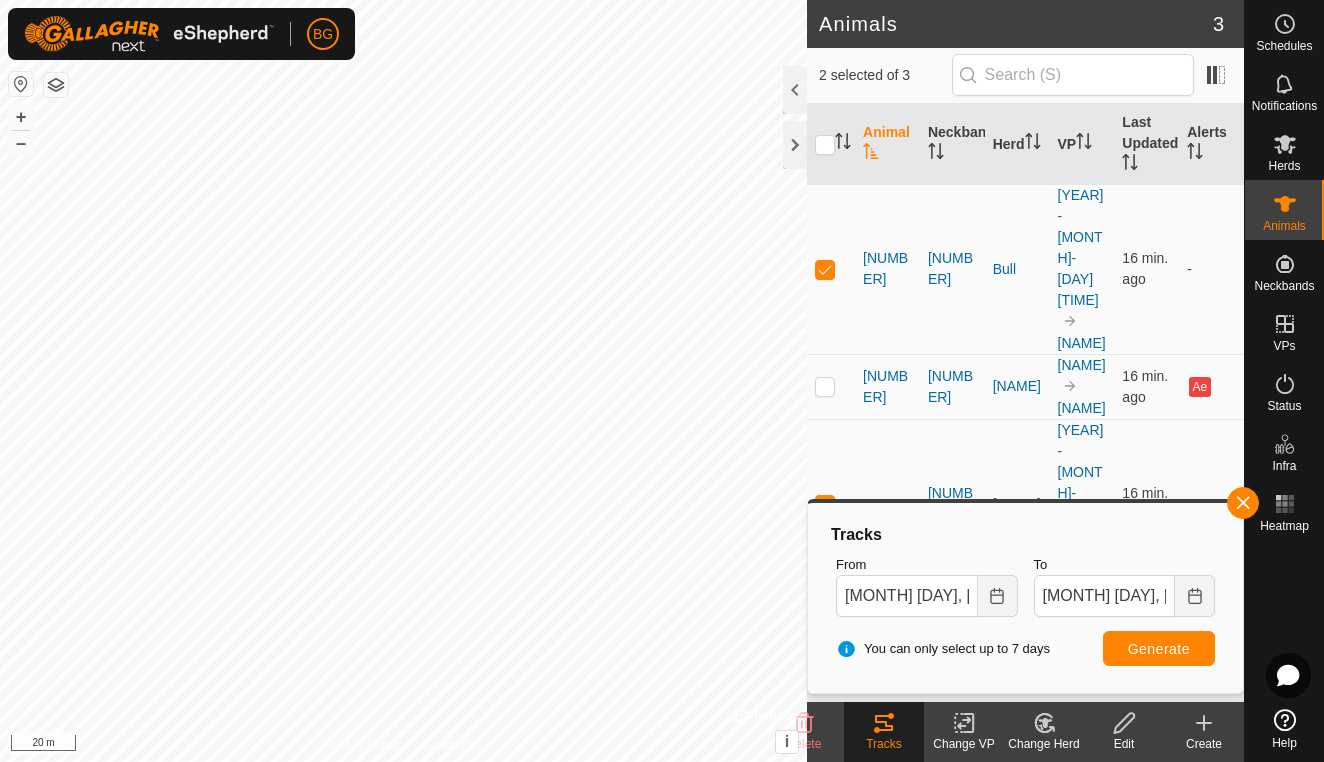 click on "Generate" at bounding box center (1159, 649) 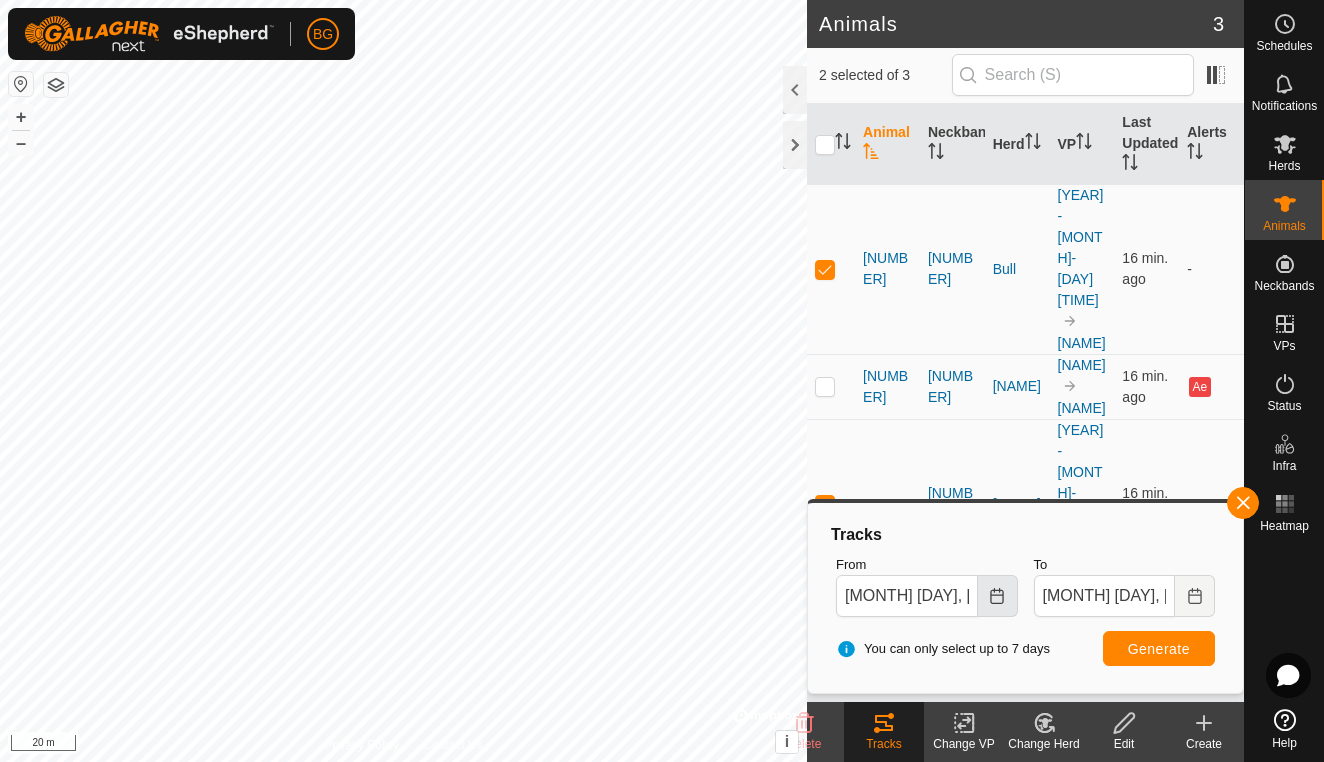 click 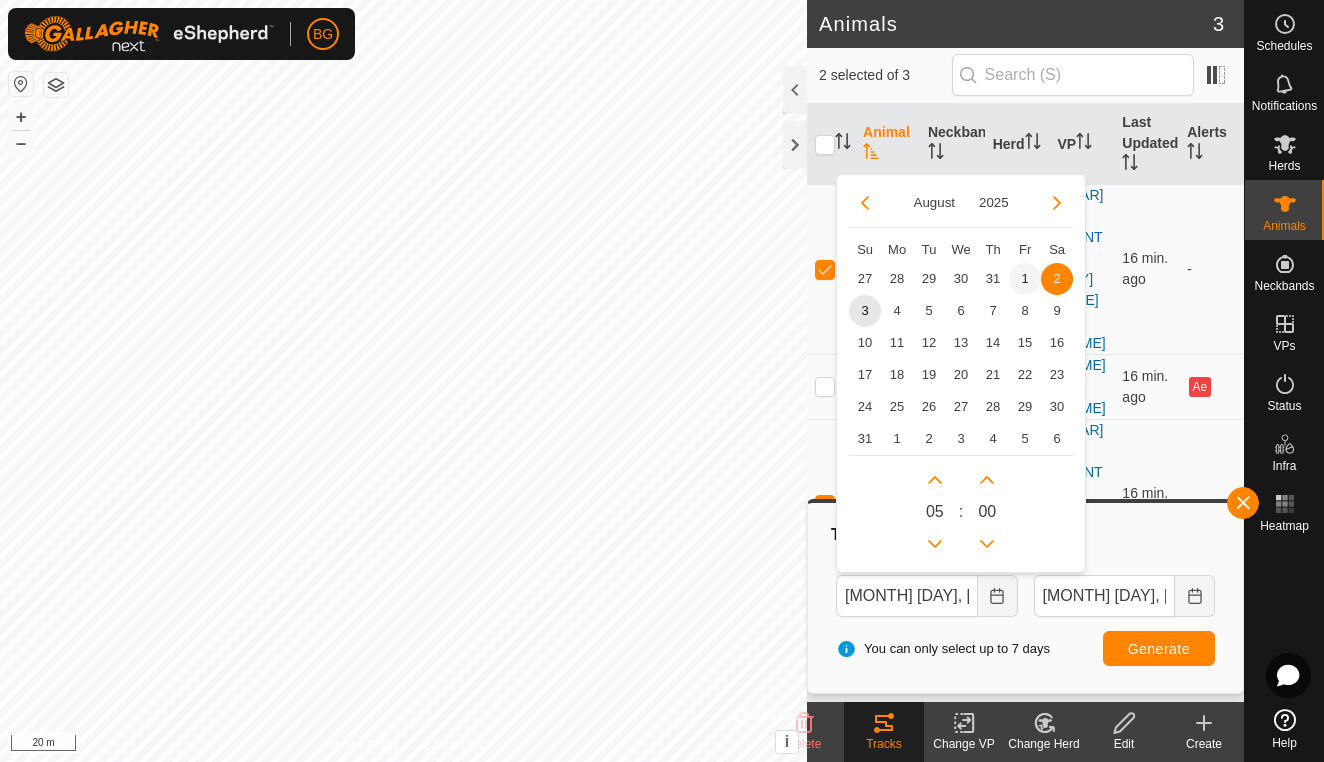 click on "1" at bounding box center (1025, 279) 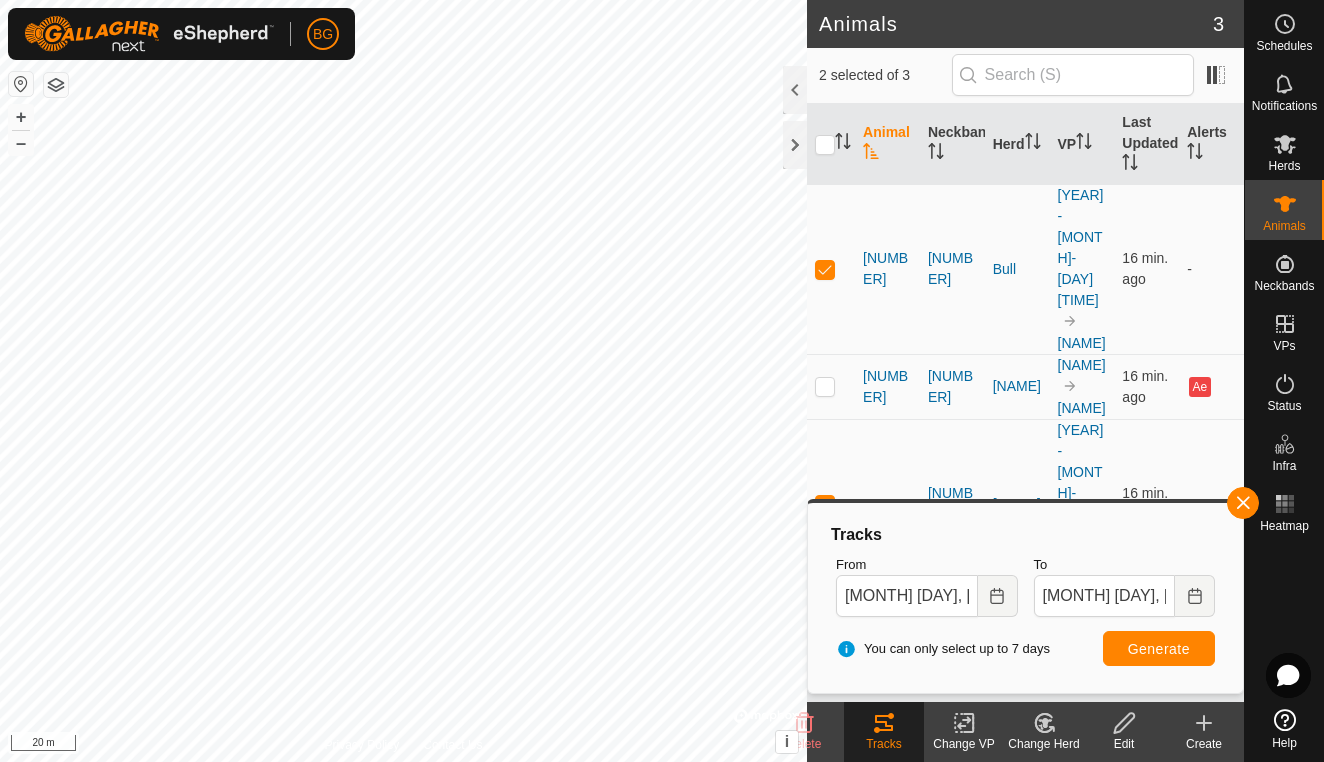 click on "Generate" at bounding box center (1159, 649) 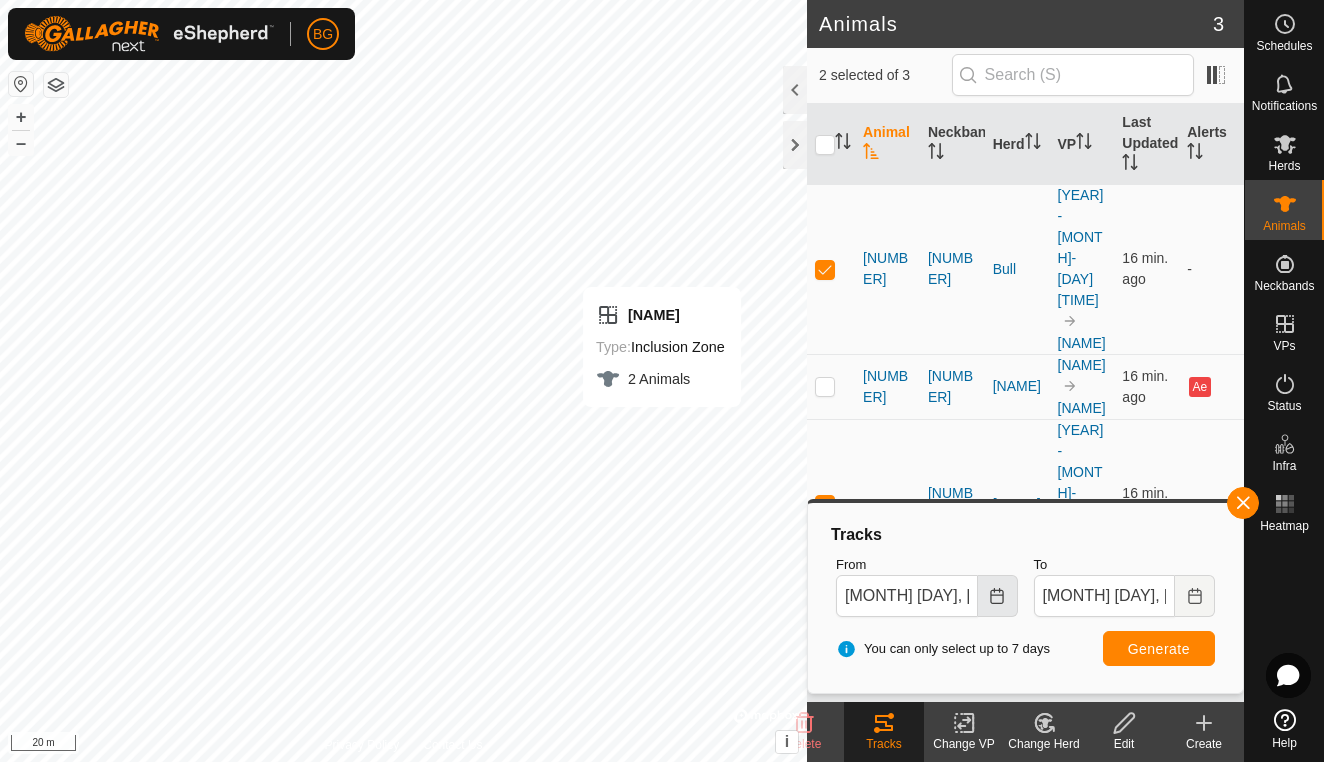 click 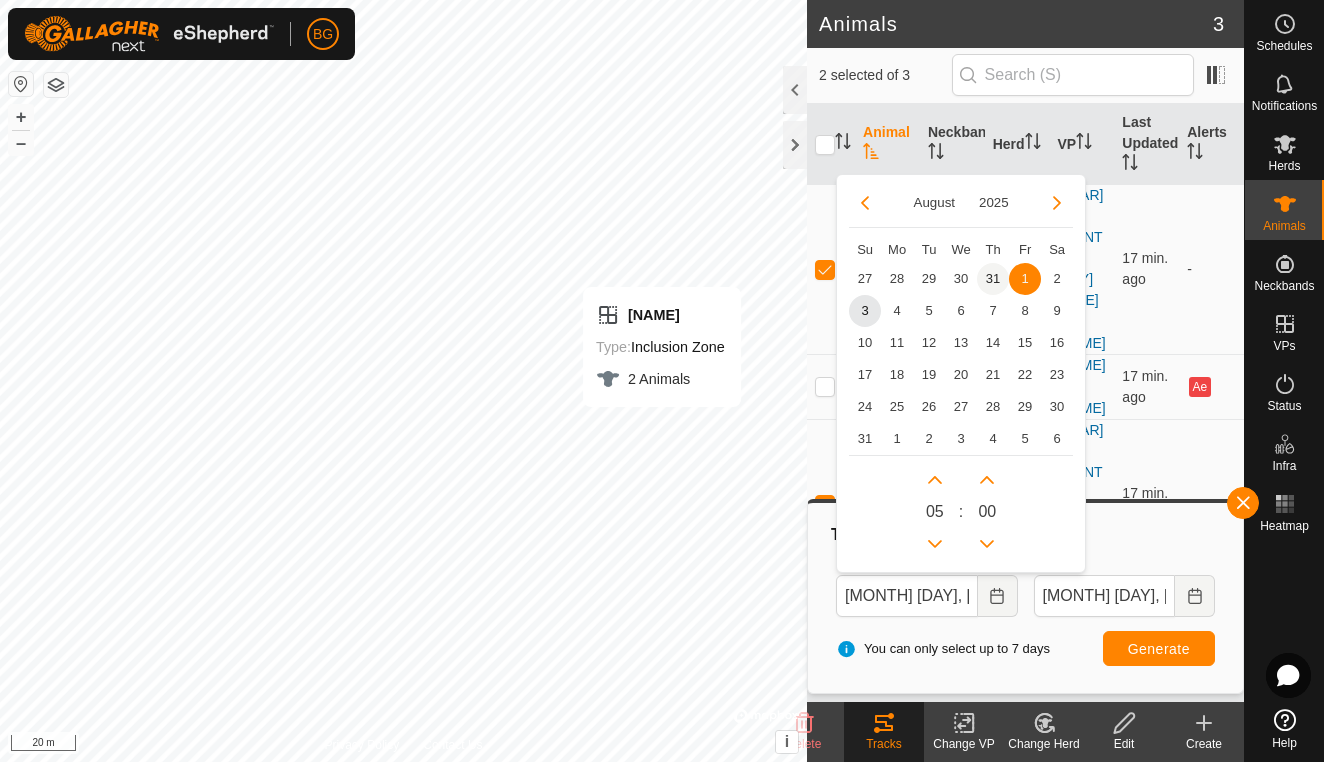 click on "31" at bounding box center (993, 279) 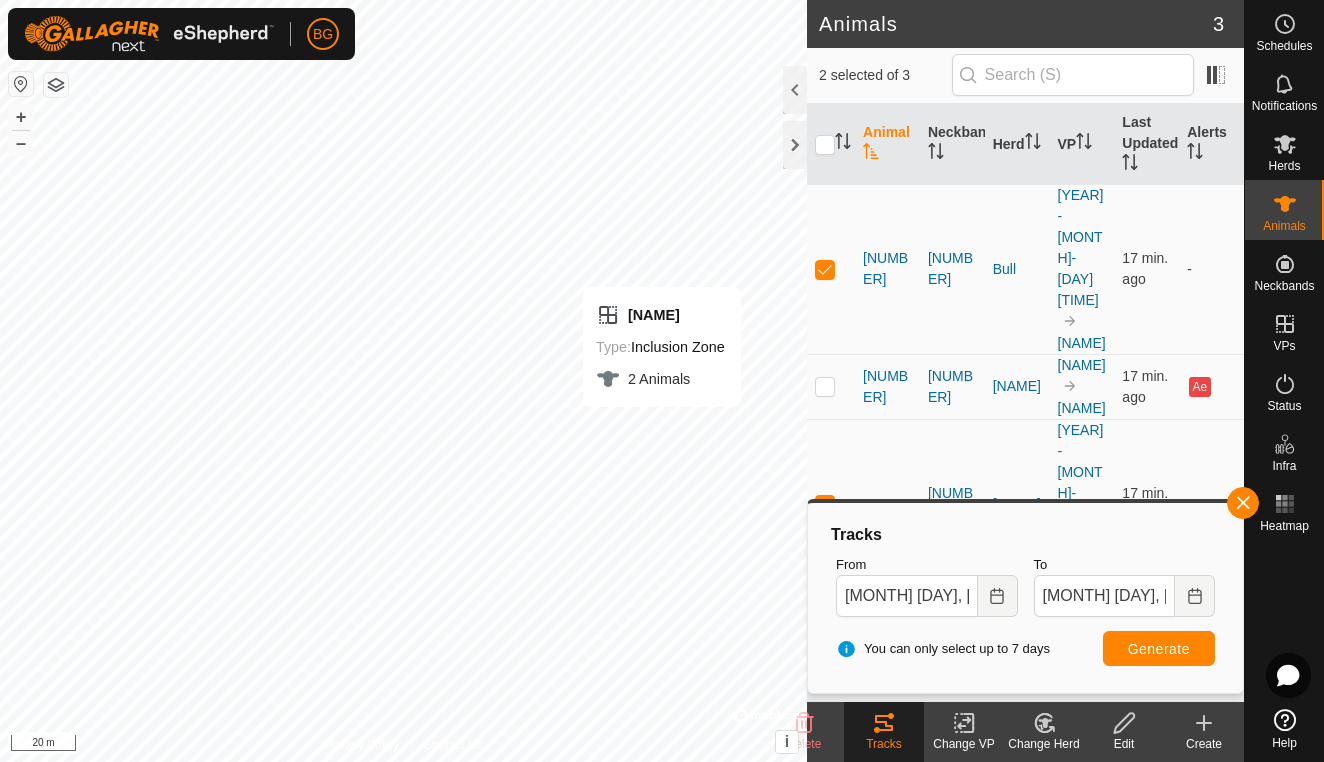 click on "Generate" at bounding box center [1159, 649] 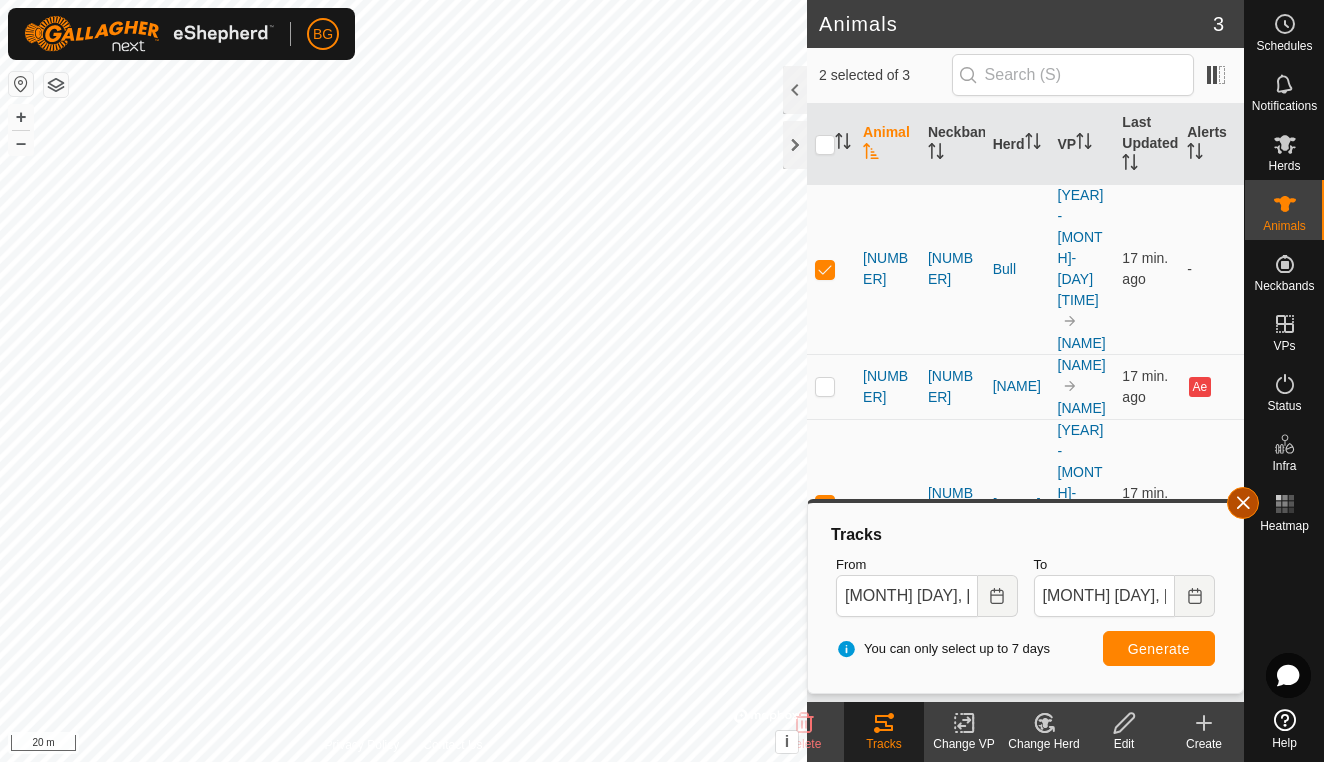 click at bounding box center [1243, 503] 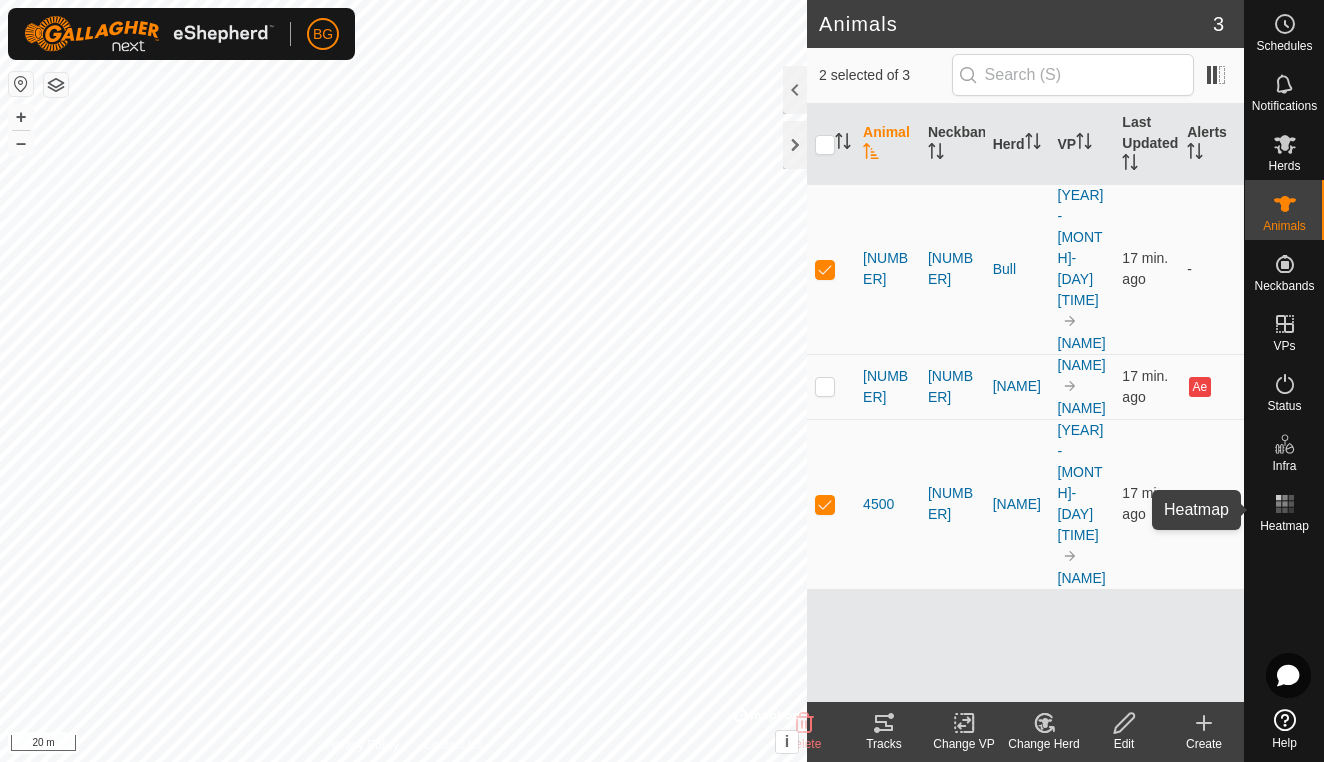 click 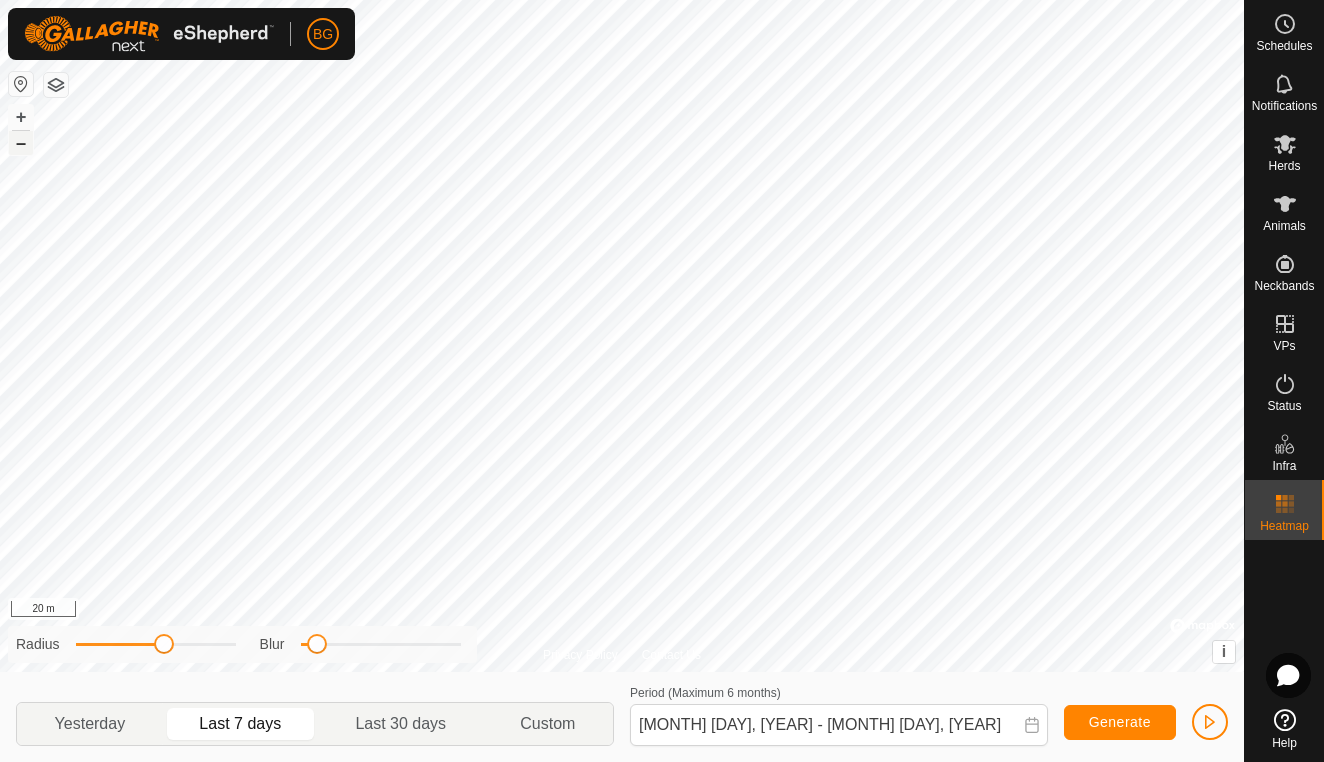 click on "–" at bounding box center [21, 143] 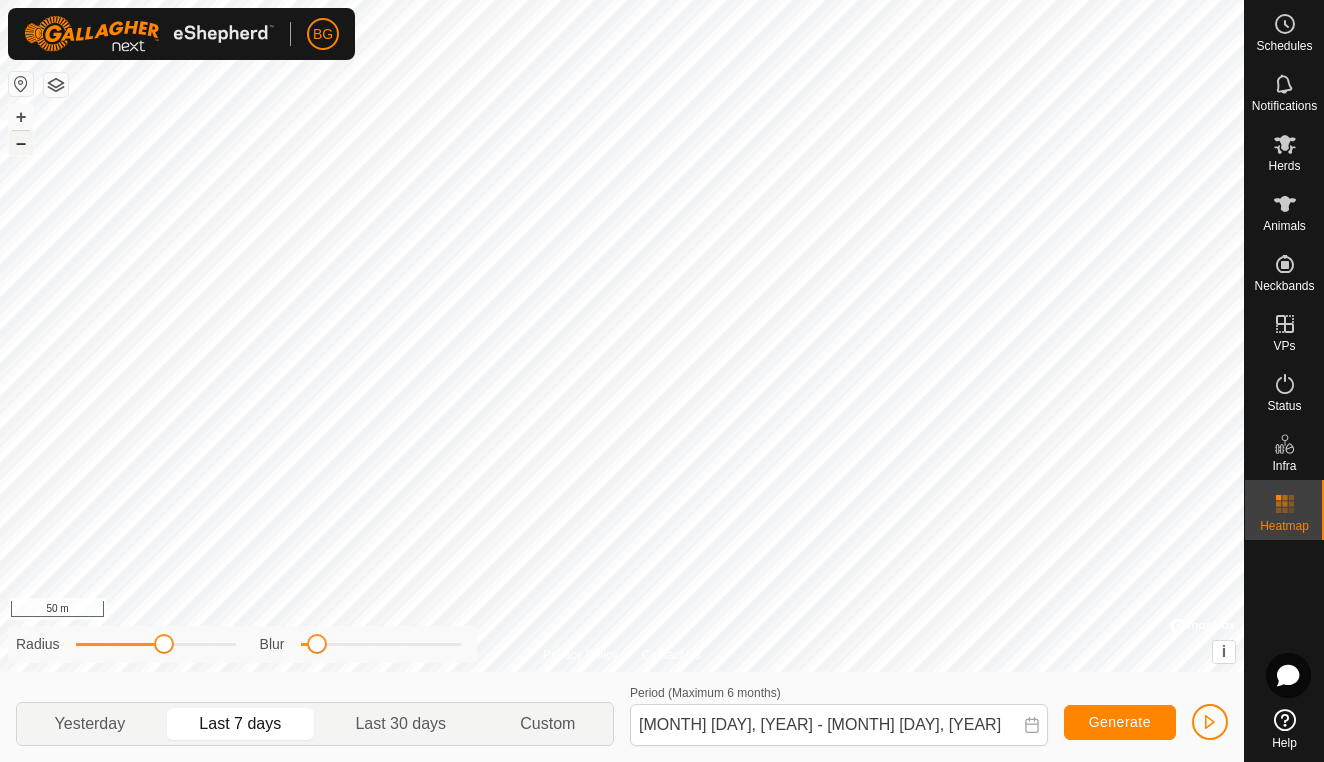 click on "–" at bounding box center [21, 143] 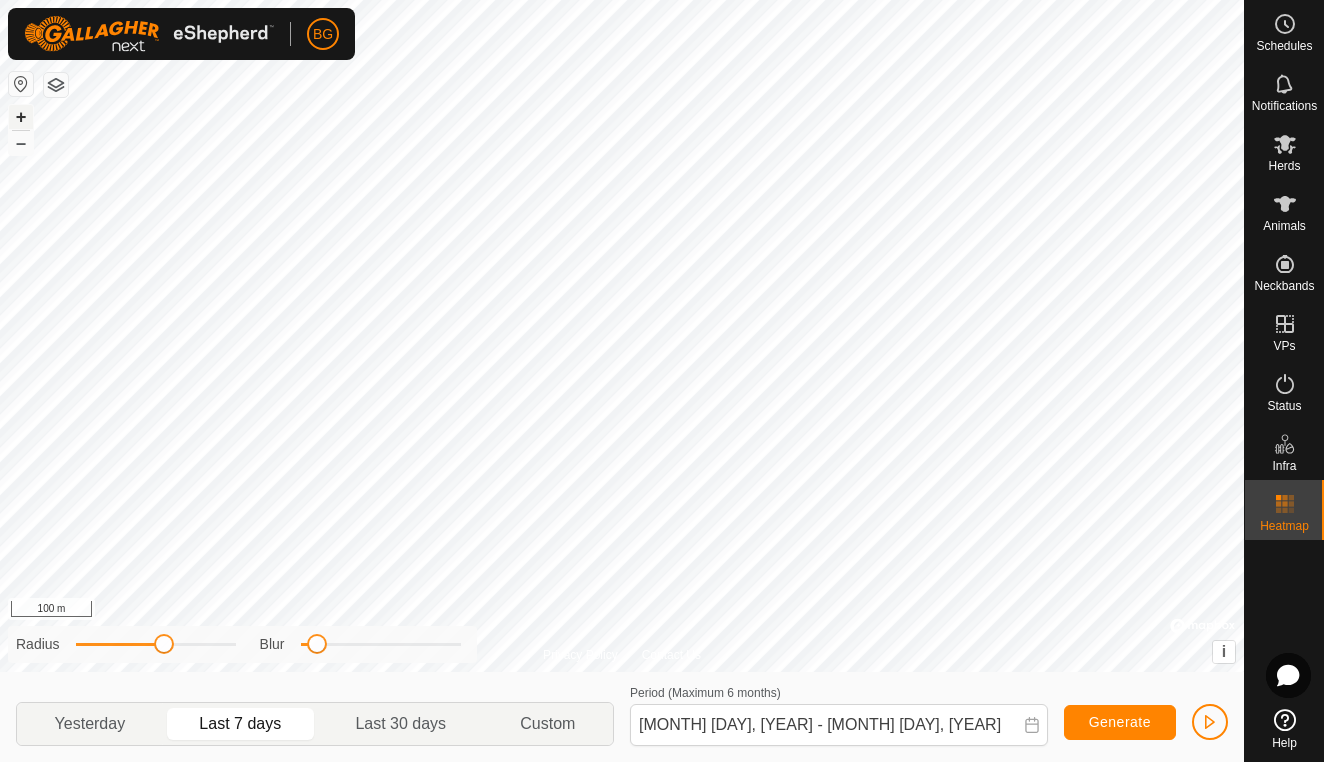 click on "+" at bounding box center (21, 117) 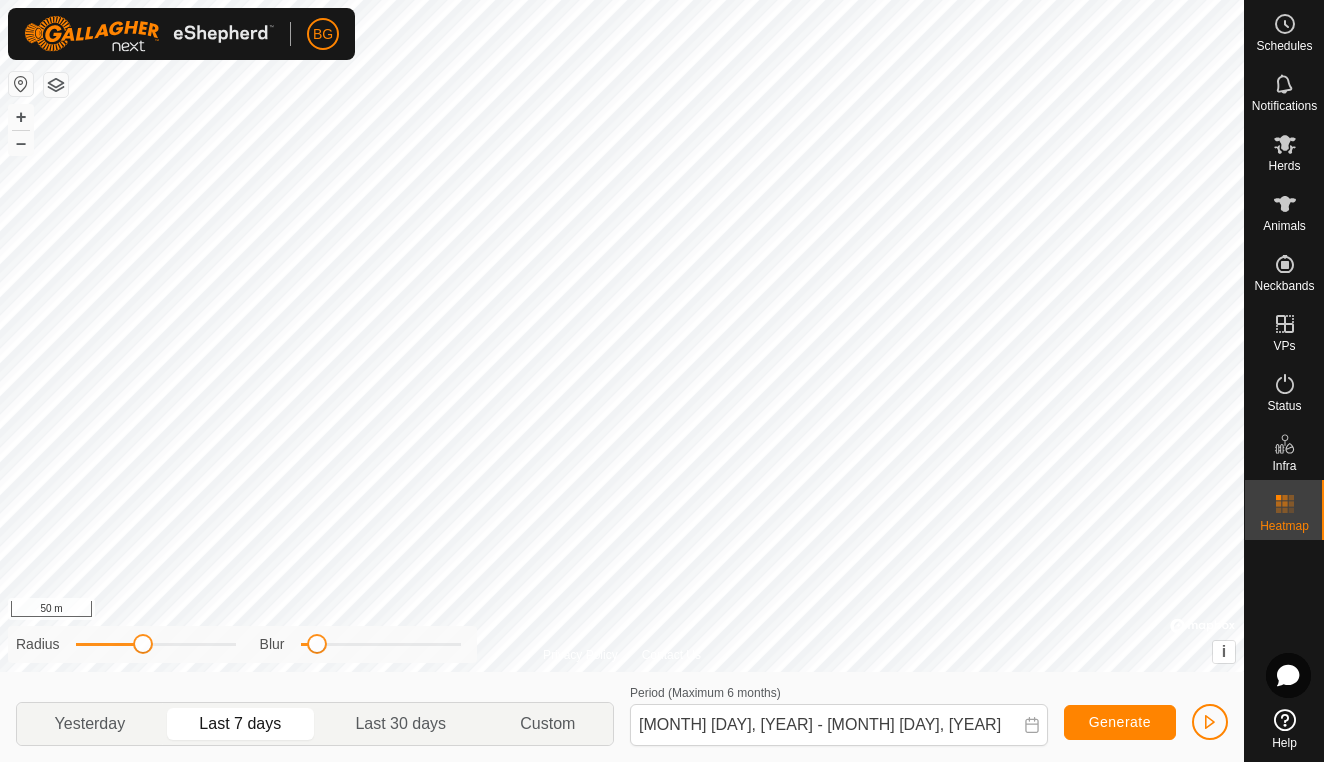 drag, startPoint x: 167, startPoint y: 648, endPoint x: 142, endPoint y: 649, distance: 25.019993 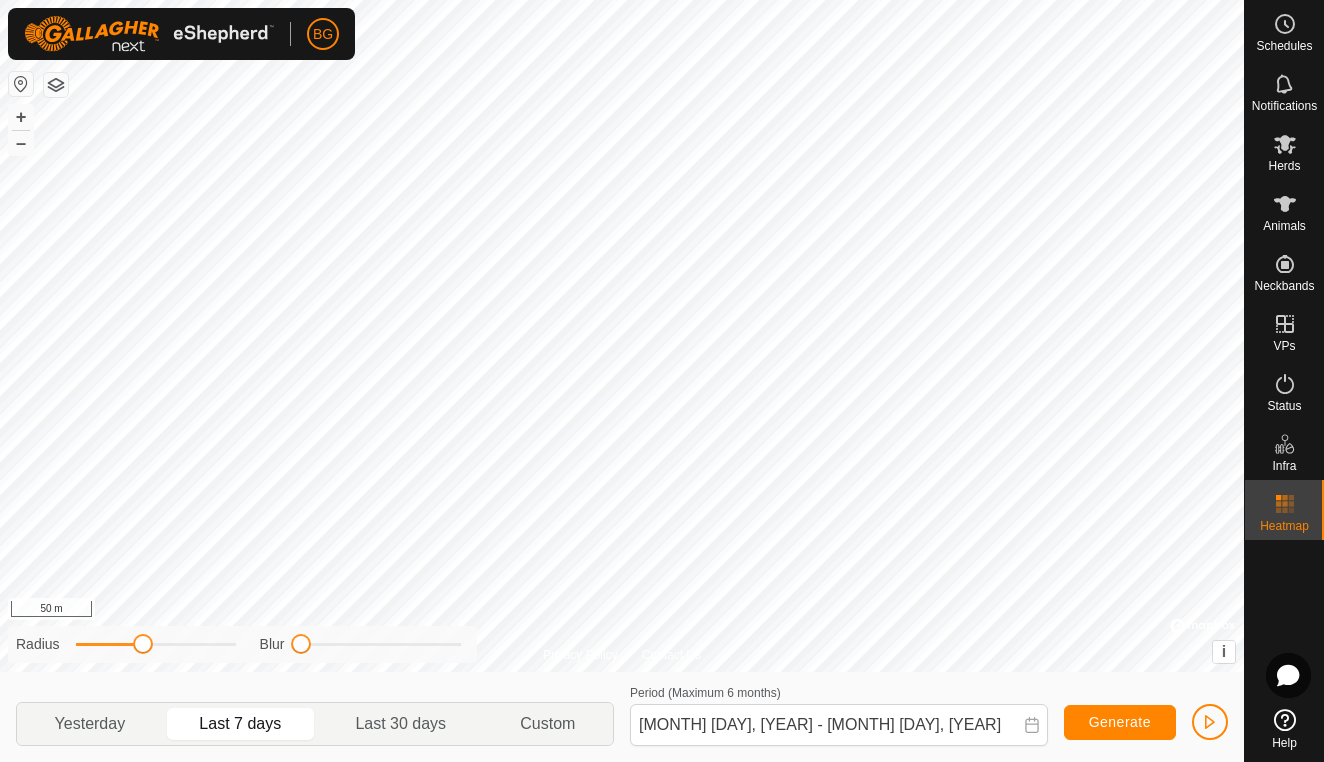 drag, startPoint x: 319, startPoint y: 648, endPoint x: 295, endPoint y: 652, distance: 24.33105 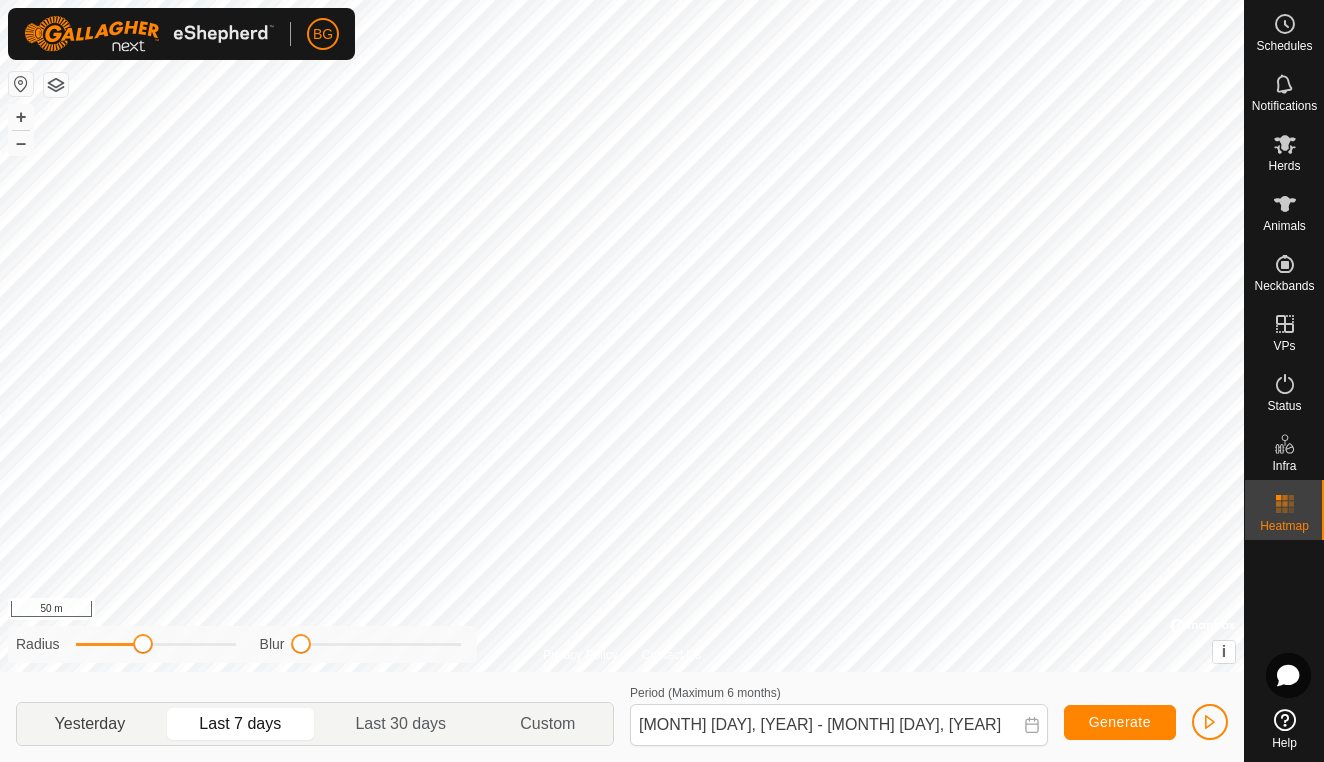 click on "Yesterday" 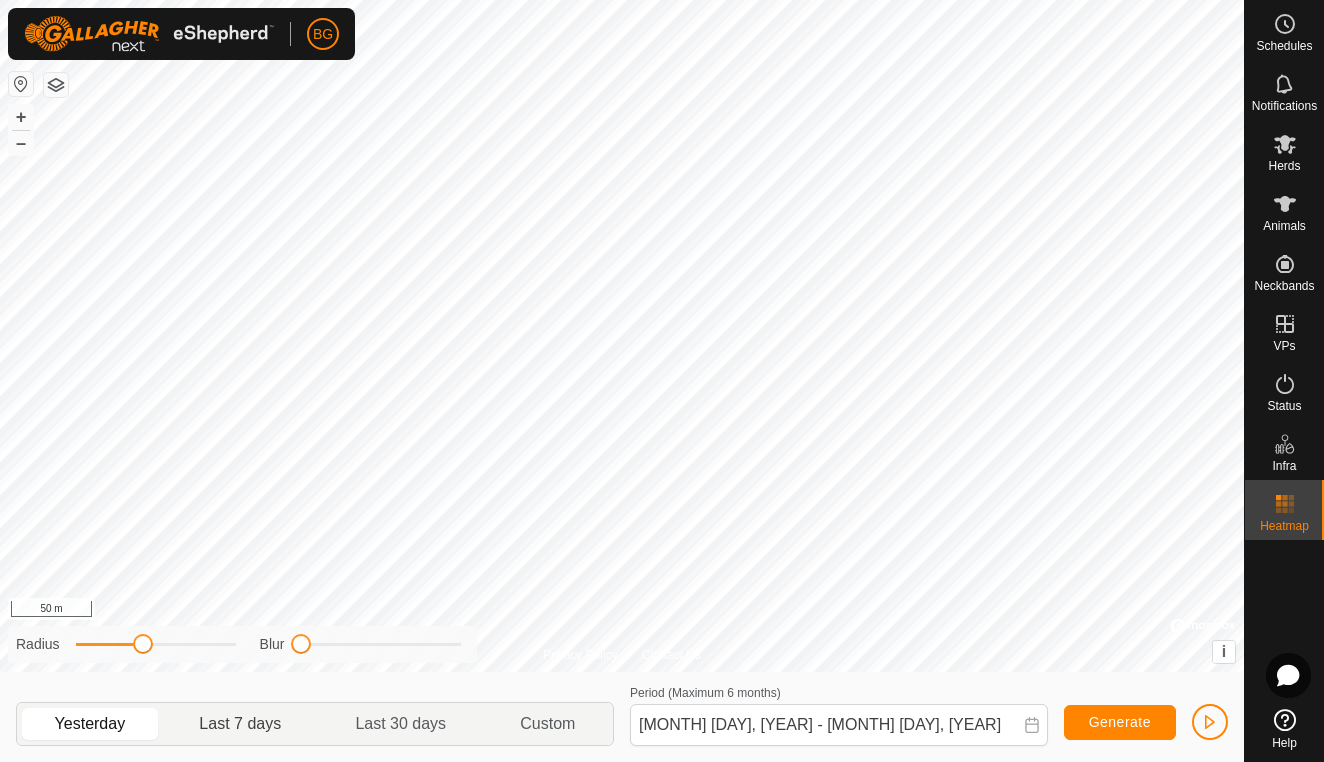 click on "Last 7 days" 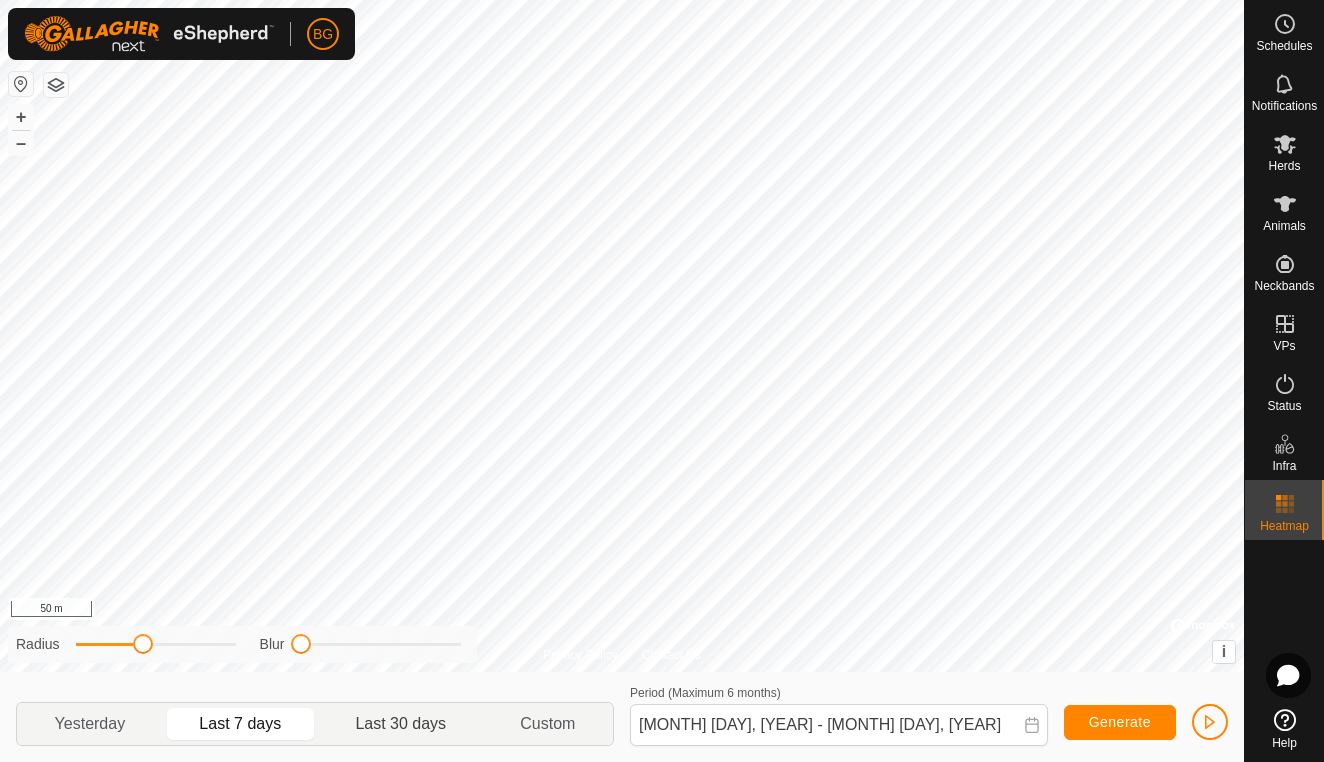 click on "Last 30 days" 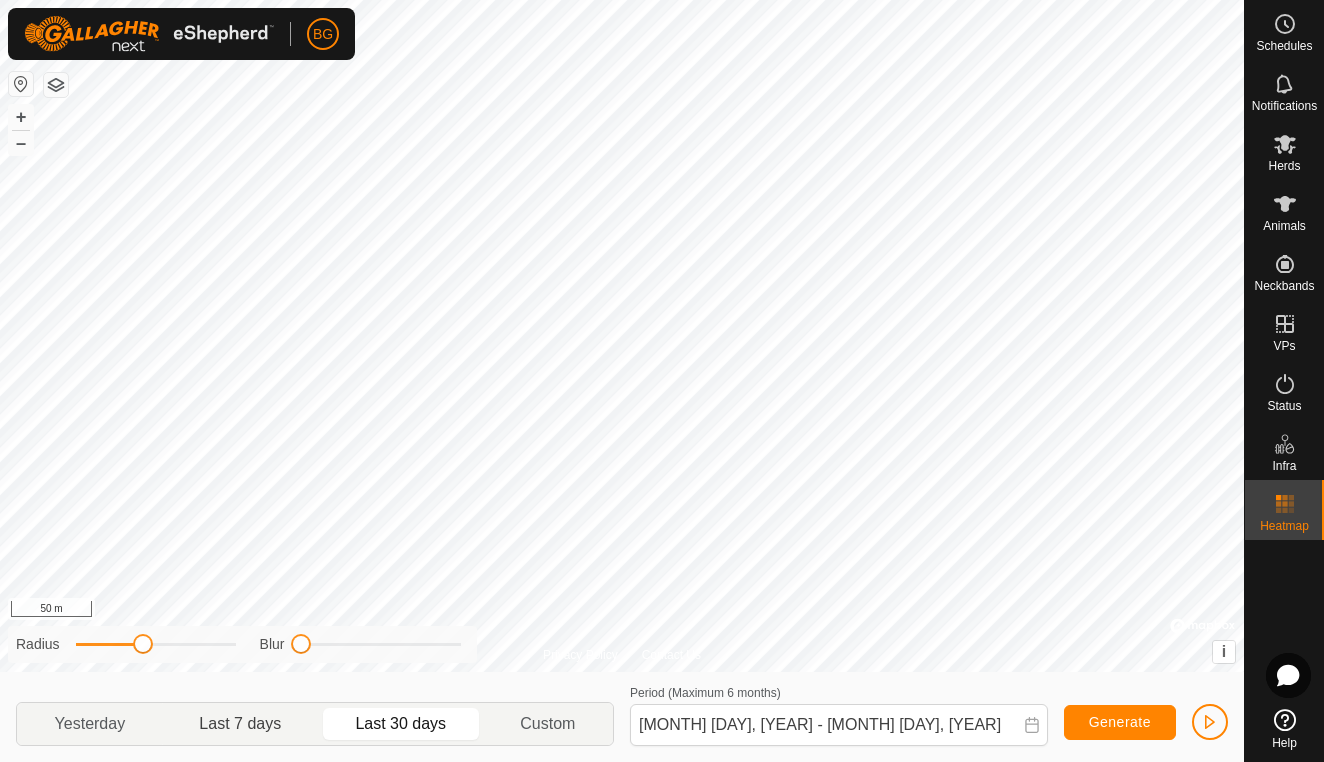 click on "Last 7 days" 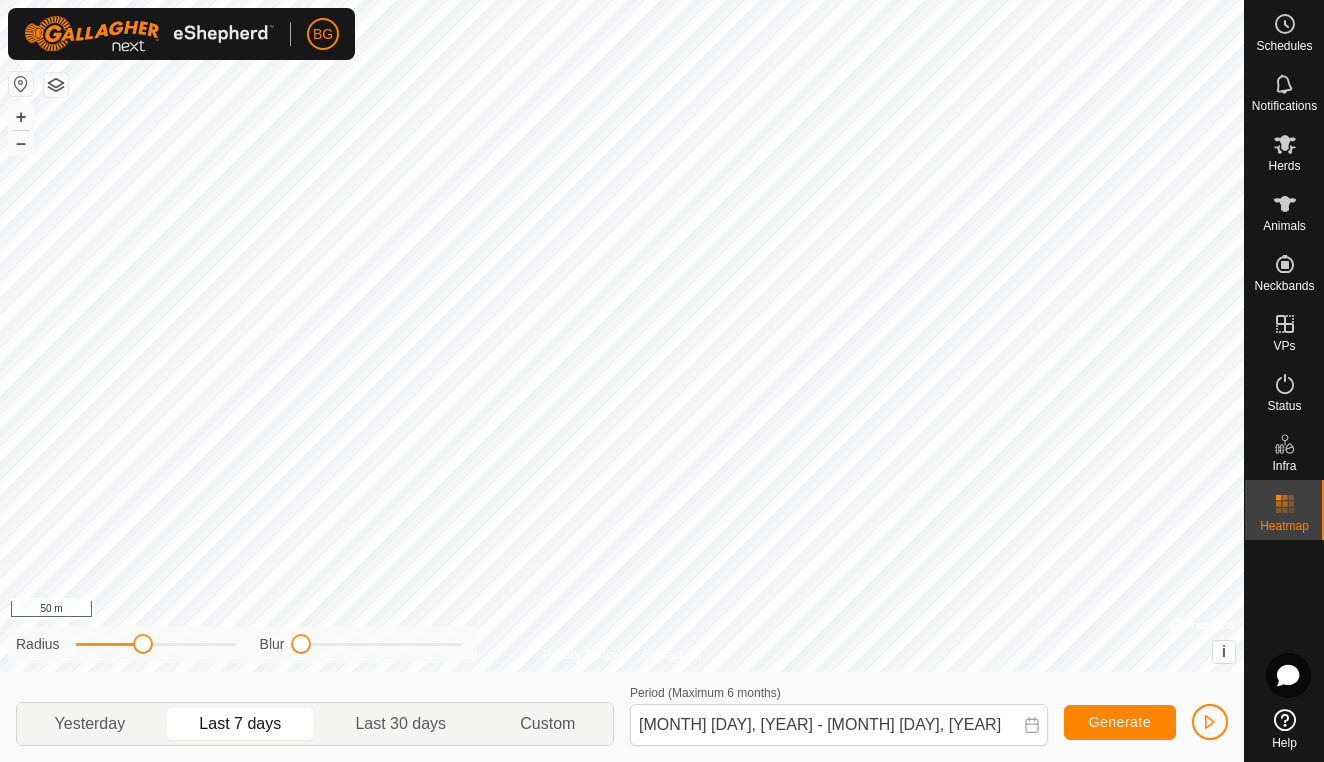 click 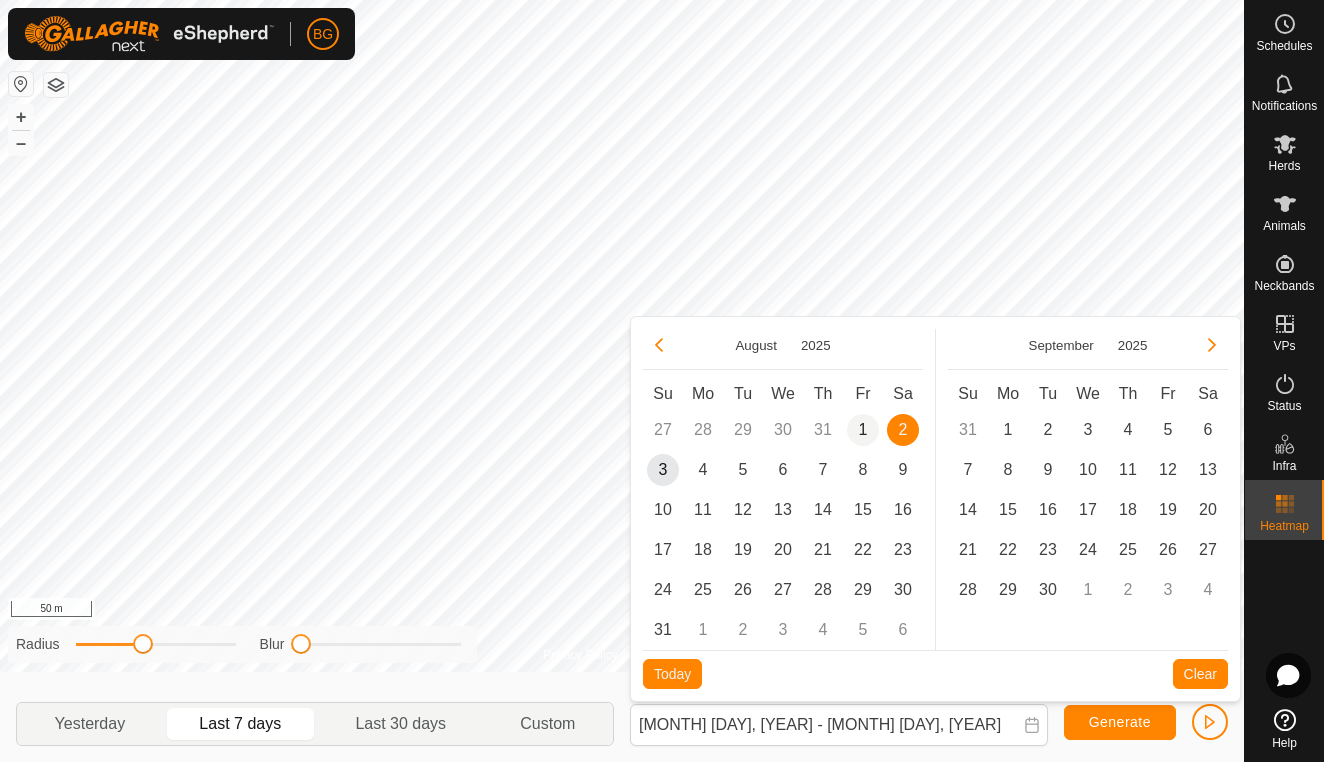 click on "1" at bounding box center [863, 430] 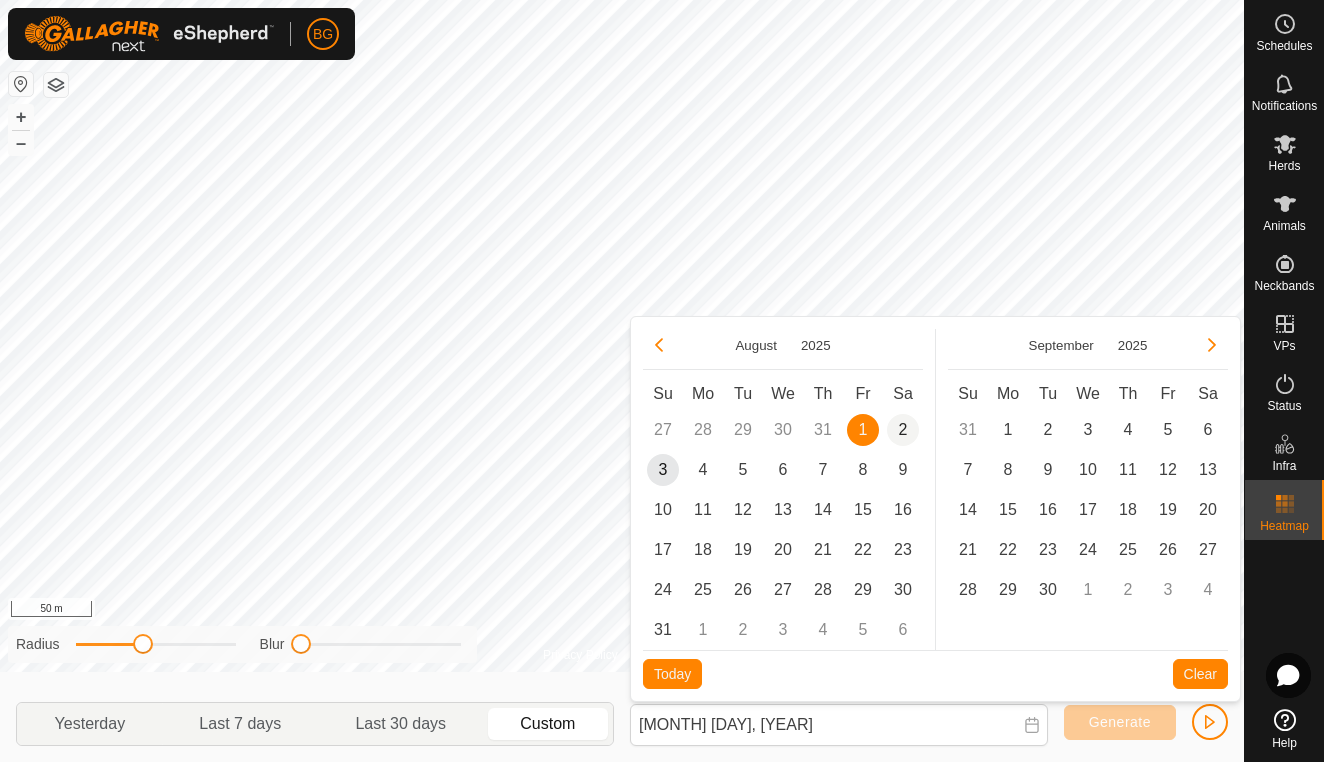 click on "2" at bounding box center (903, 430) 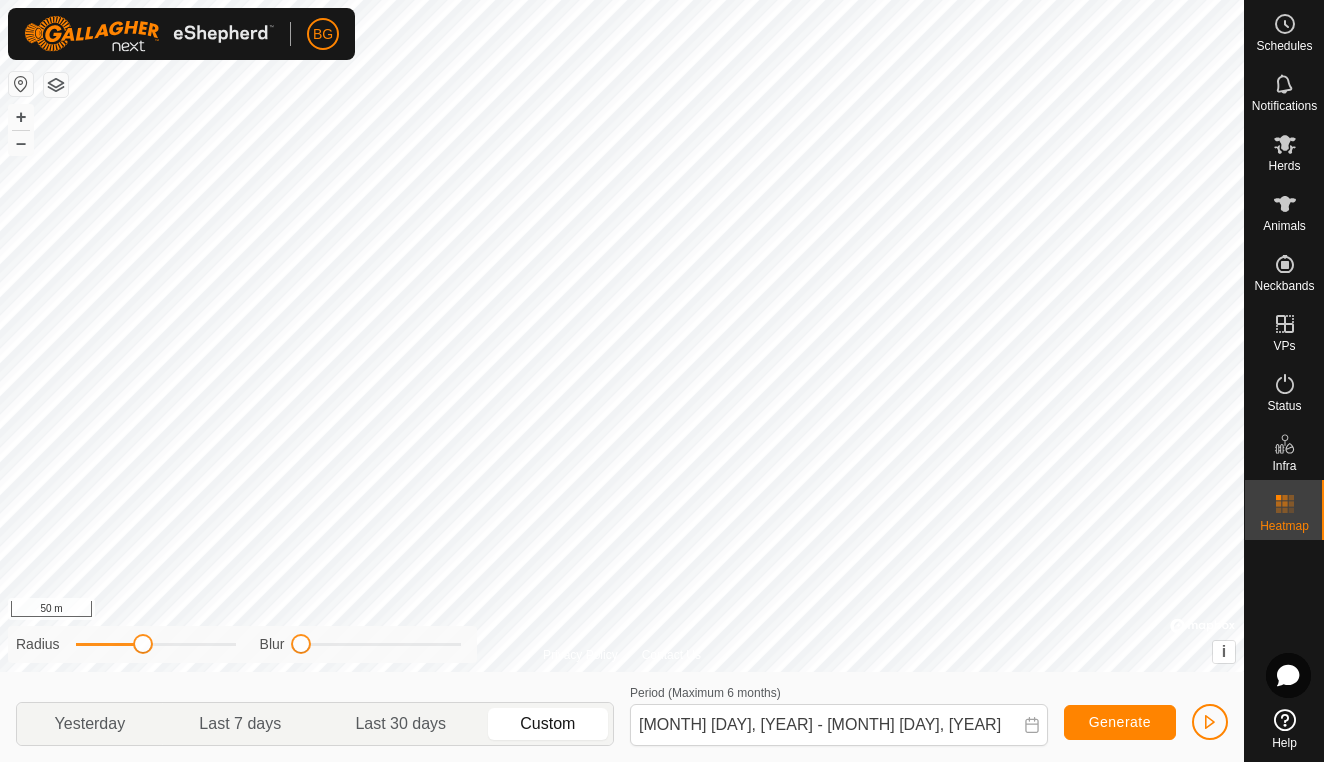 click on "Generate" 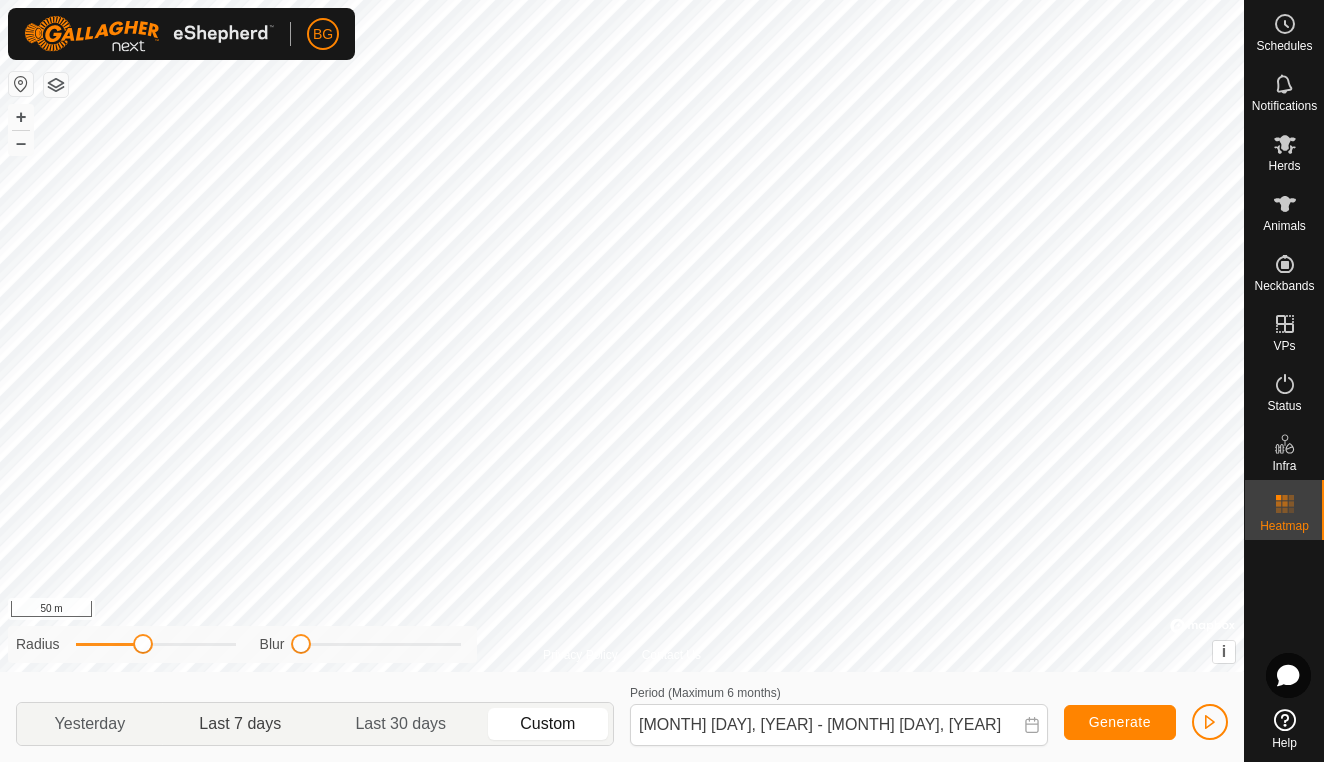click on "Last 7 days" 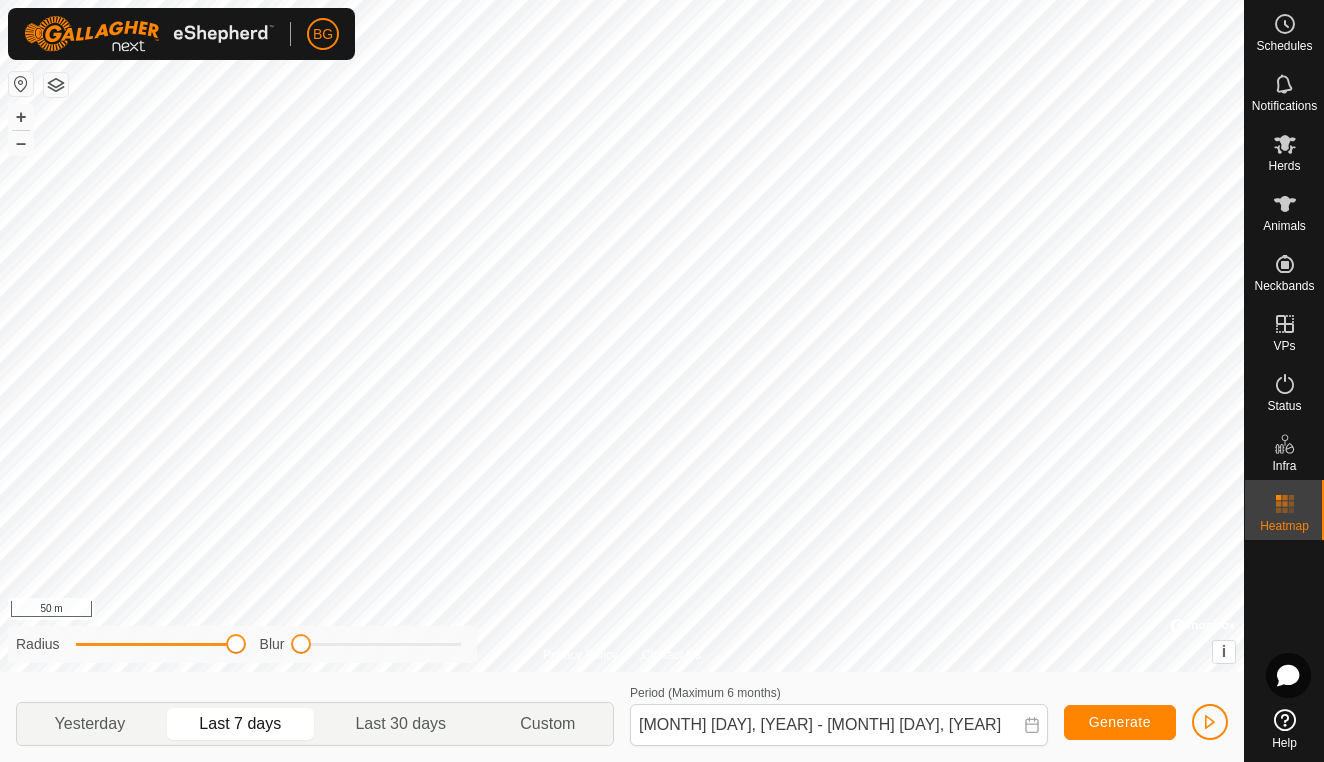 drag, startPoint x: 146, startPoint y: 643, endPoint x: 340, endPoint y: 637, distance: 194.09276 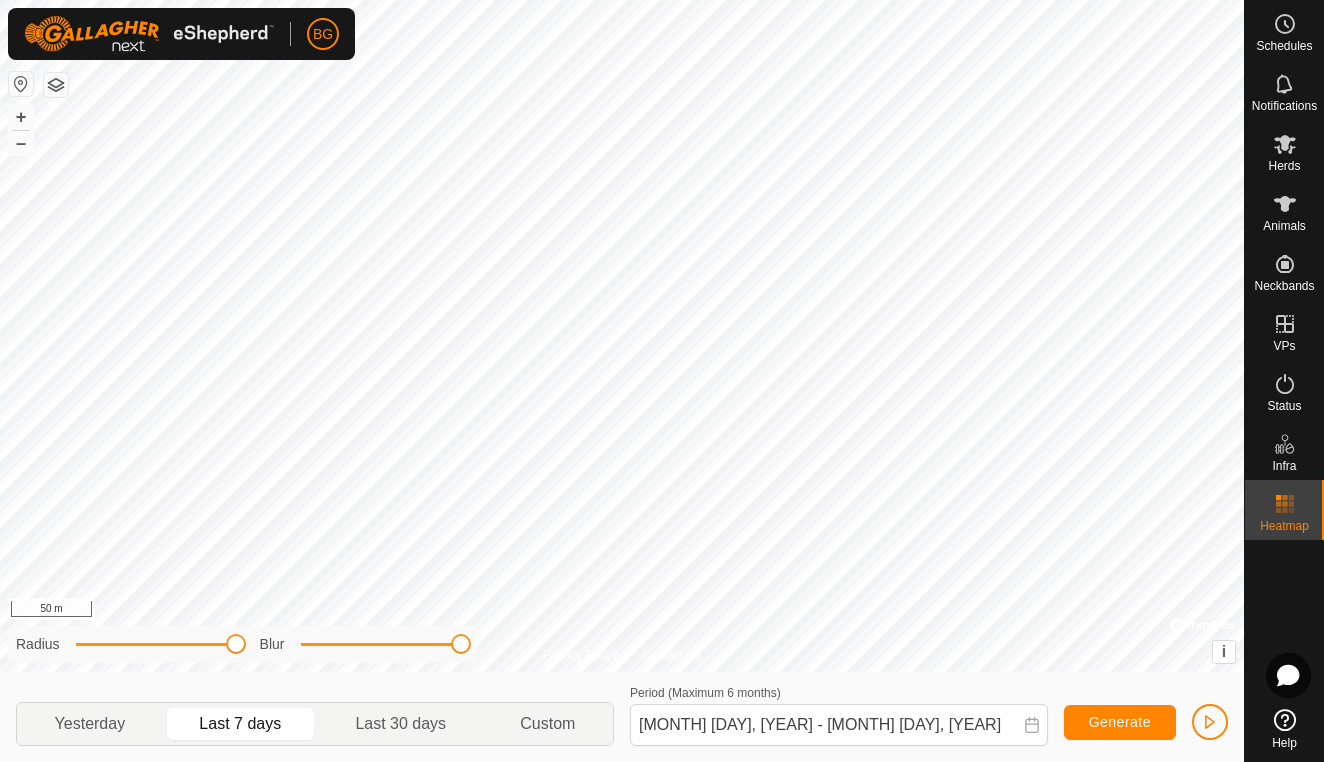 click on "Privacy Policy Contact Us
solar water
Type:   trough
Capacity:  [VALUE]L
Water Level:  100%
Drinkable:  Yes
+ – ⇧ i ©  Mapbox , ©  OpenStreetMap ,  Improve this map 50 m Radius Blur Yesterday Last 7 days Last 30 days Custom Period (Maximum 6 months)  [MONTH] [DAY], [YEAR] - [MONTH] [DAY], [YEAR] Generate" 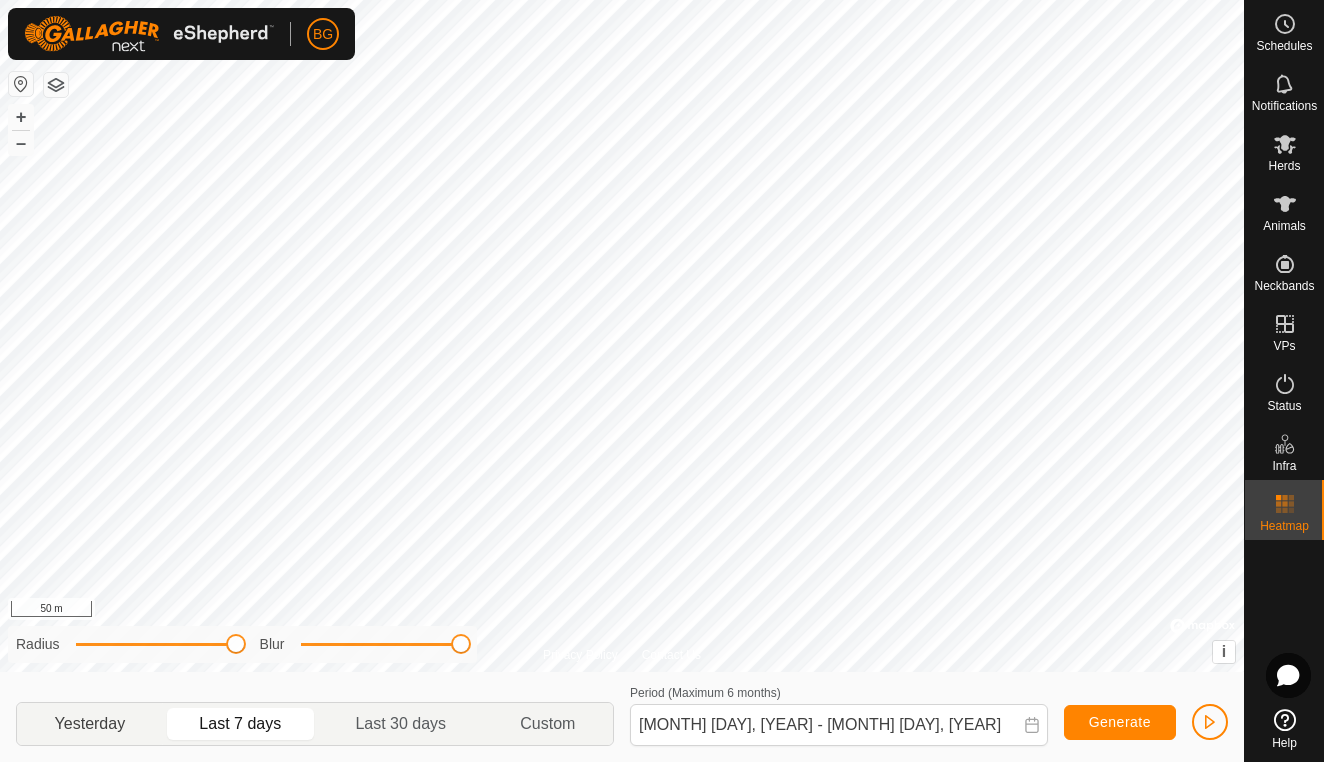 click on "Yesterday" 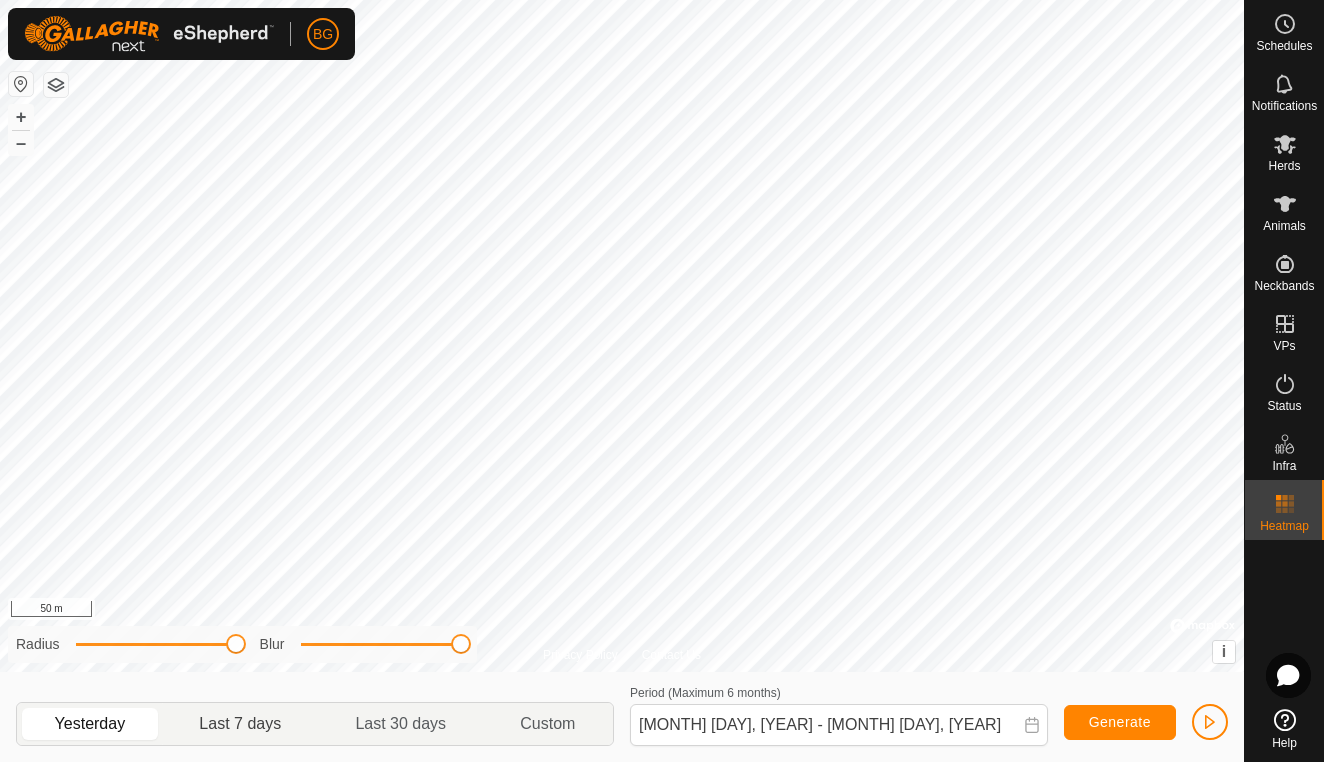 click on "Last 7 days" 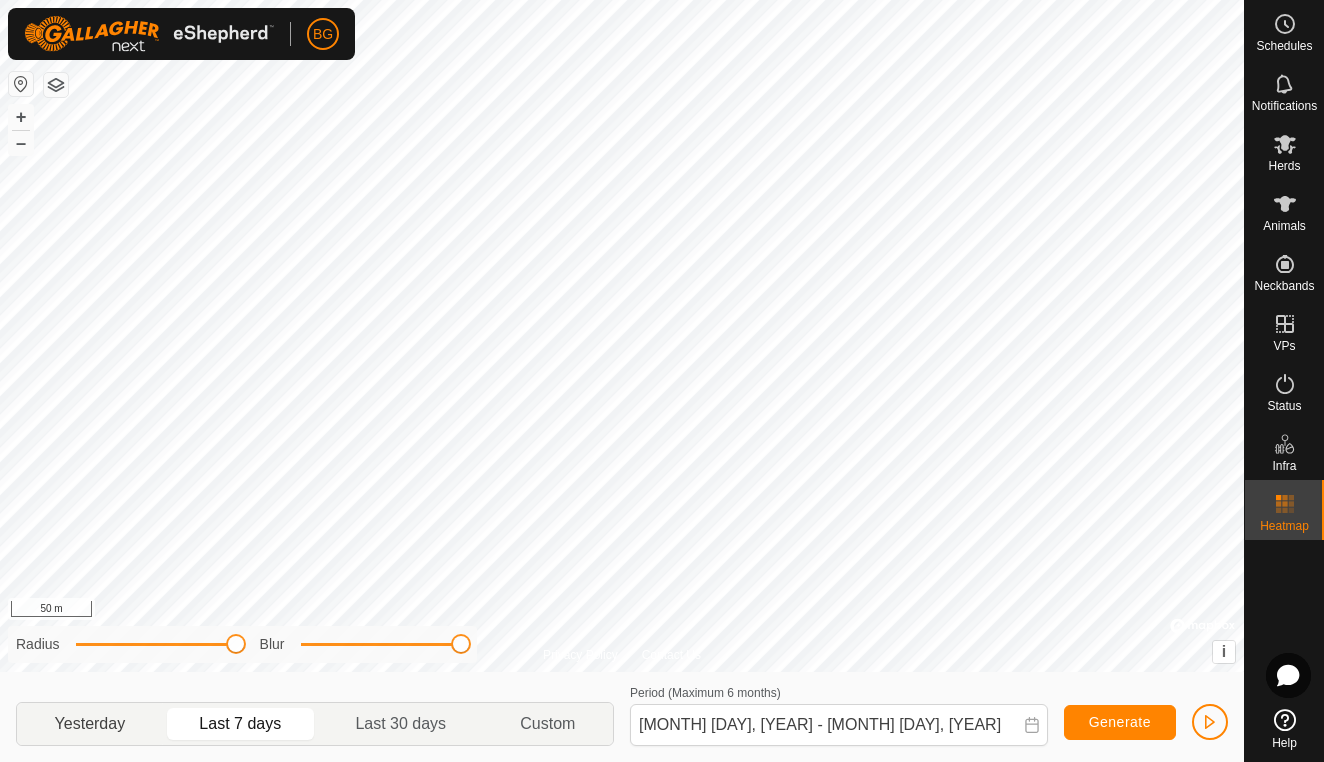 click on "Yesterday" 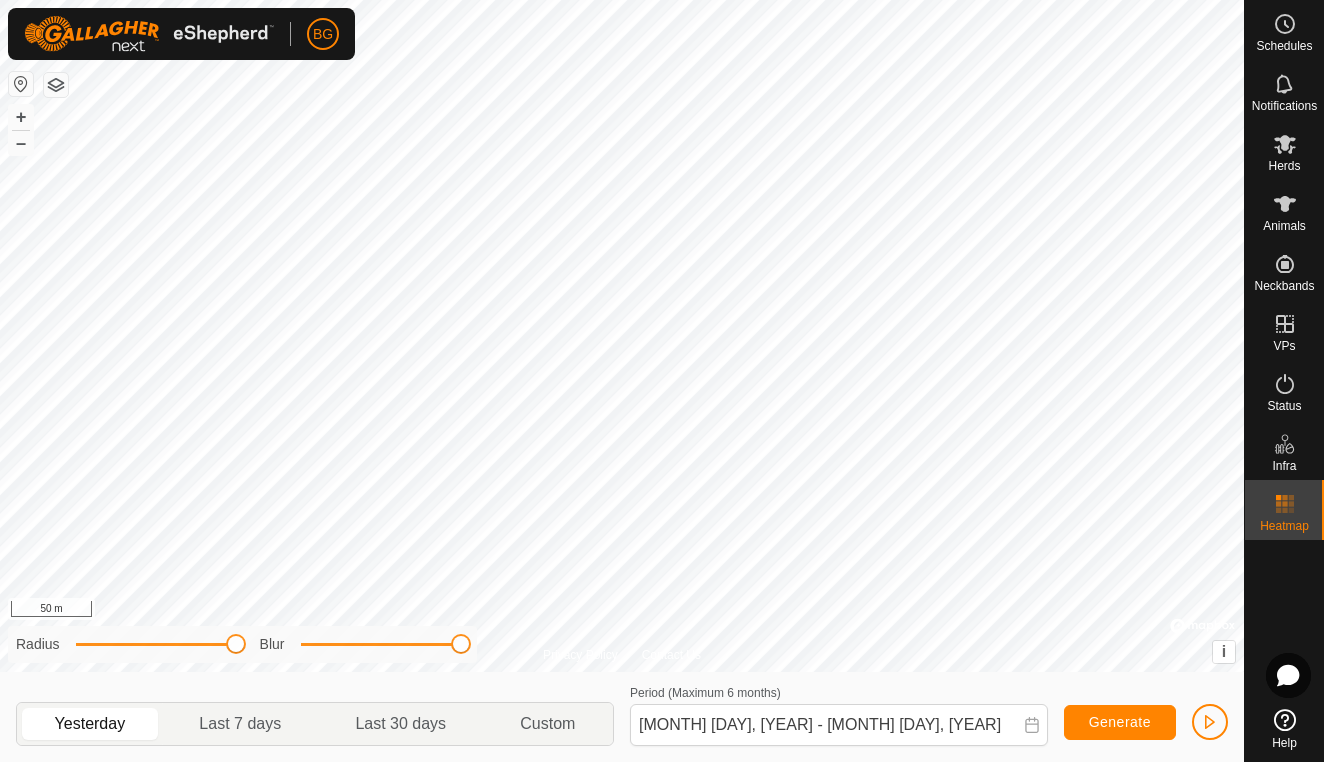 click 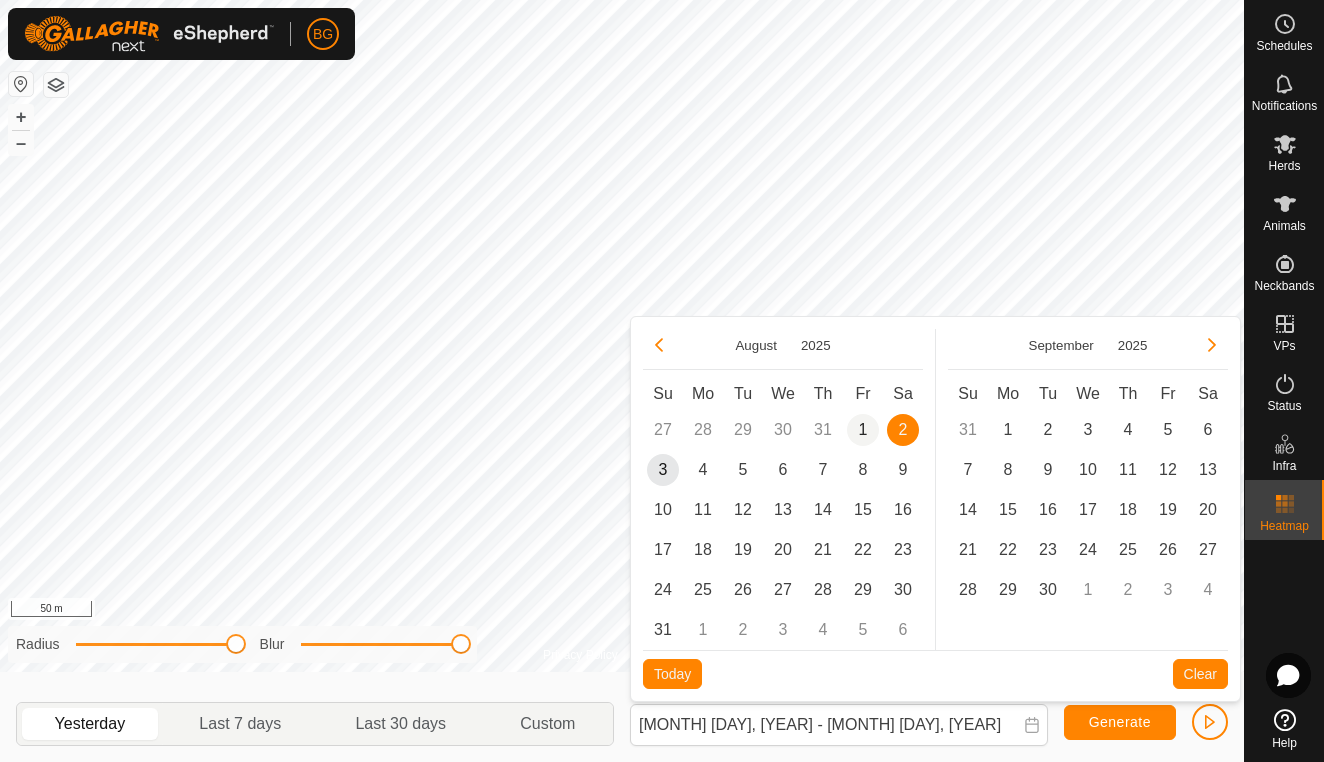 click on "1" at bounding box center [863, 430] 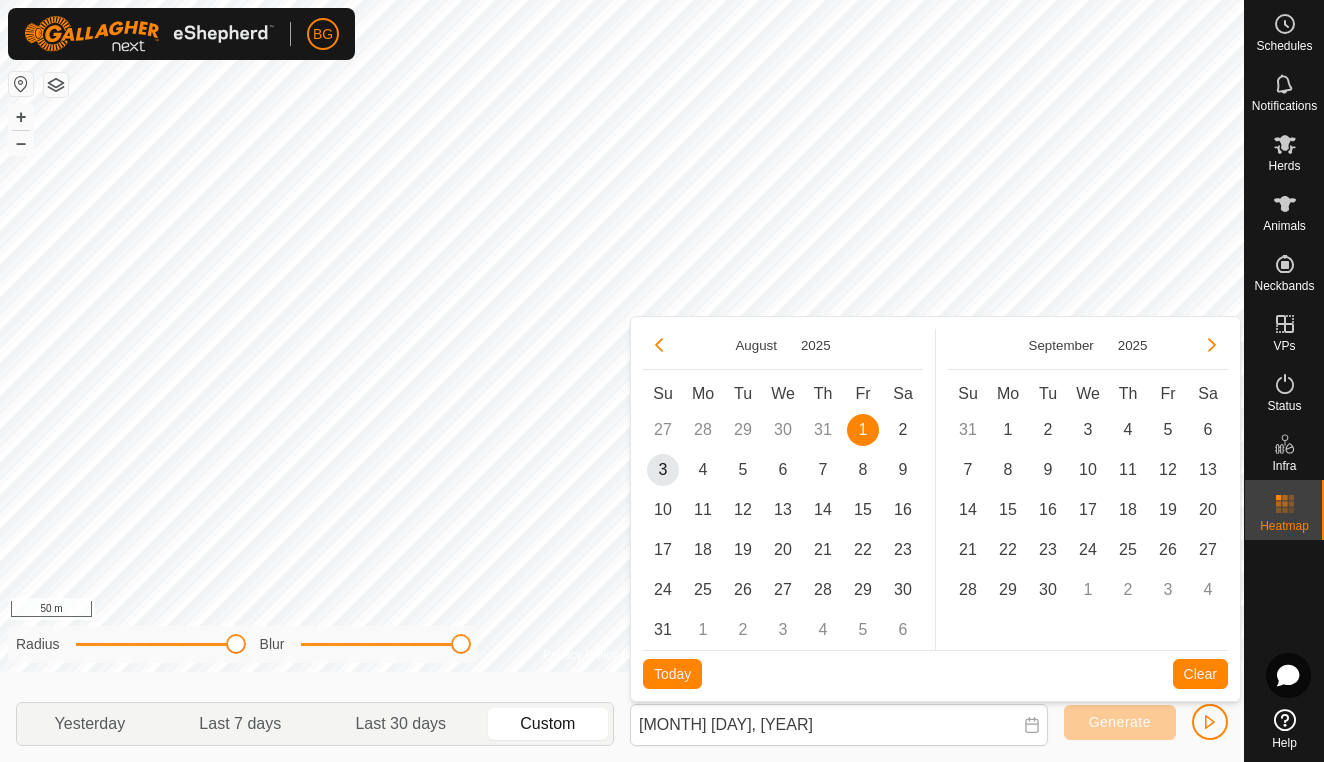 click on "31" at bounding box center (823, 430) 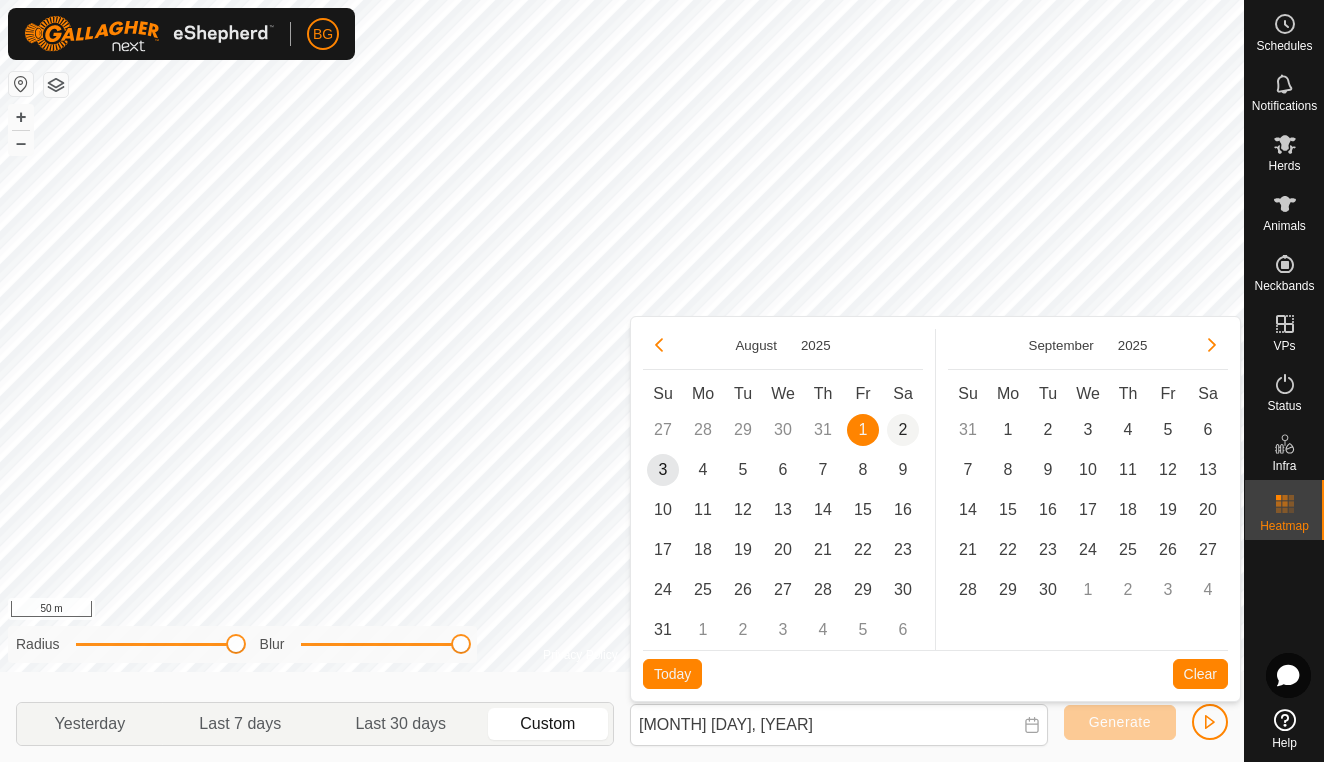click on "2" at bounding box center (903, 430) 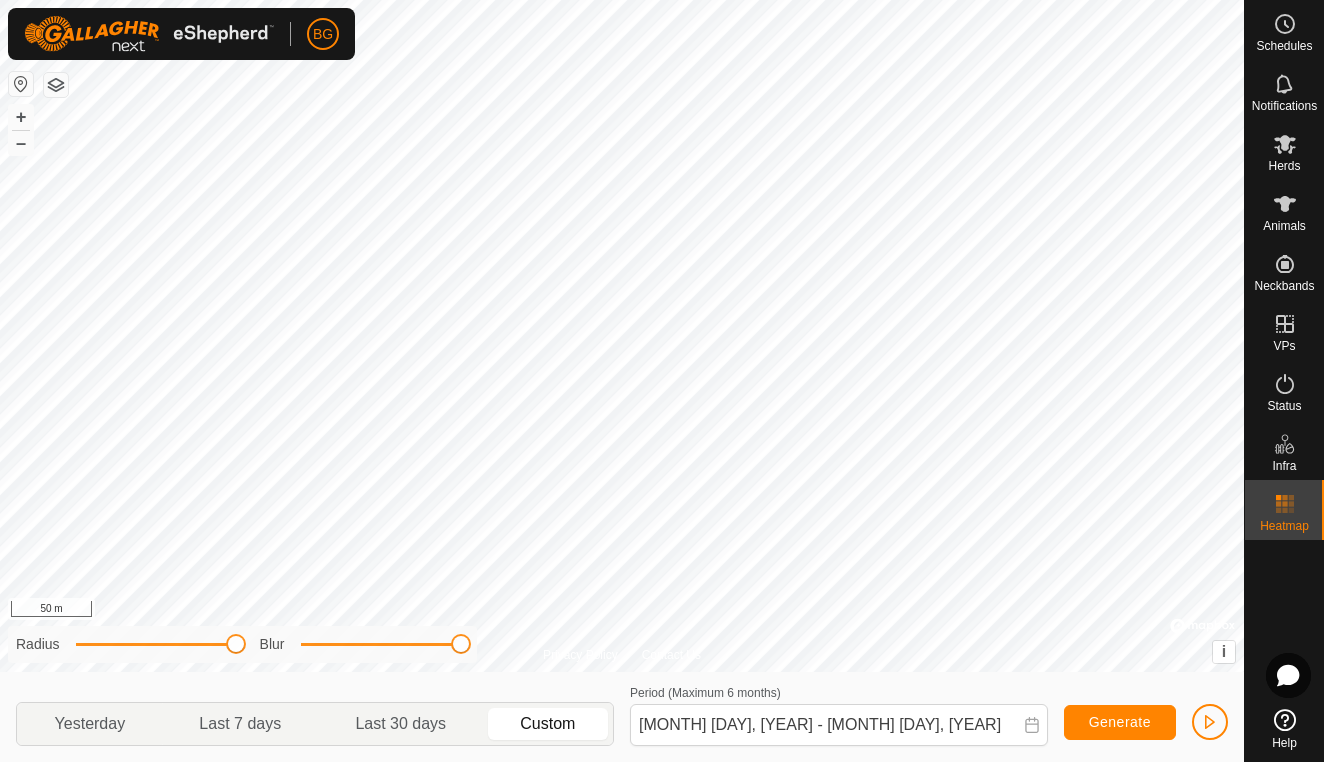 click 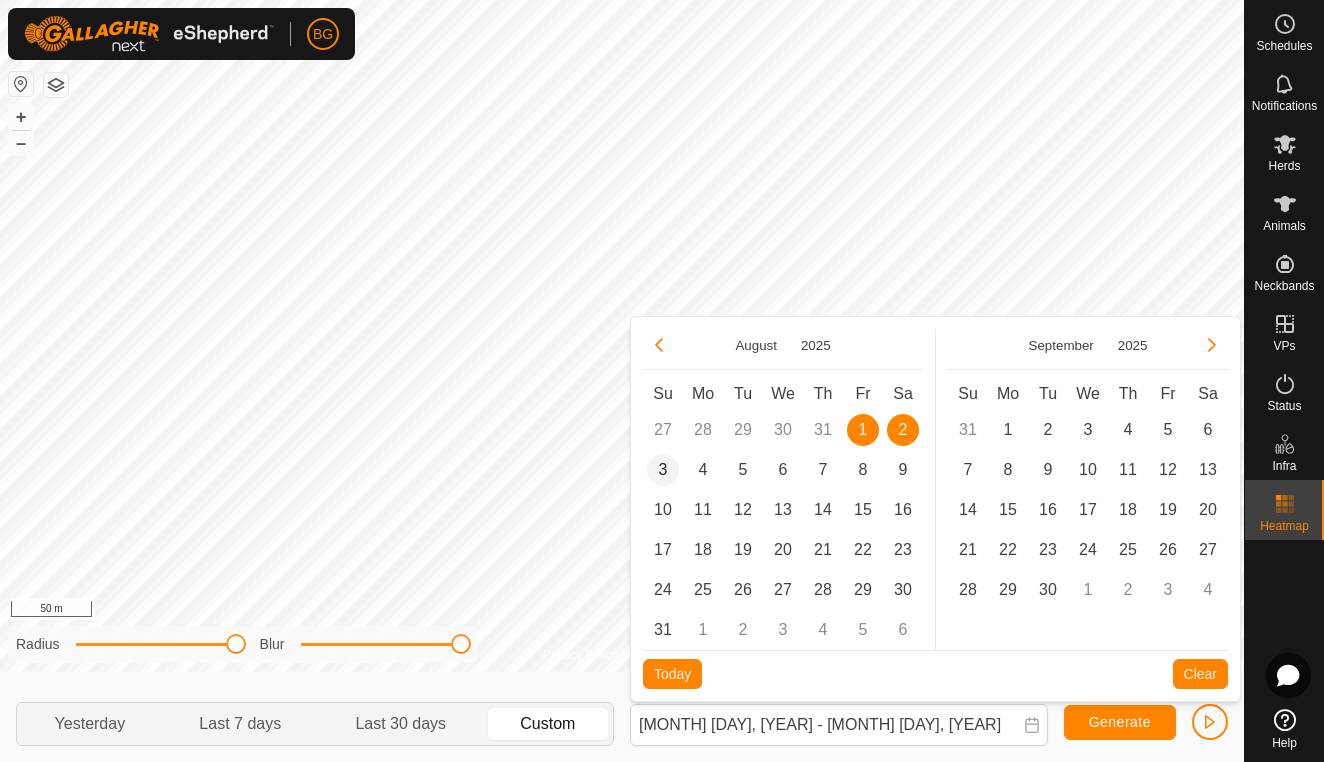 click on "3" at bounding box center (663, 470) 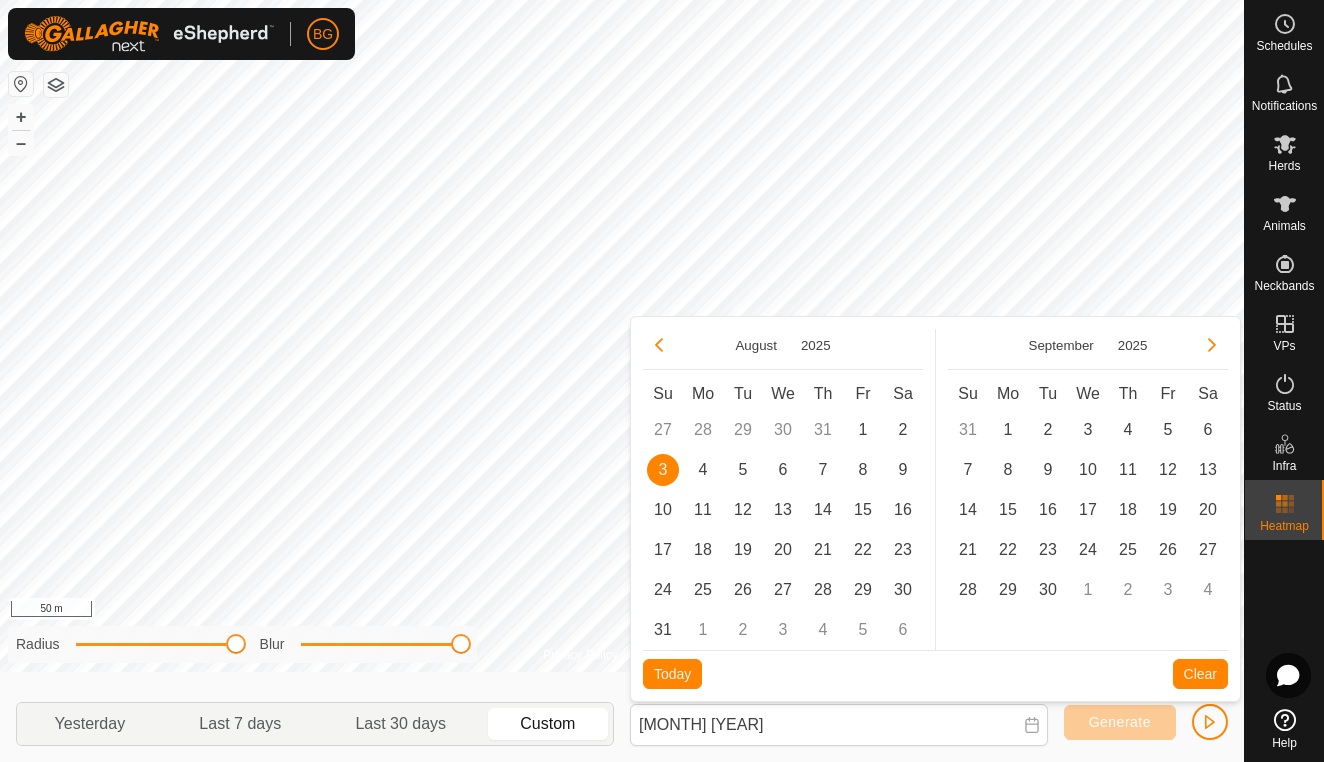 click on "31" at bounding box center [823, 430] 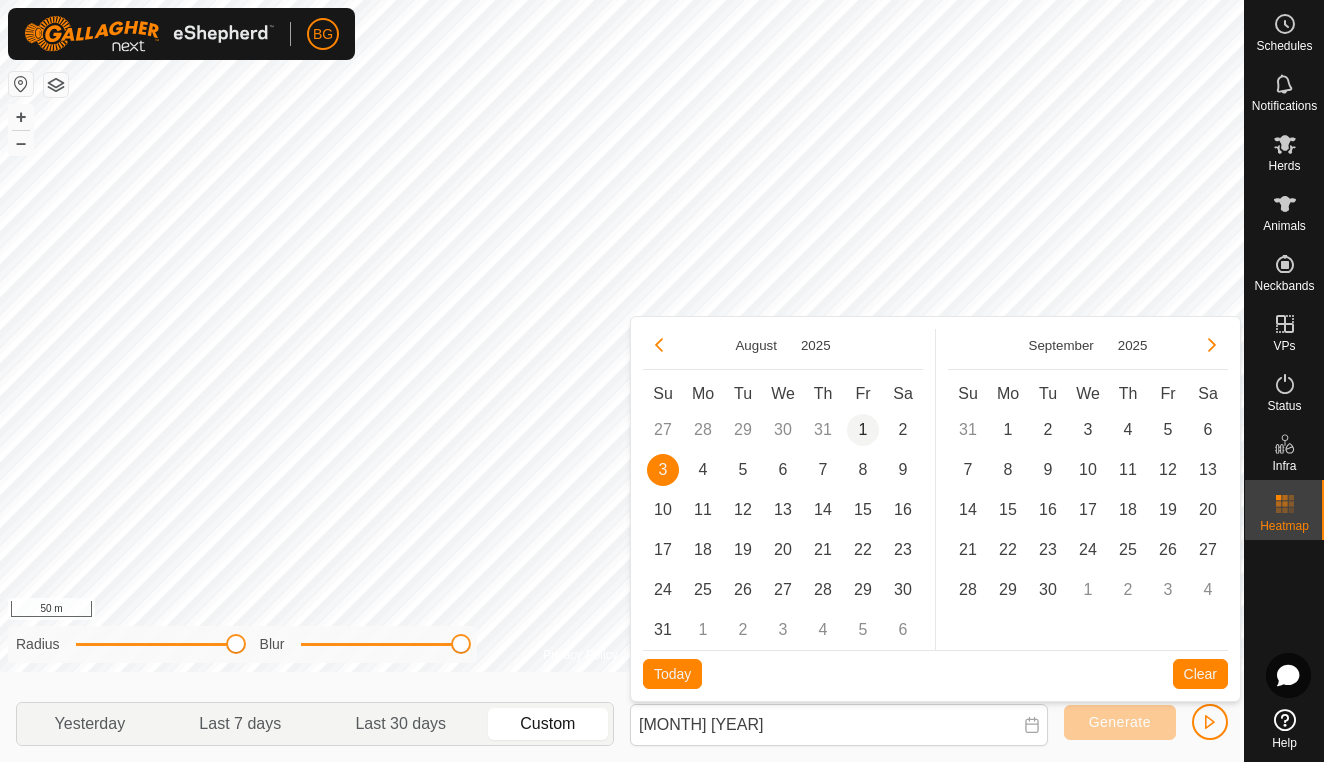 click on "1" at bounding box center (863, 430) 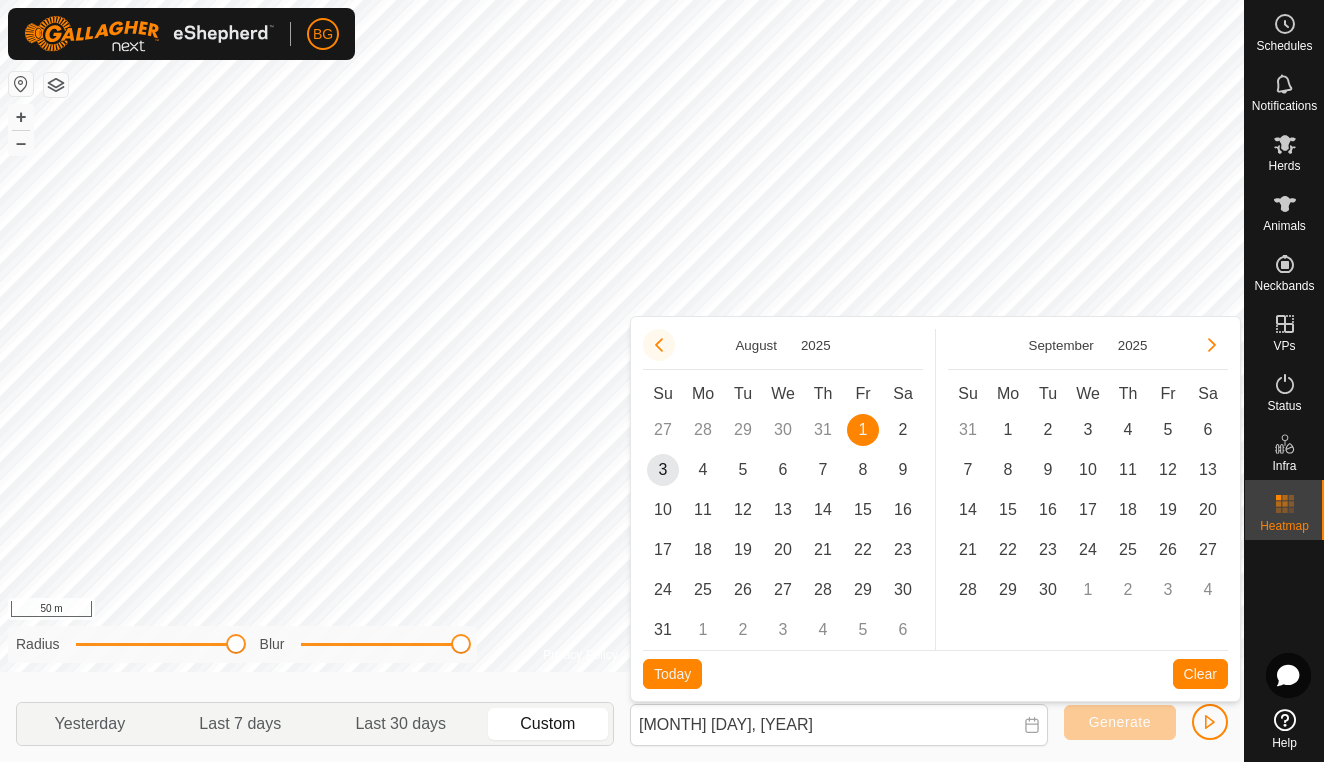 click at bounding box center [659, 345] 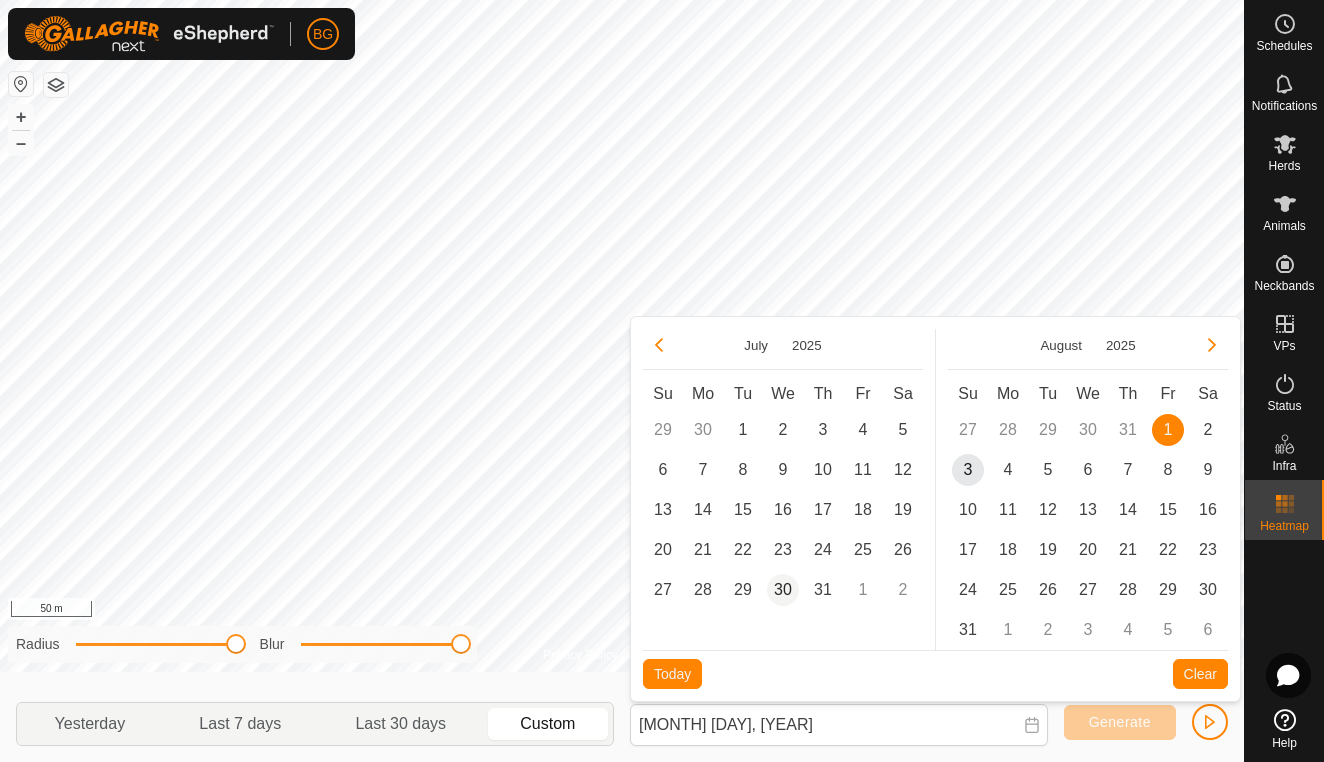 click on "30" at bounding box center [783, 590] 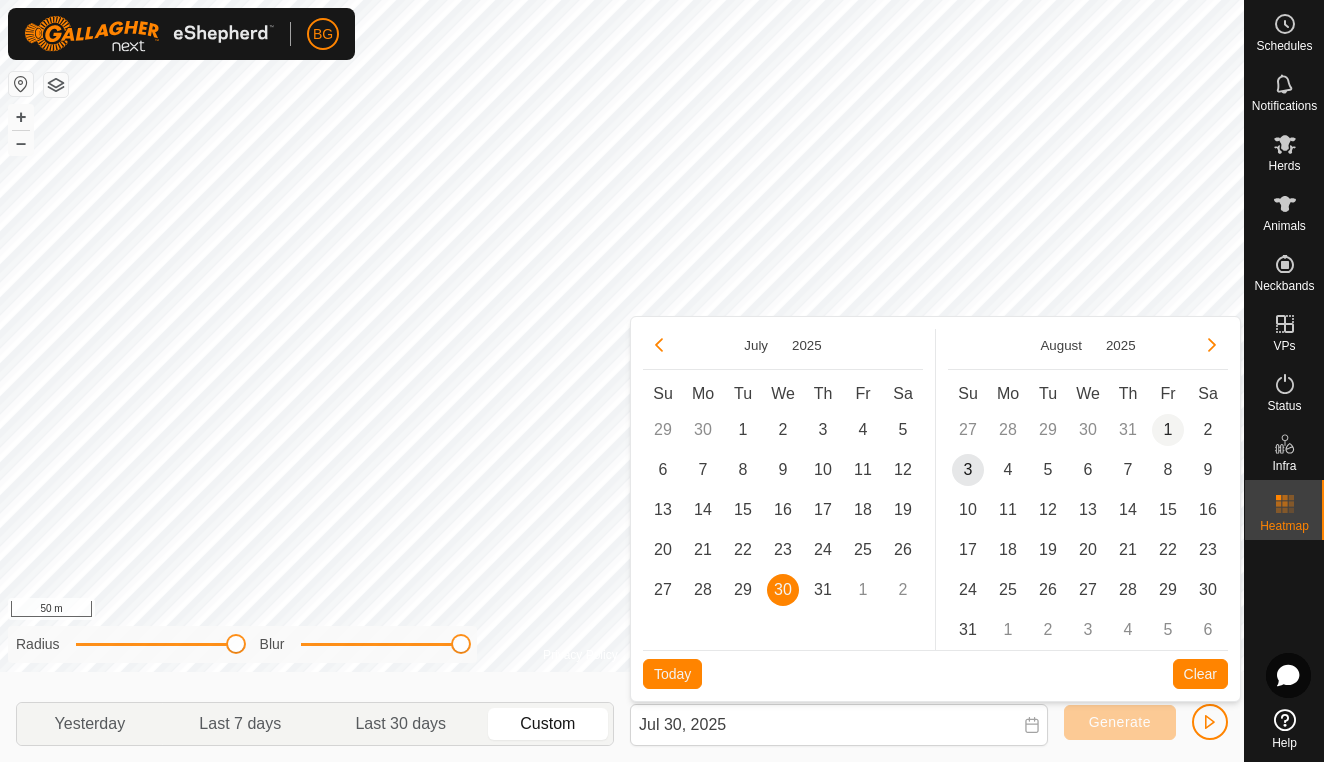 click on "1" at bounding box center [1168, 430] 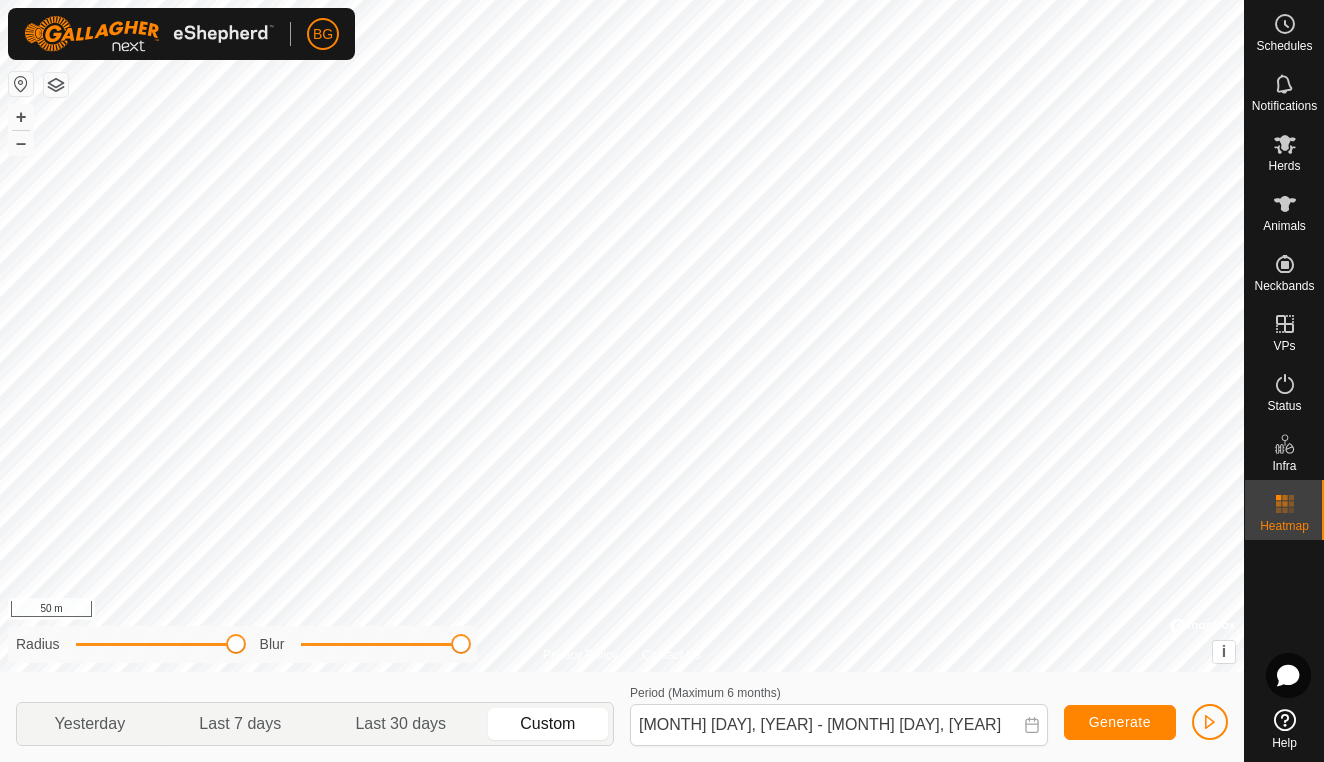 click on "Generate" 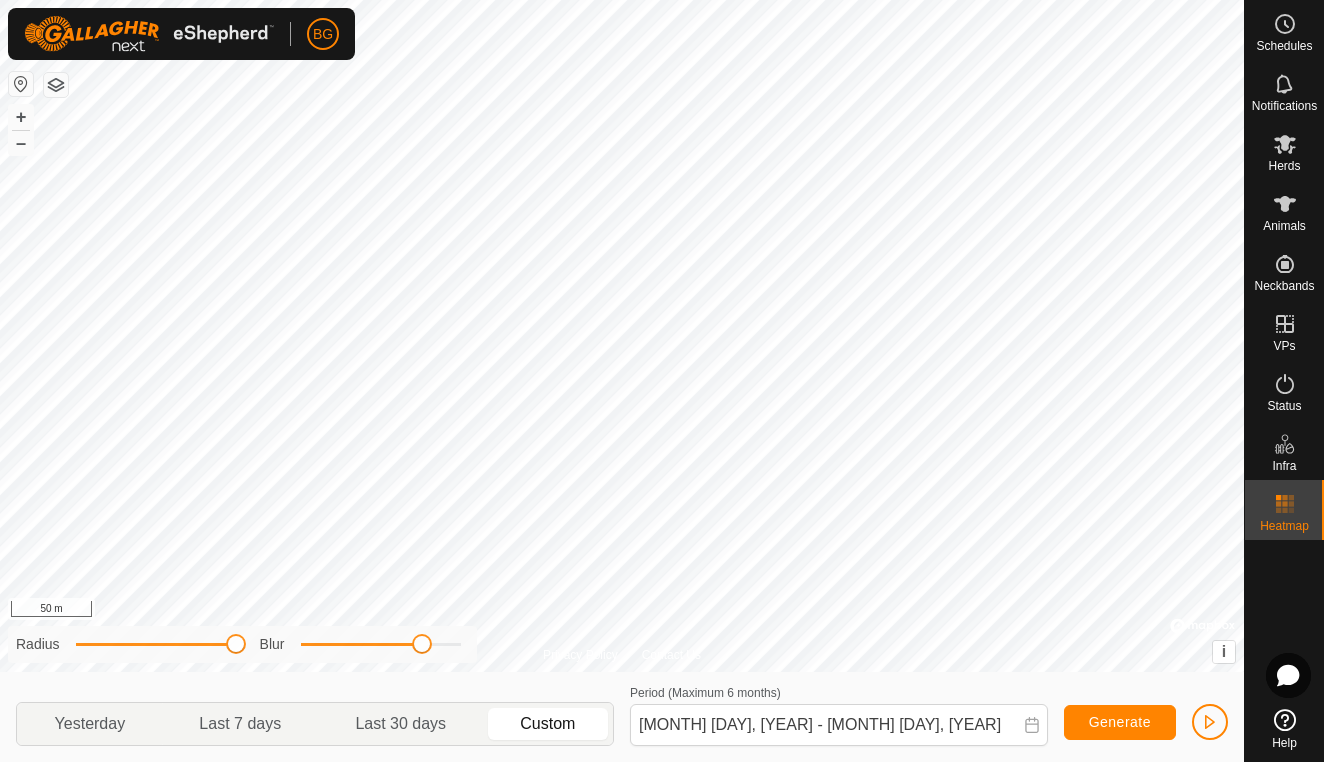 drag, startPoint x: 463, startPoint y: 651, endPoint x: 415, endPoint y: 658, distance: 48.507732 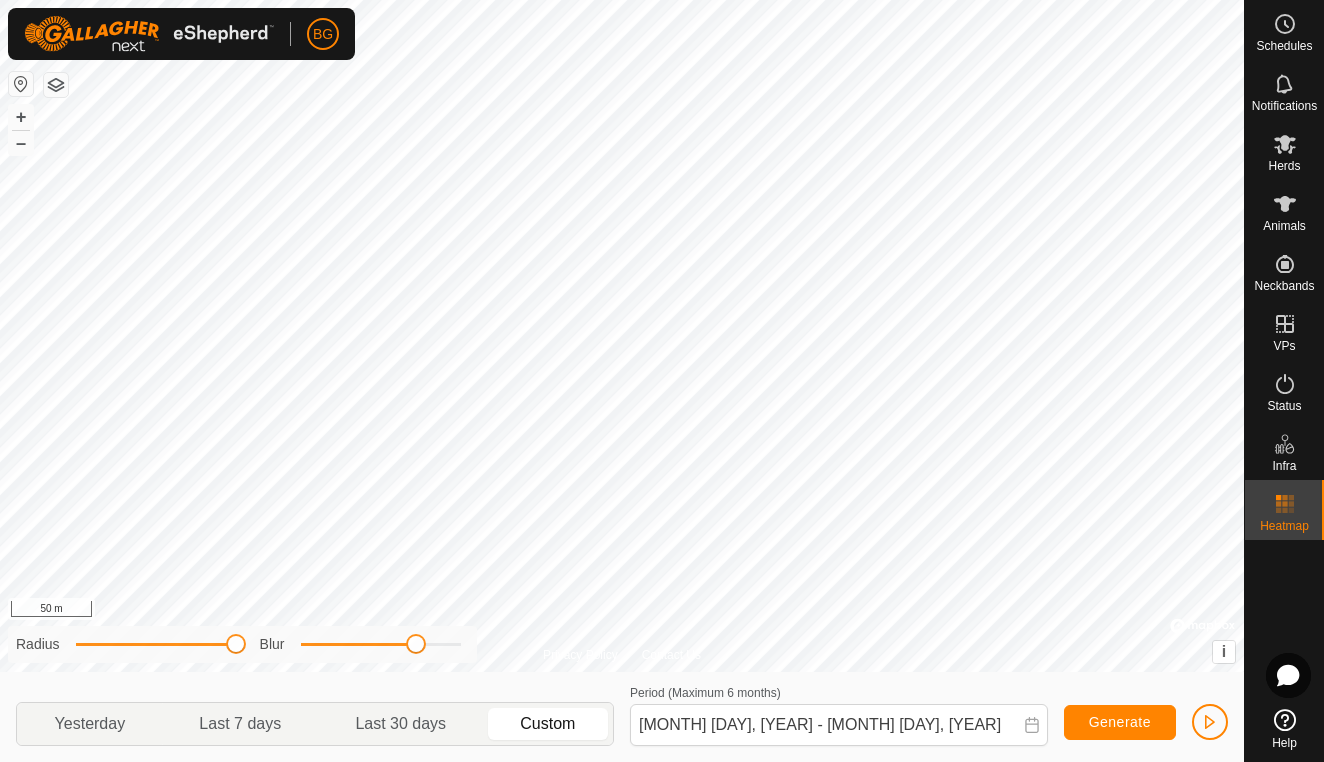 click 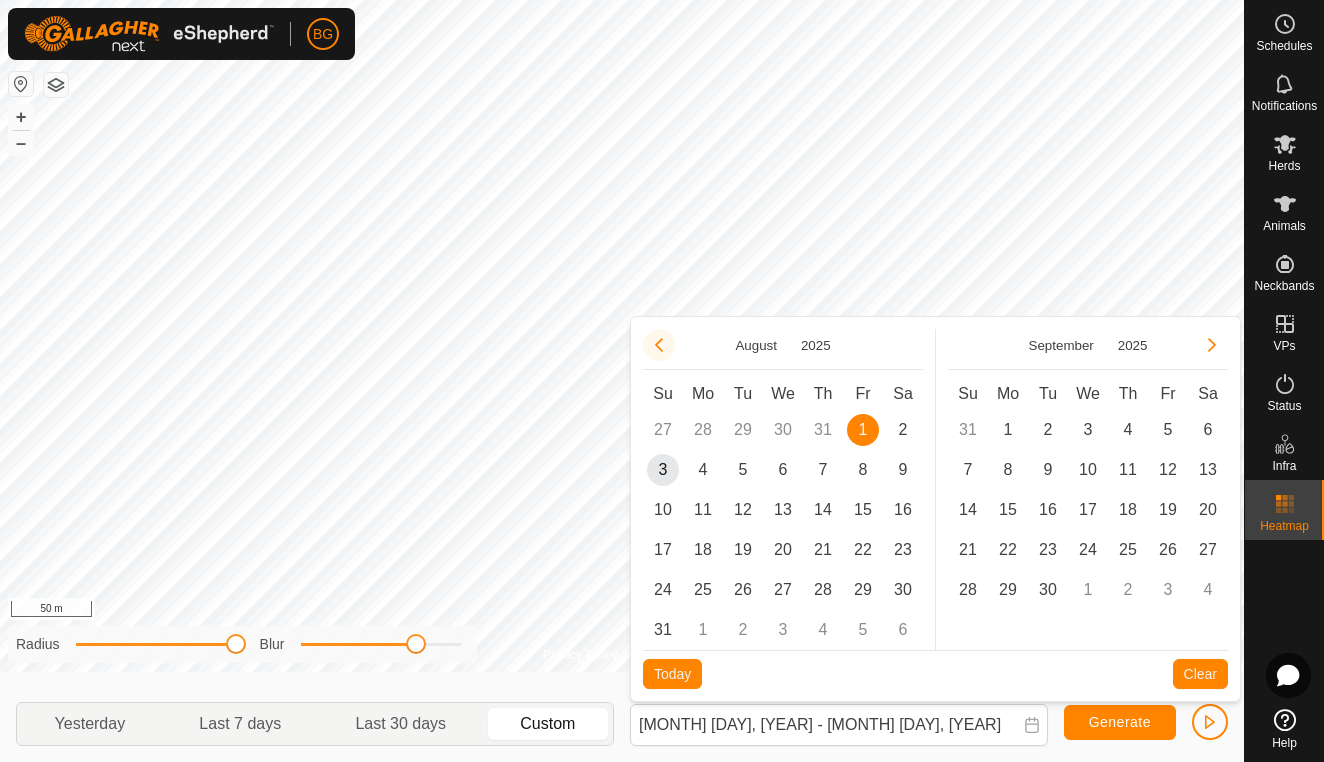 click at bounding box center (659, 345) 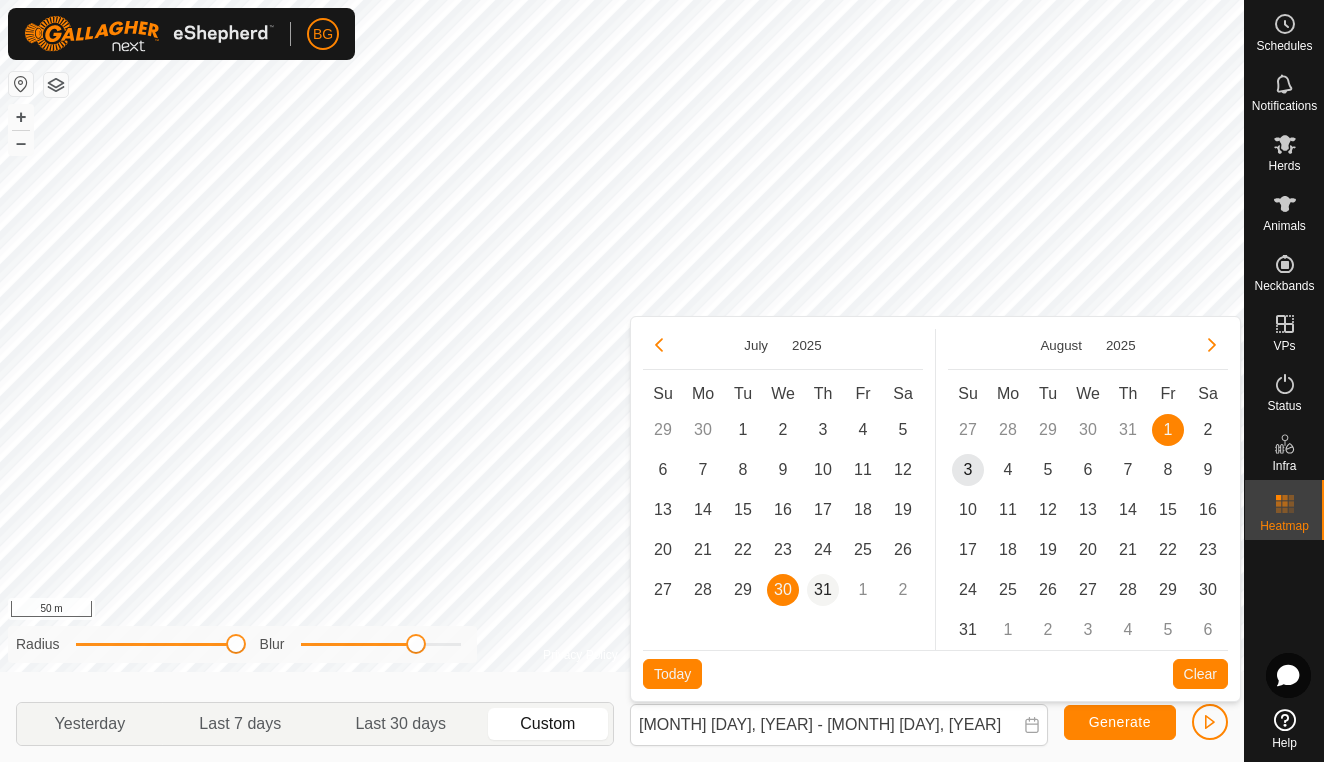 click on "31" at bounding box center (823, 590) 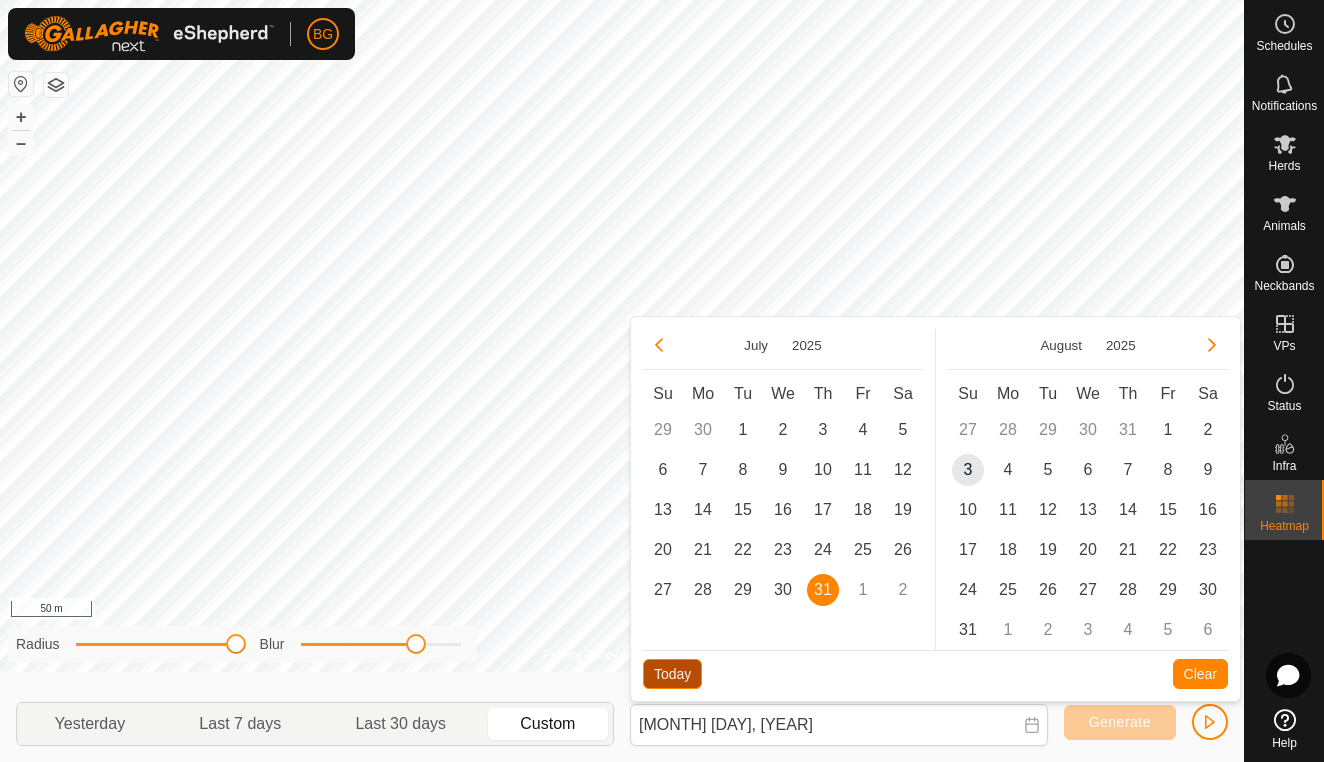 click on "Today" at bounding box center [672, 674] 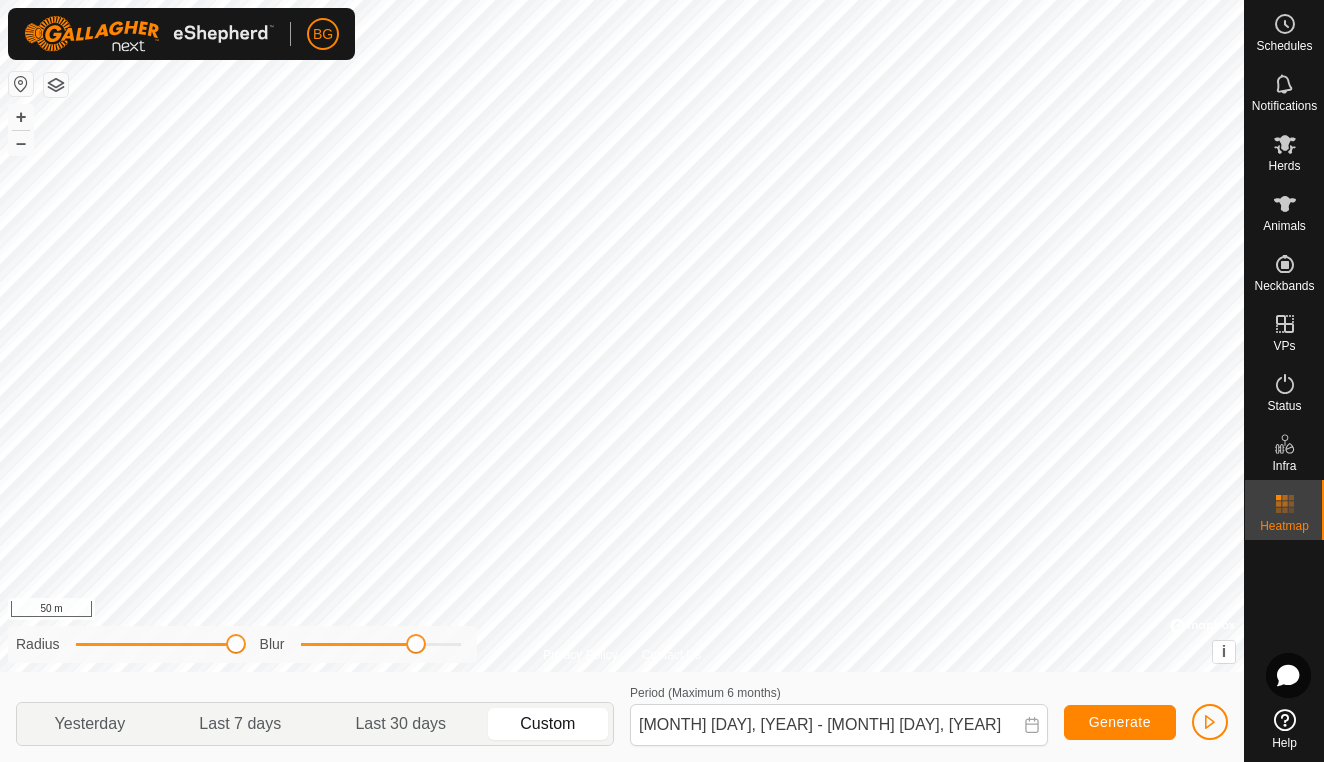 click on "Generate" 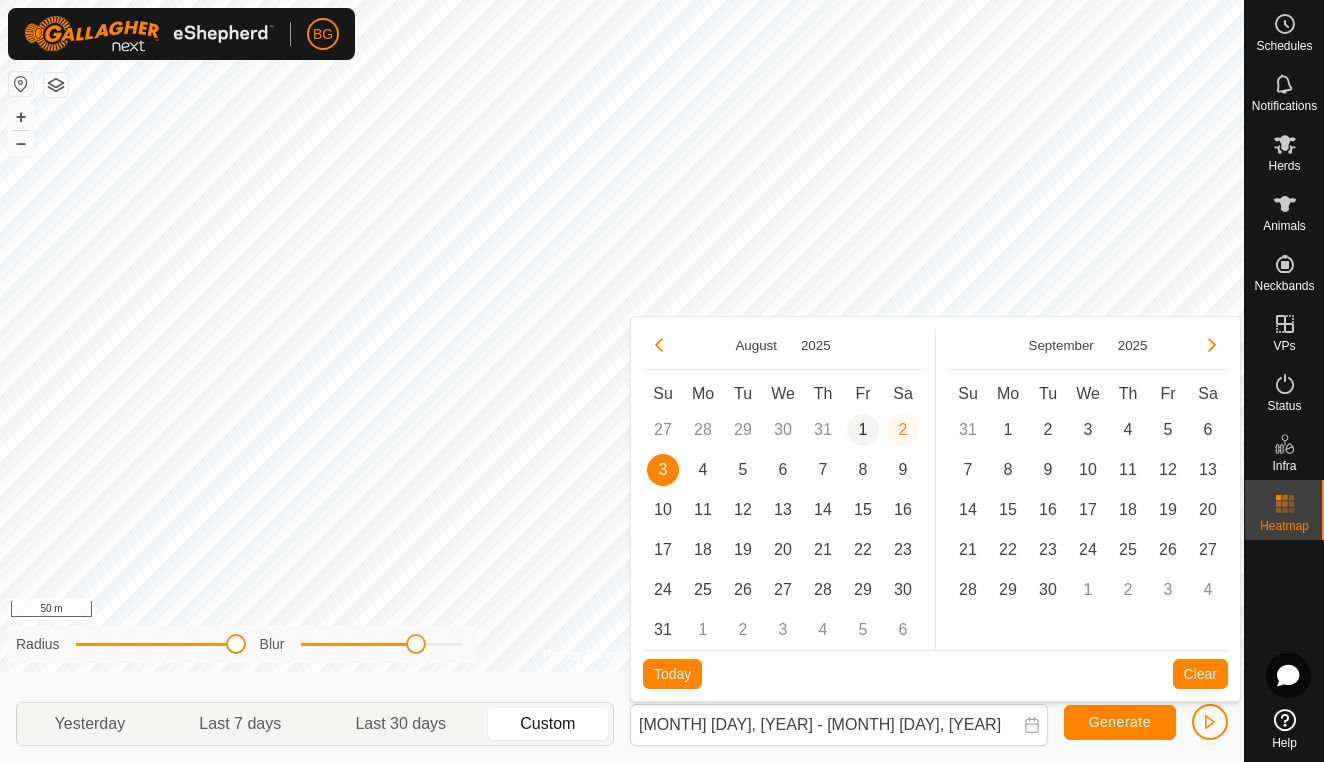 click on "1" at bounding box center (863, 430) 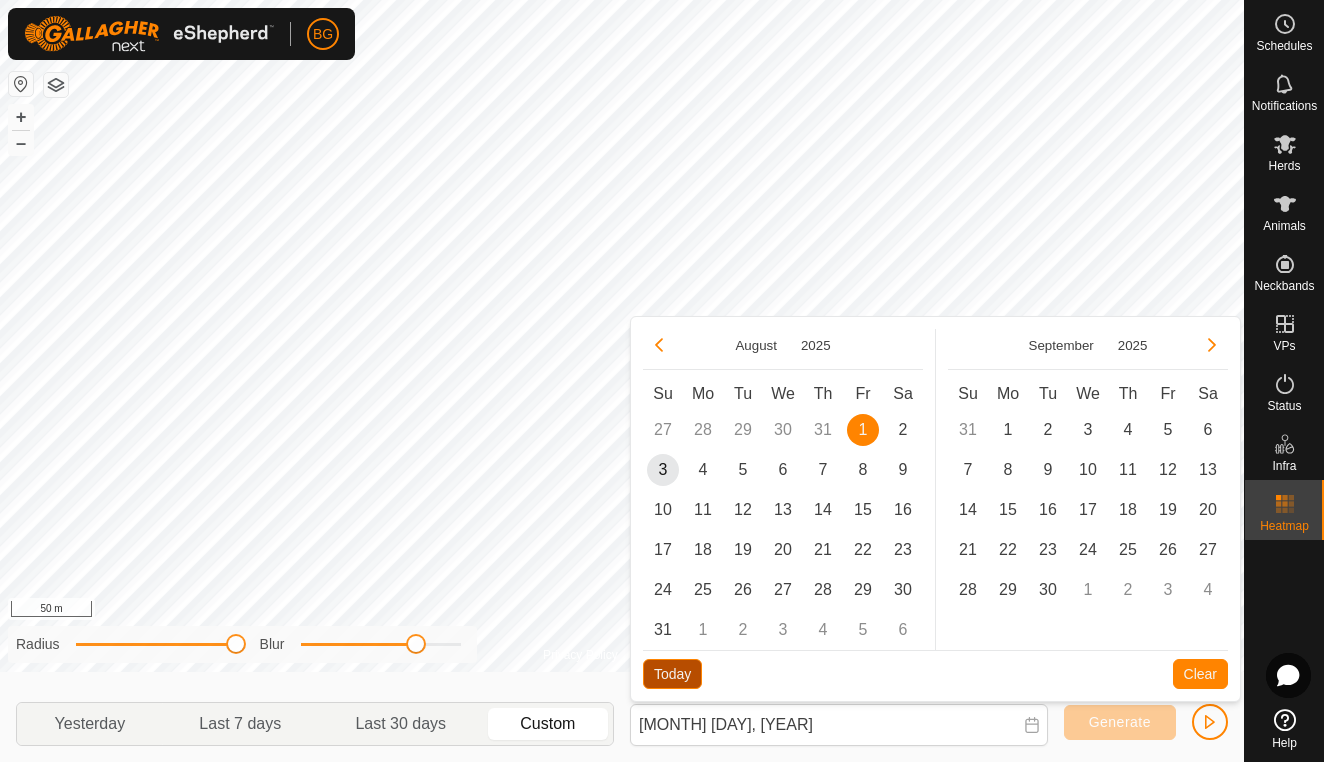 click on "Today" at bounding box center [672, 674] 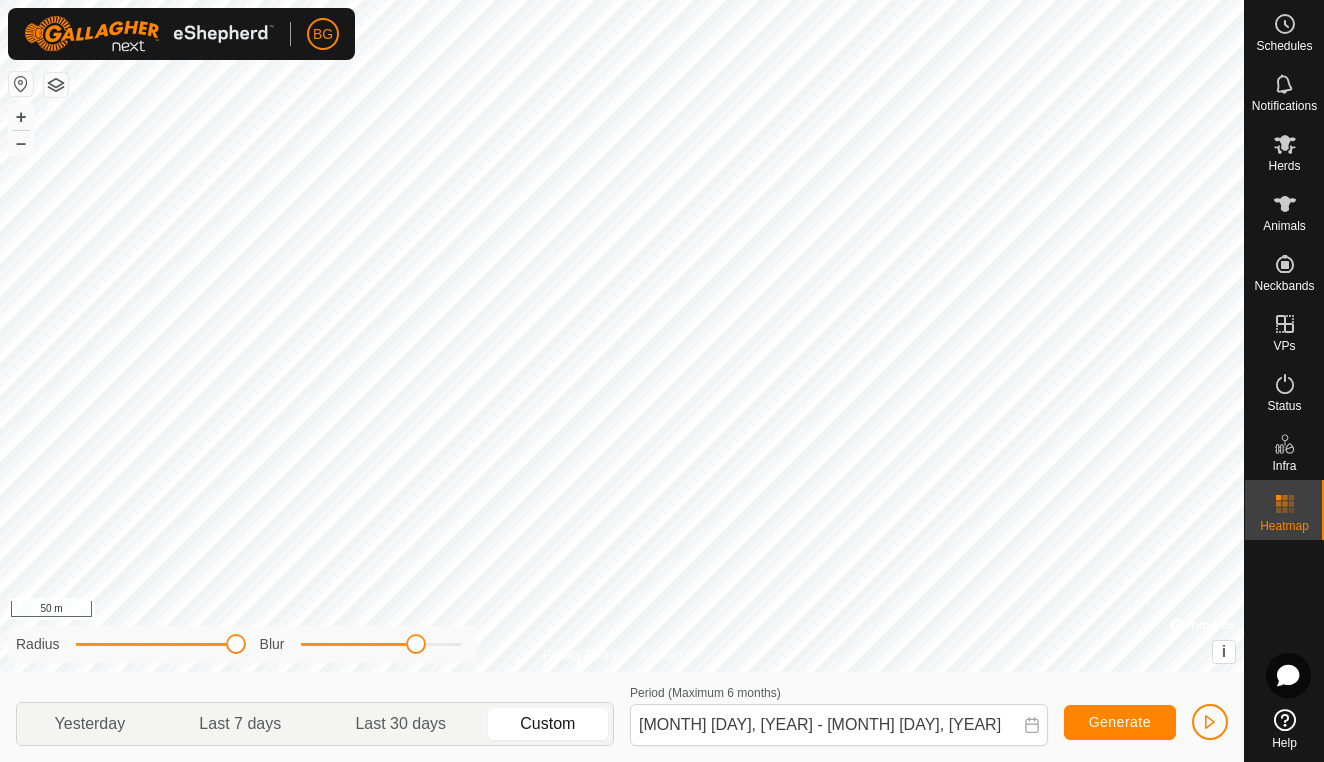click on "Generate" 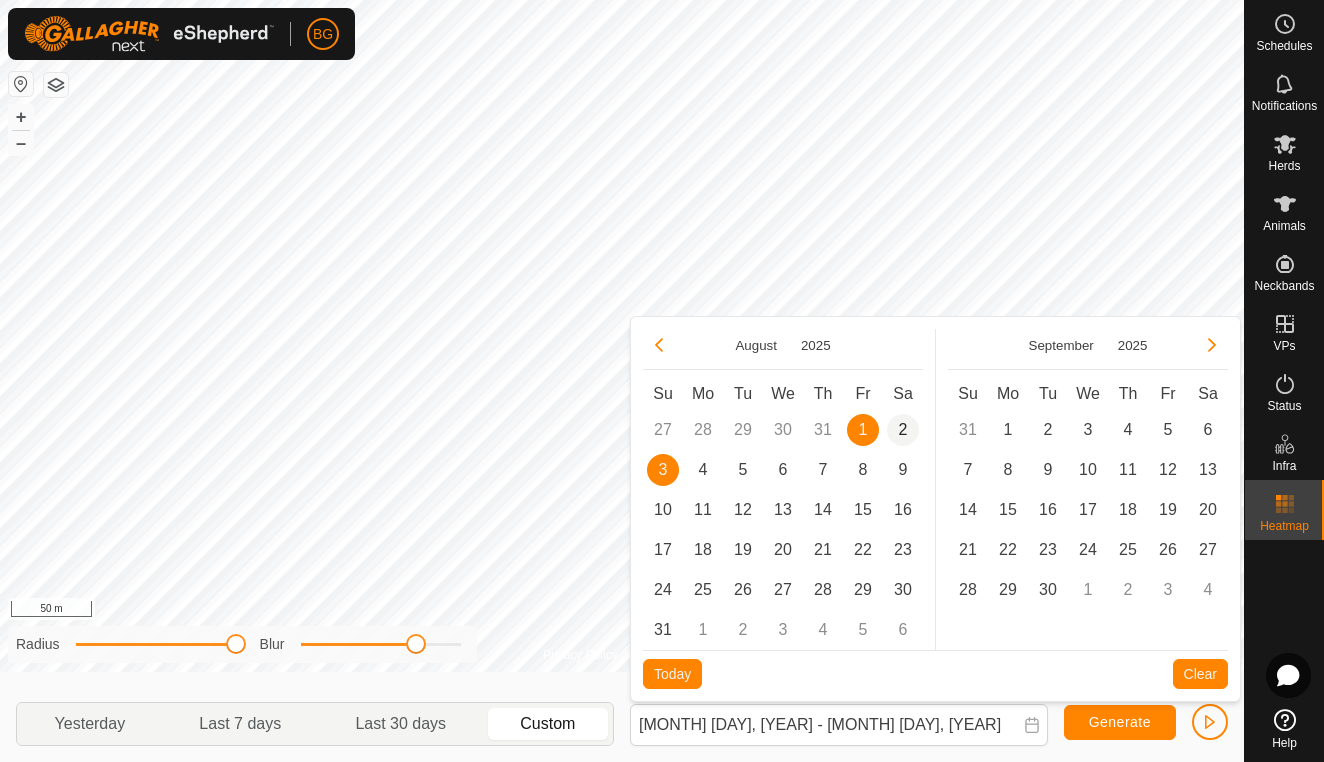 click on "2" at bounding box center [903, 430] 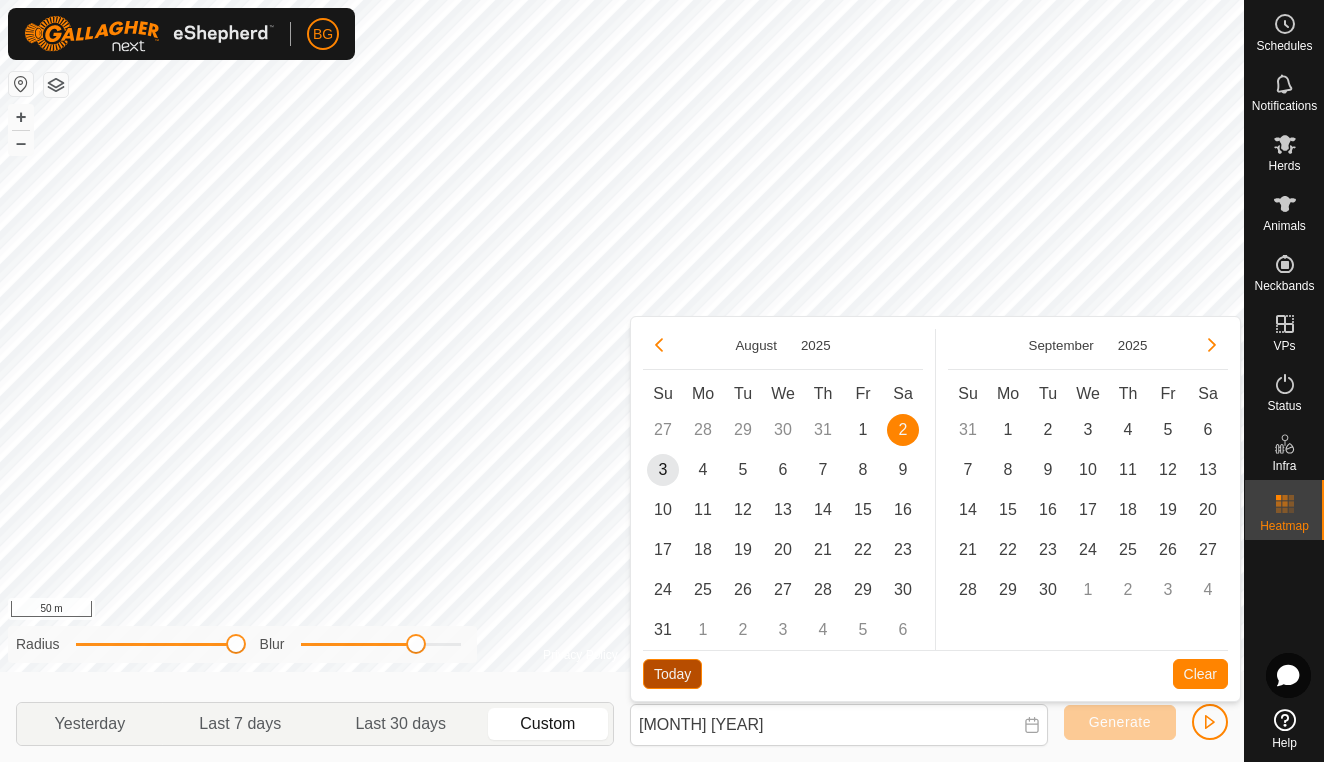 click on "Today" at bounding box center (672, 674) 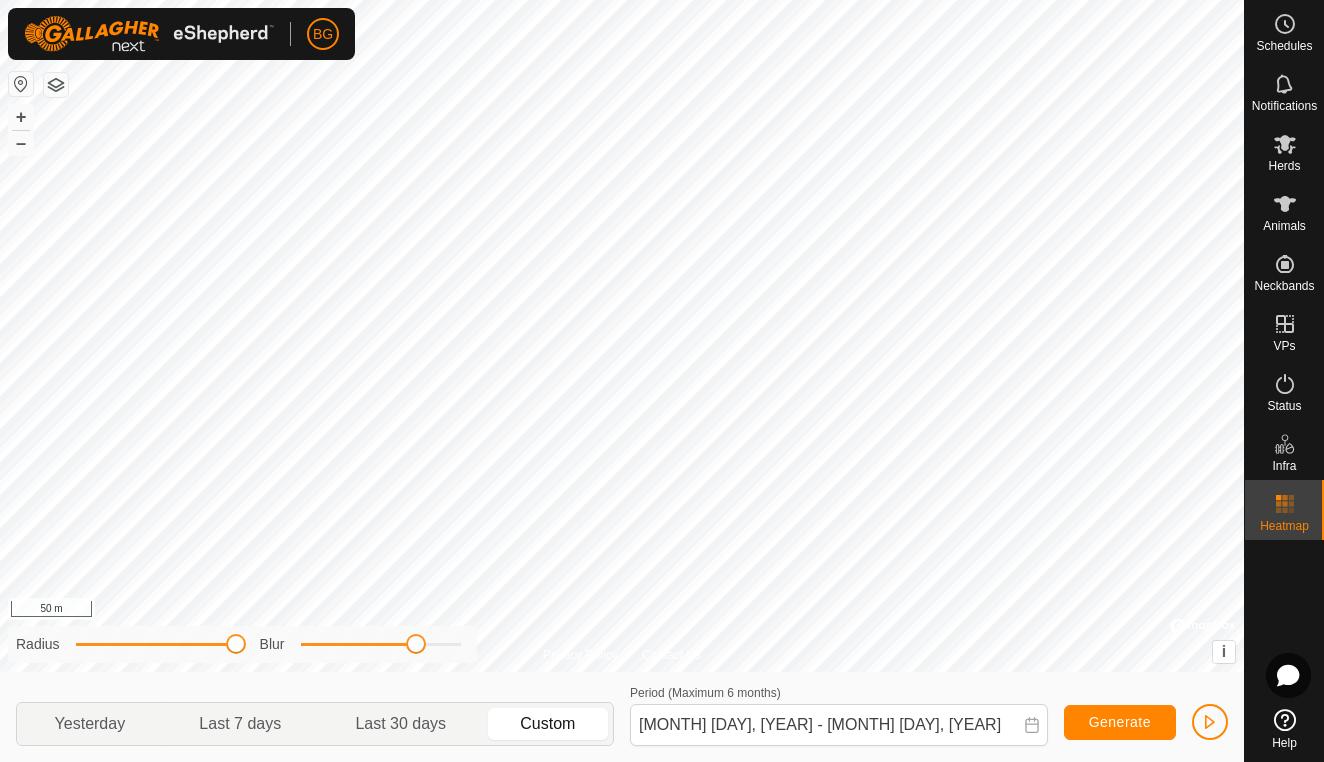 click on "Generate" 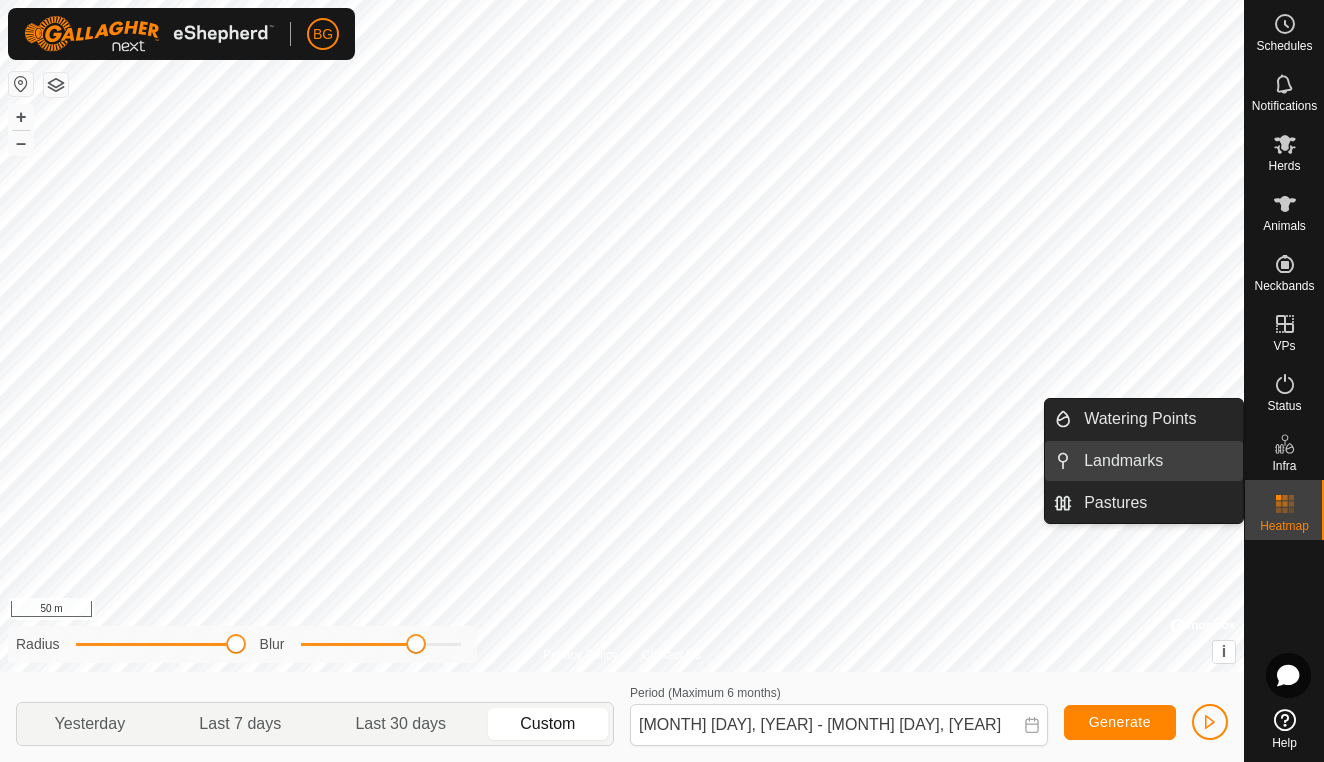 click on "Landmarks" at bounding box center (1157, 461) 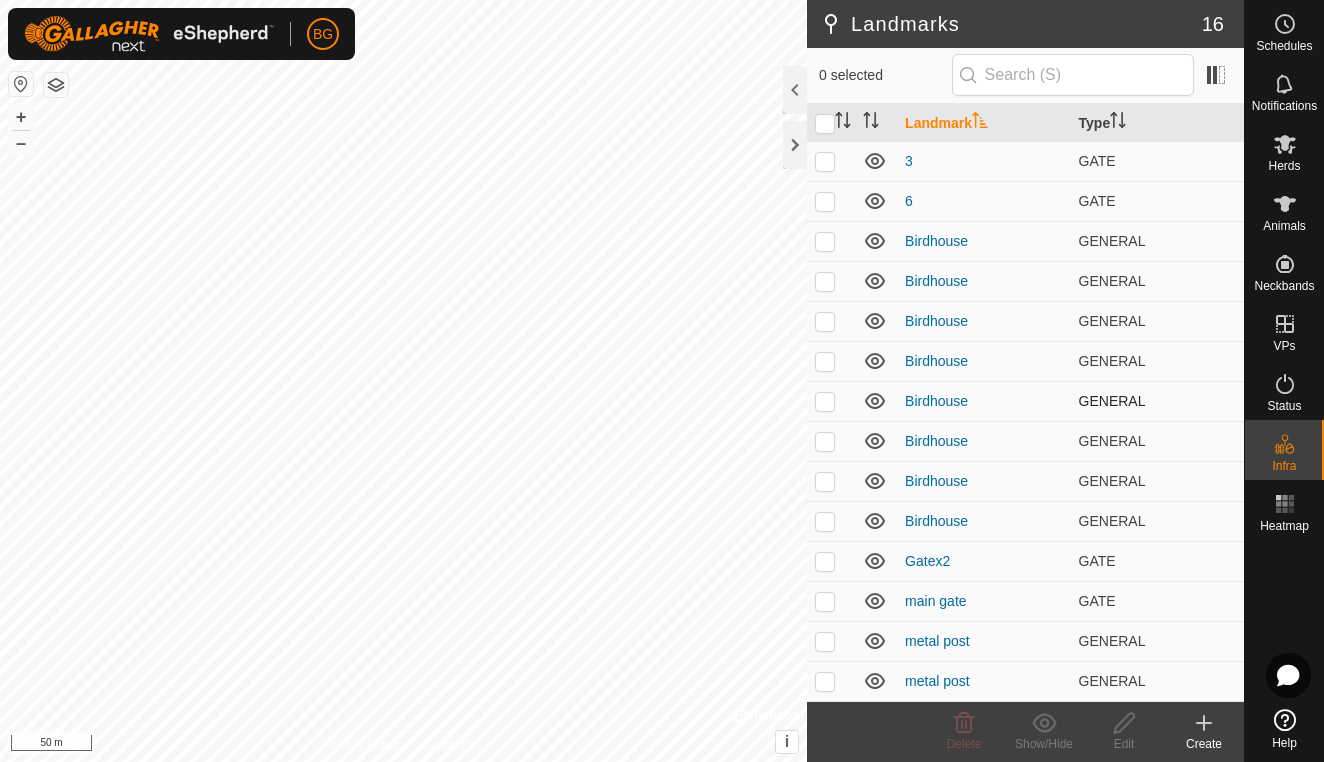 scroll, scrollTop: 81, scrollLeft: 0, axis: vertical 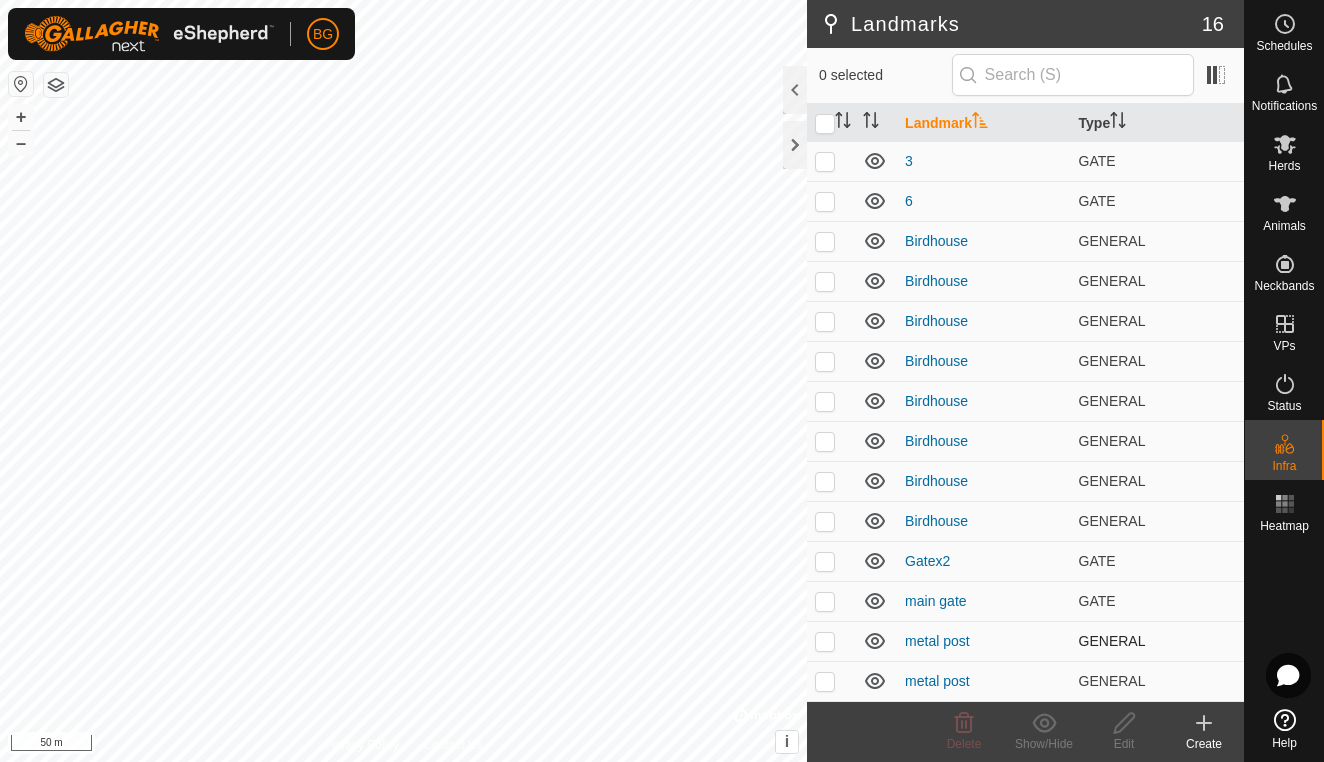 click at bounding box center [825, 641] 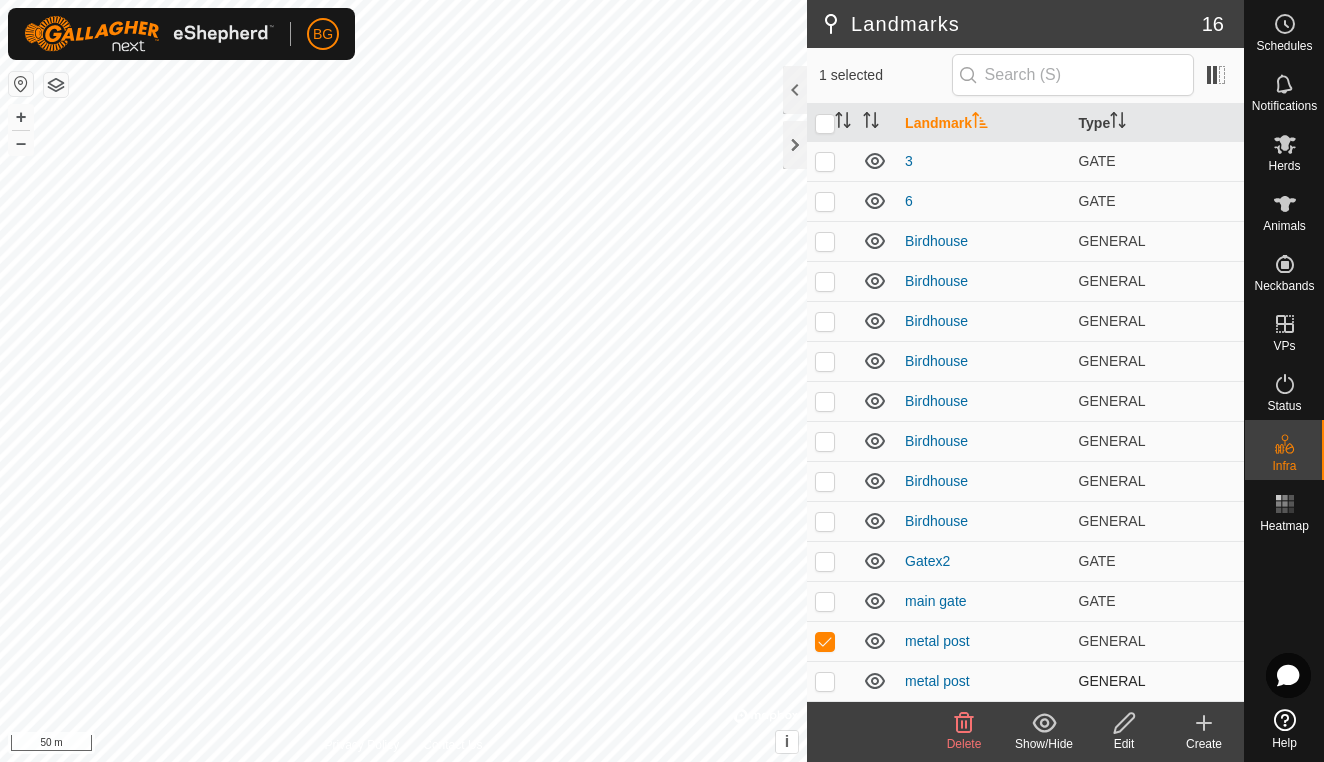 click at bounding box center [825, 681] 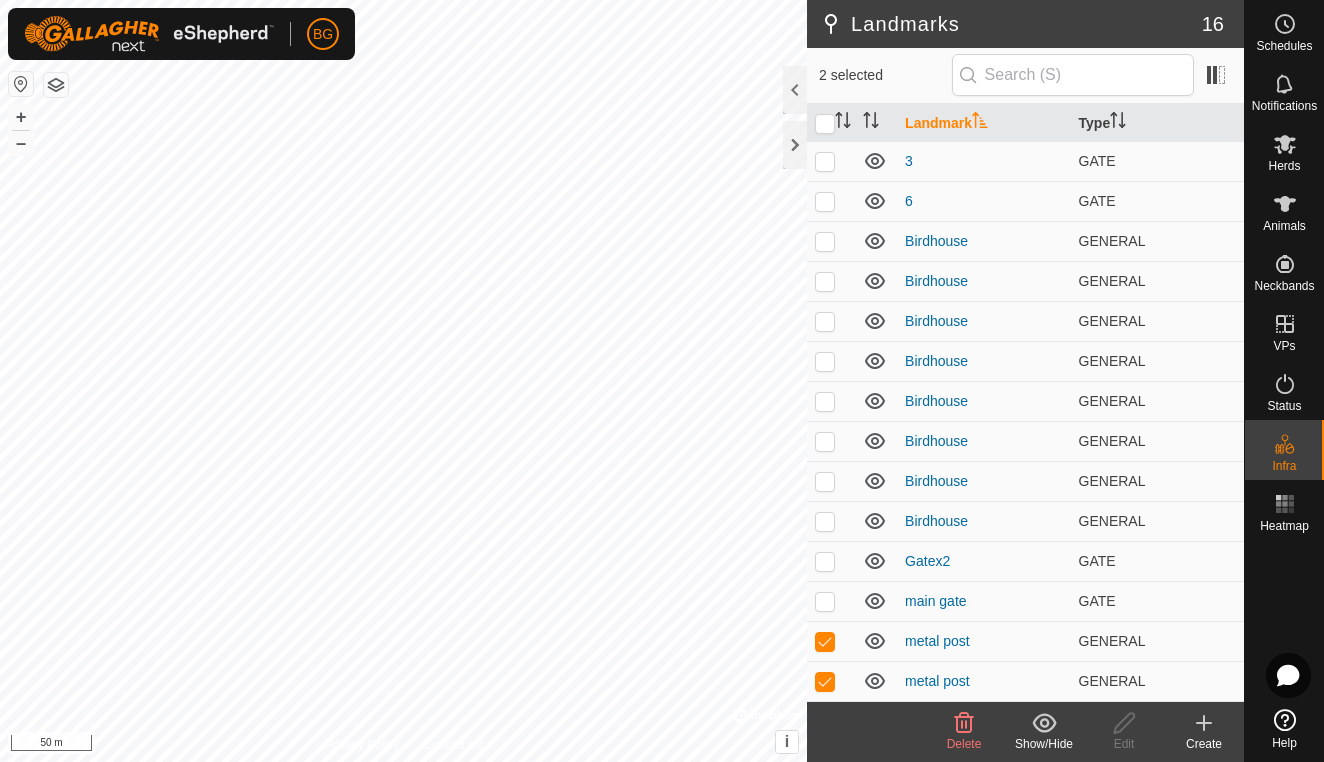 click 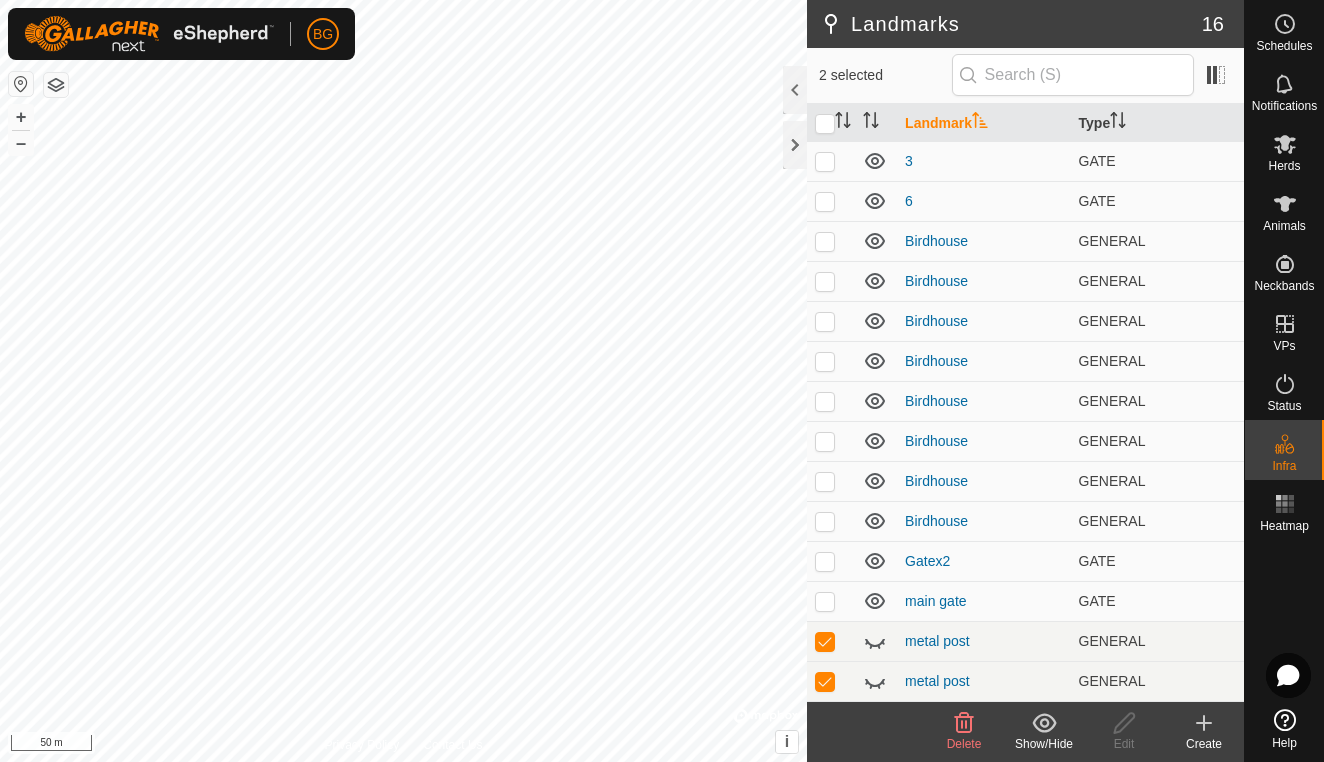 click 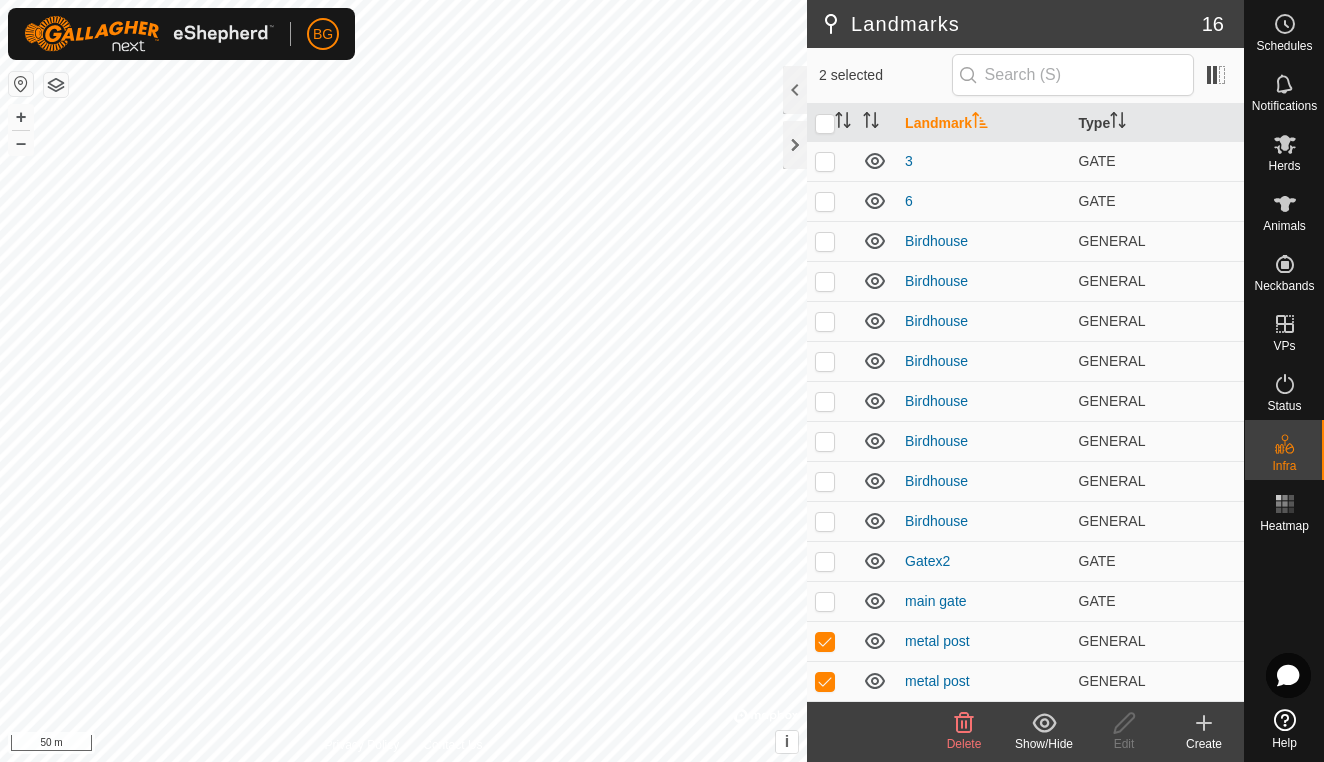 click 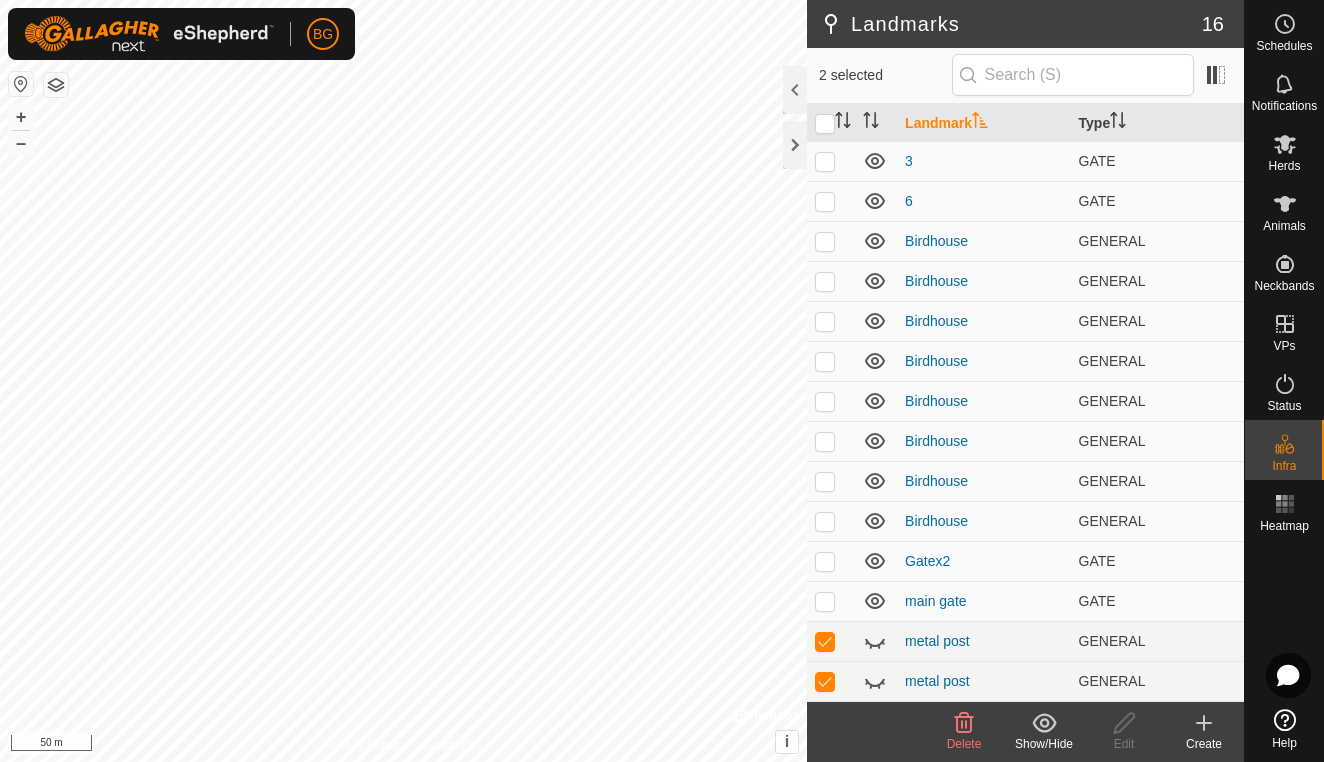 click 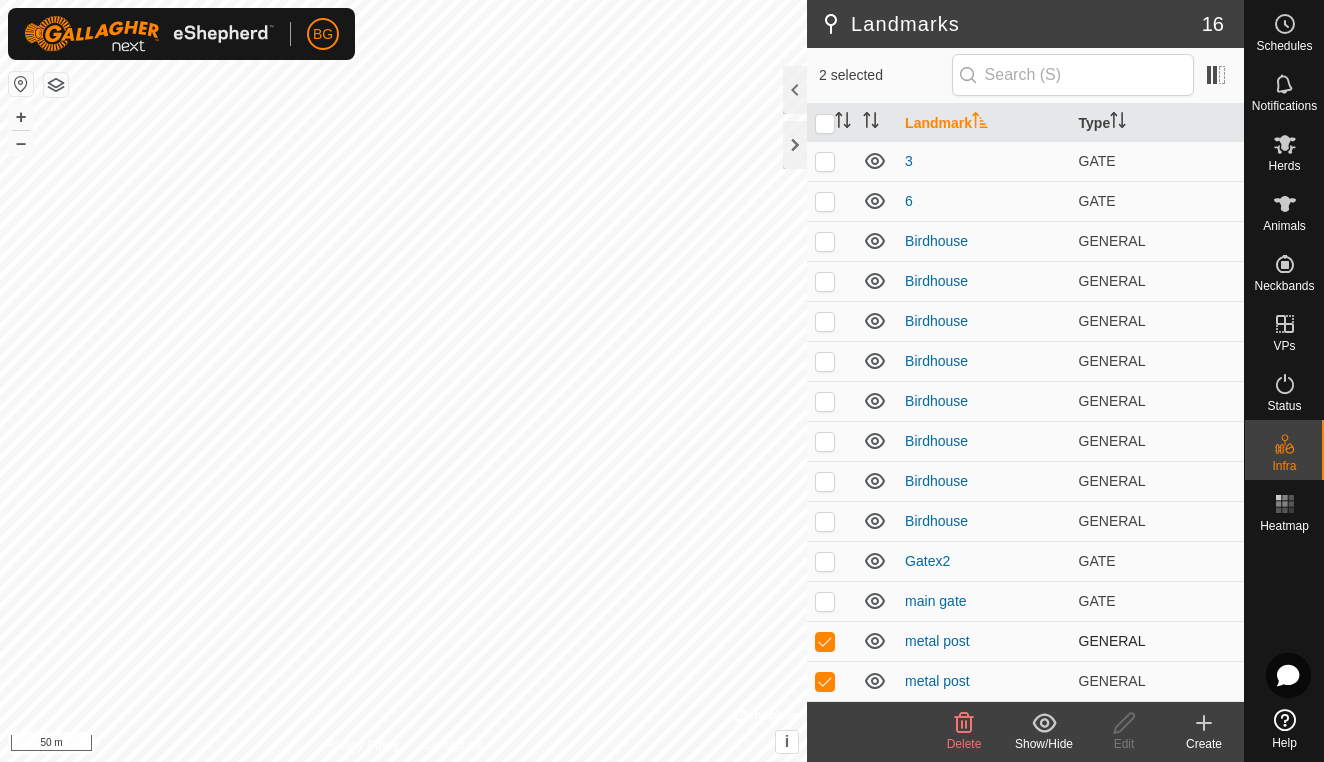 click at bounding box center (825, 641) 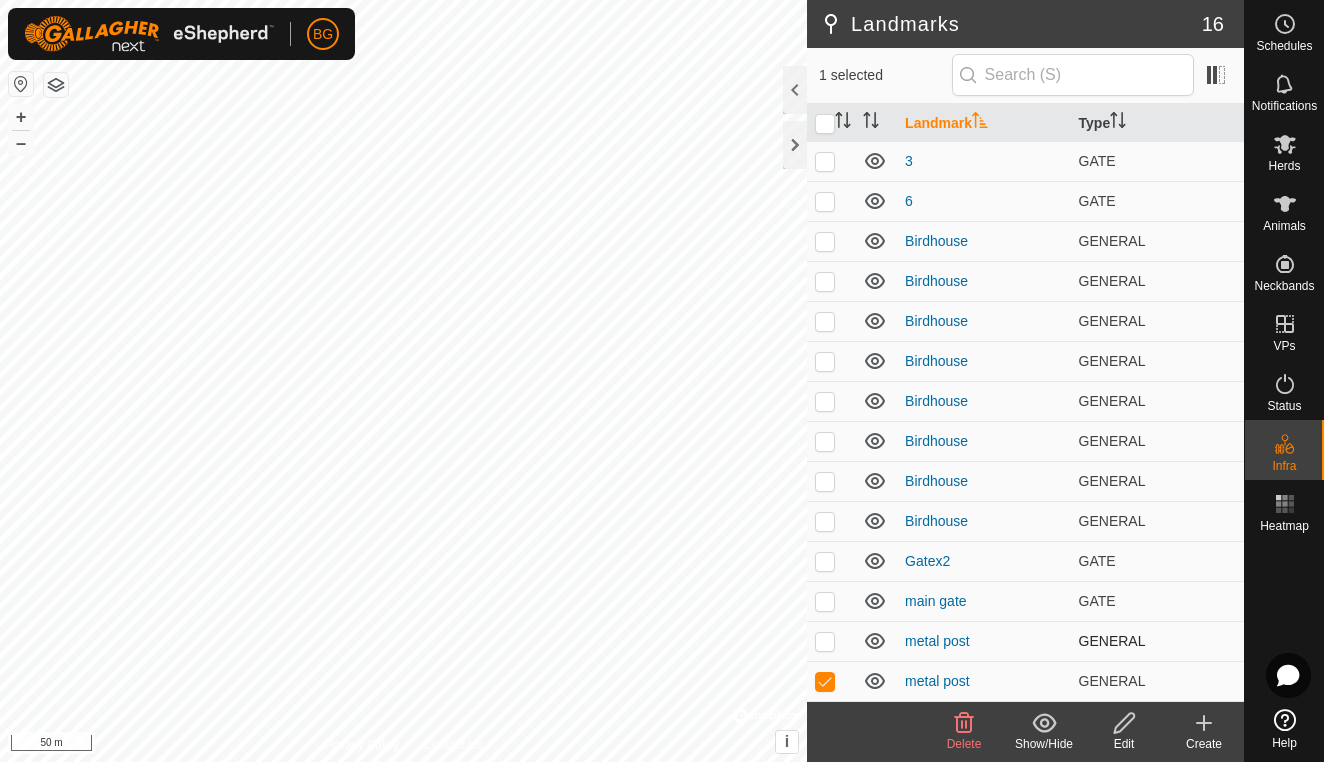 click at bounding box center (825, 641) 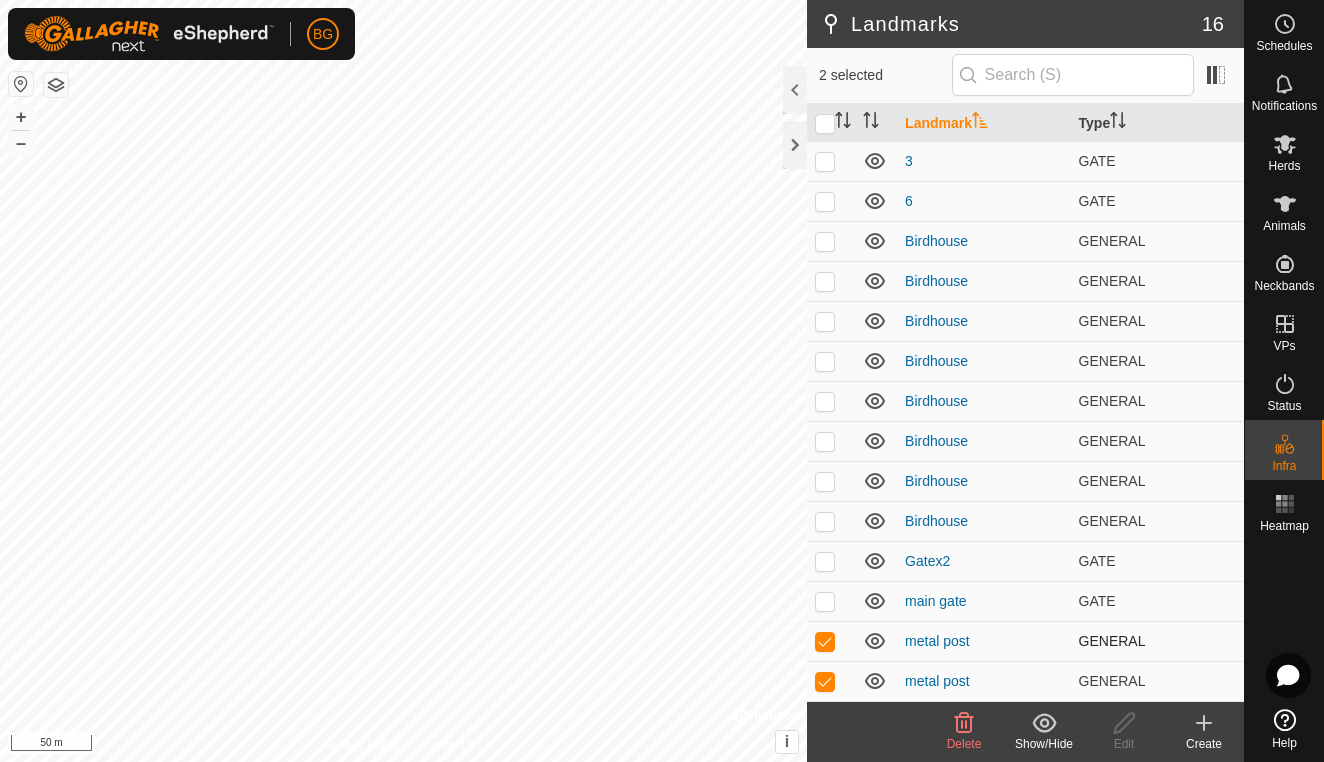 click at bounding box center (825, 641) 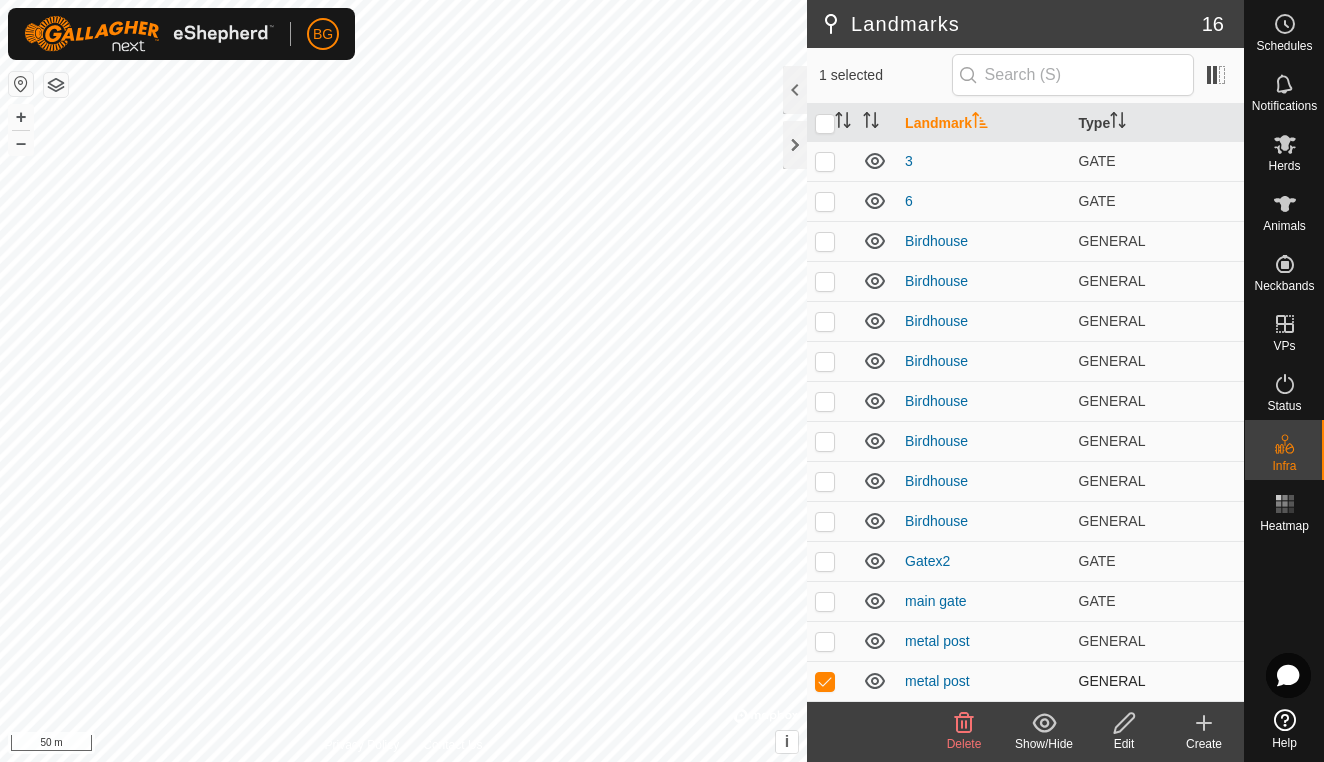click at bounding box center (825, 681) 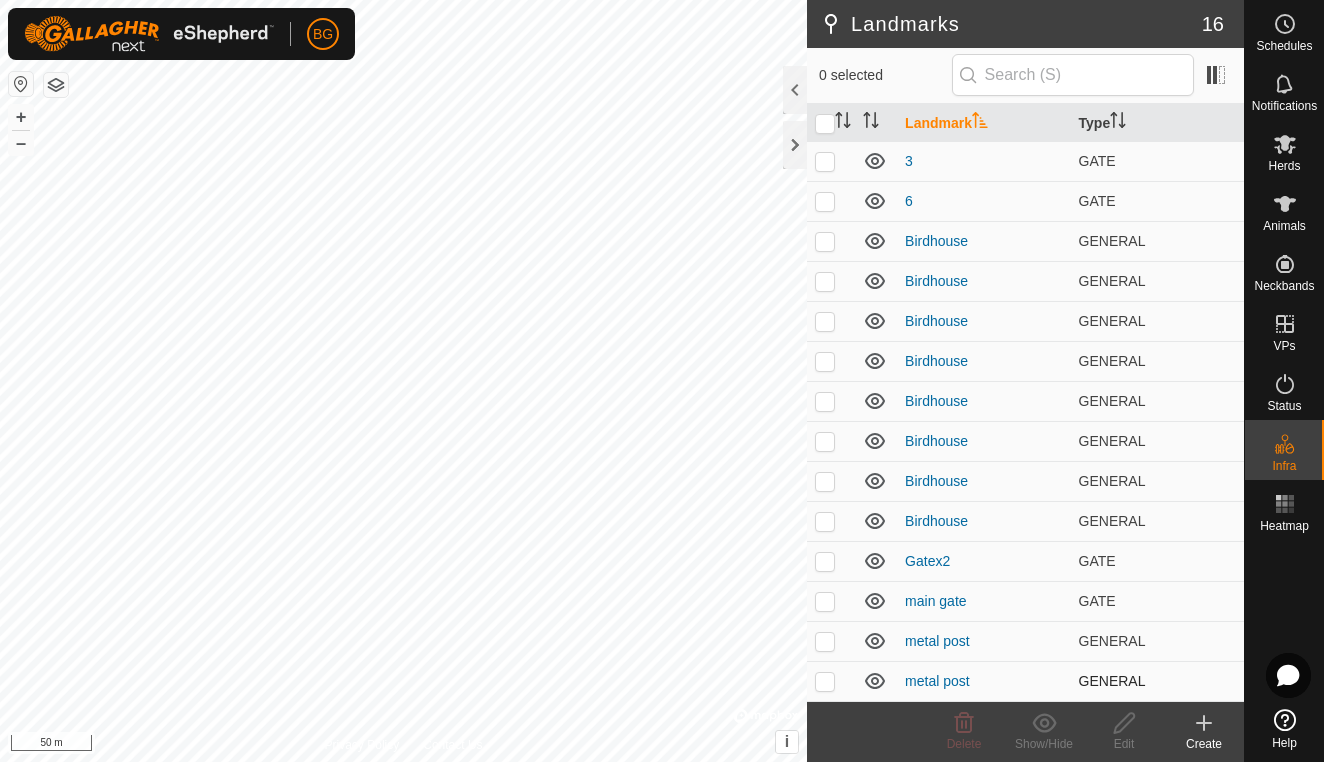 click at bounding box center (825, 681) 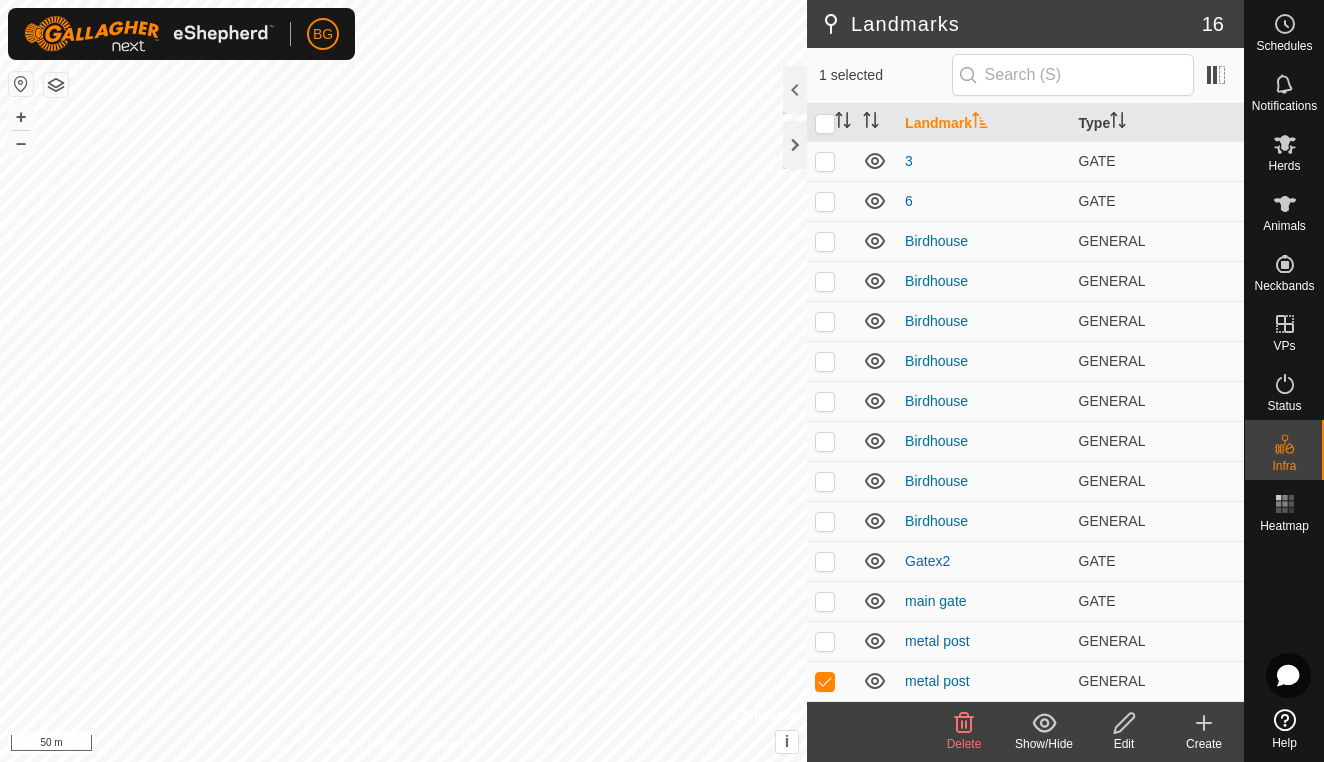 click 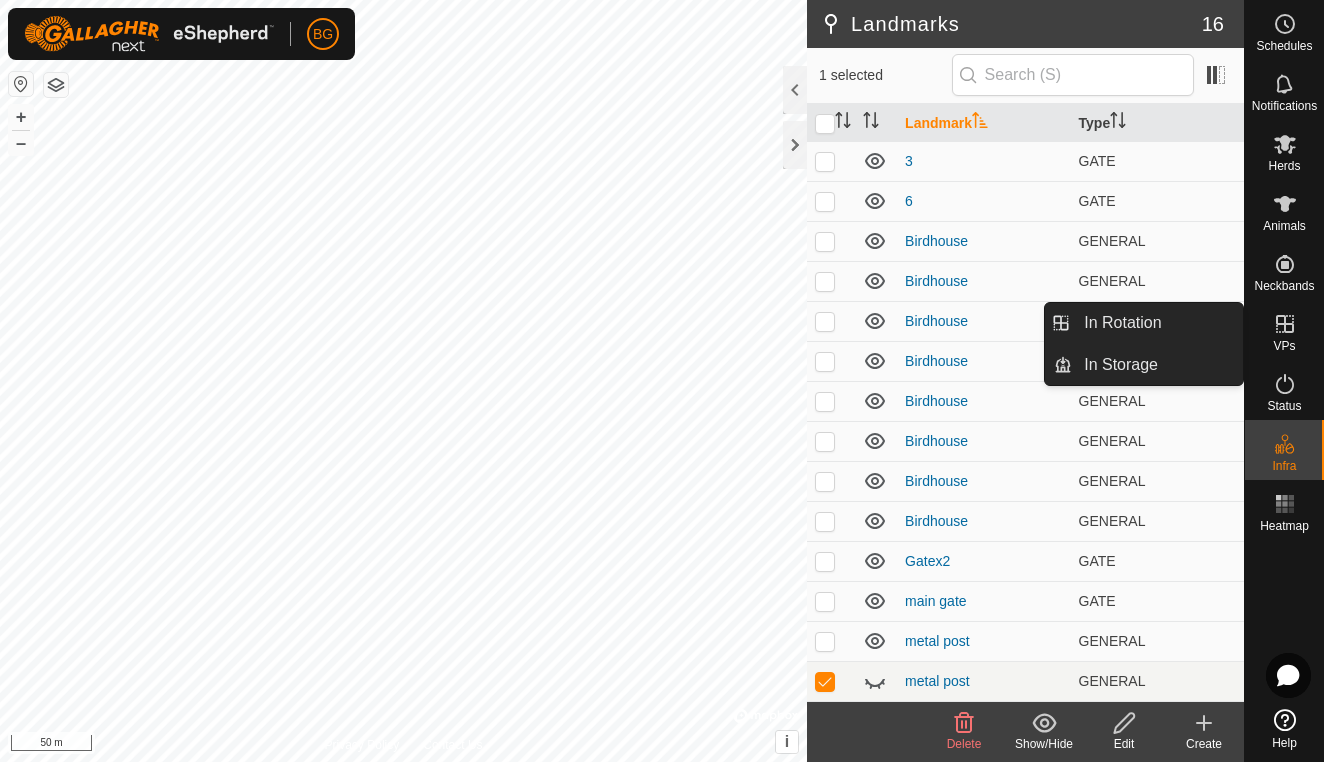 click at bounding box center [1285, 324] 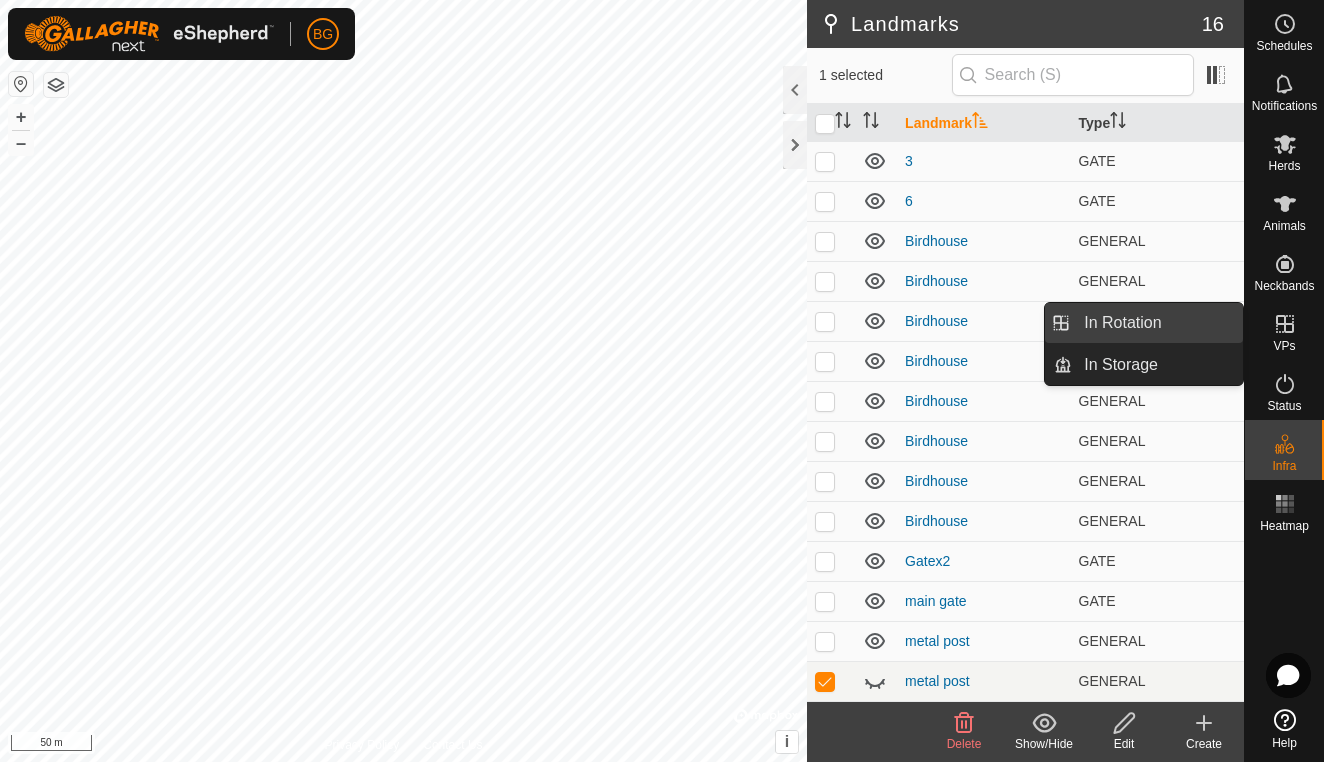 click on "In Rotation" at bounding box center (1157, 323) 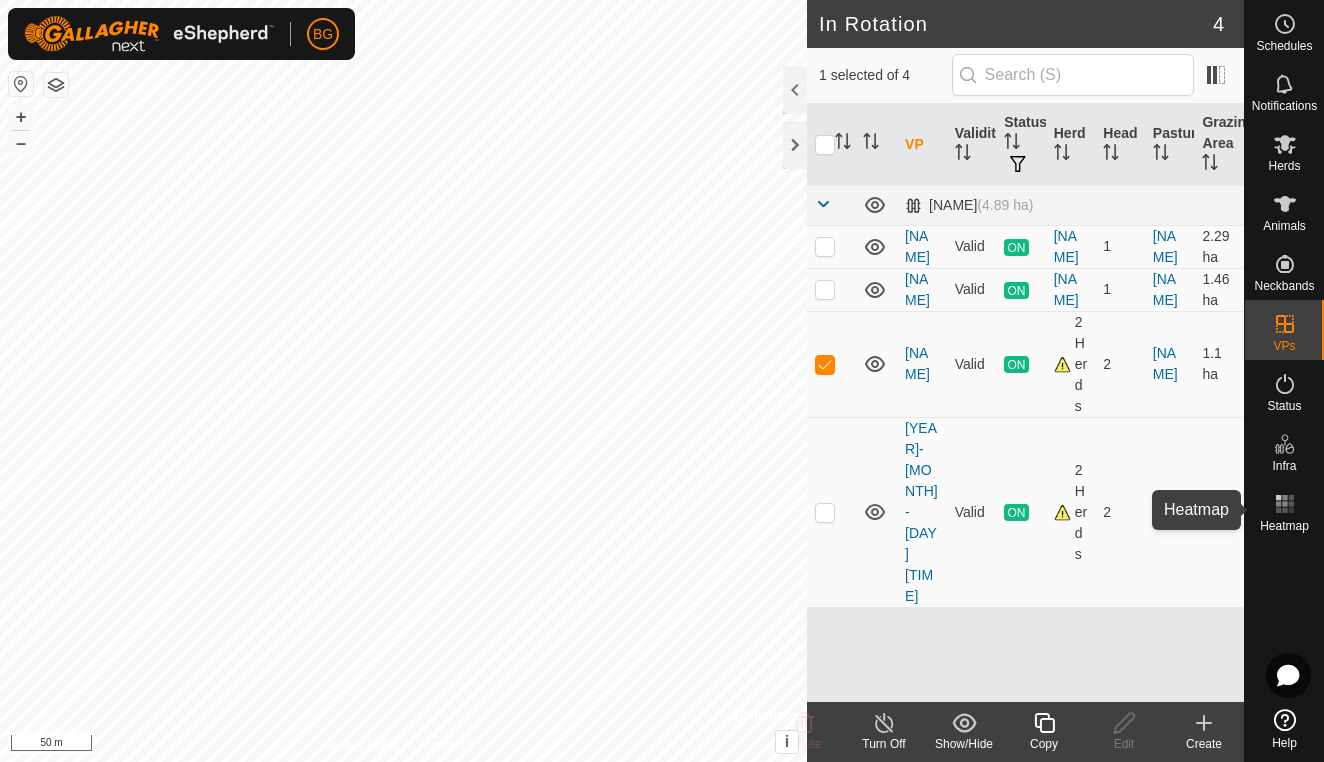 click at bounding box center (1285, 504) 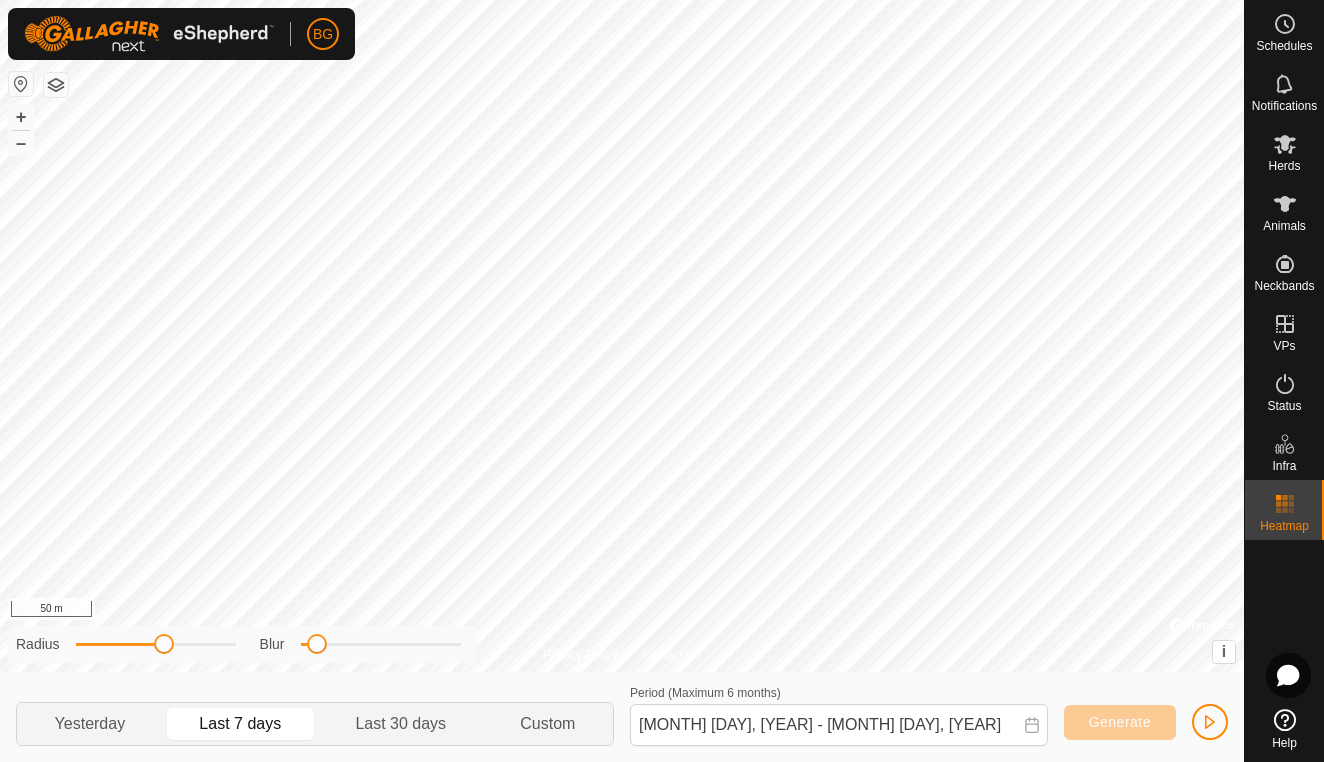 click 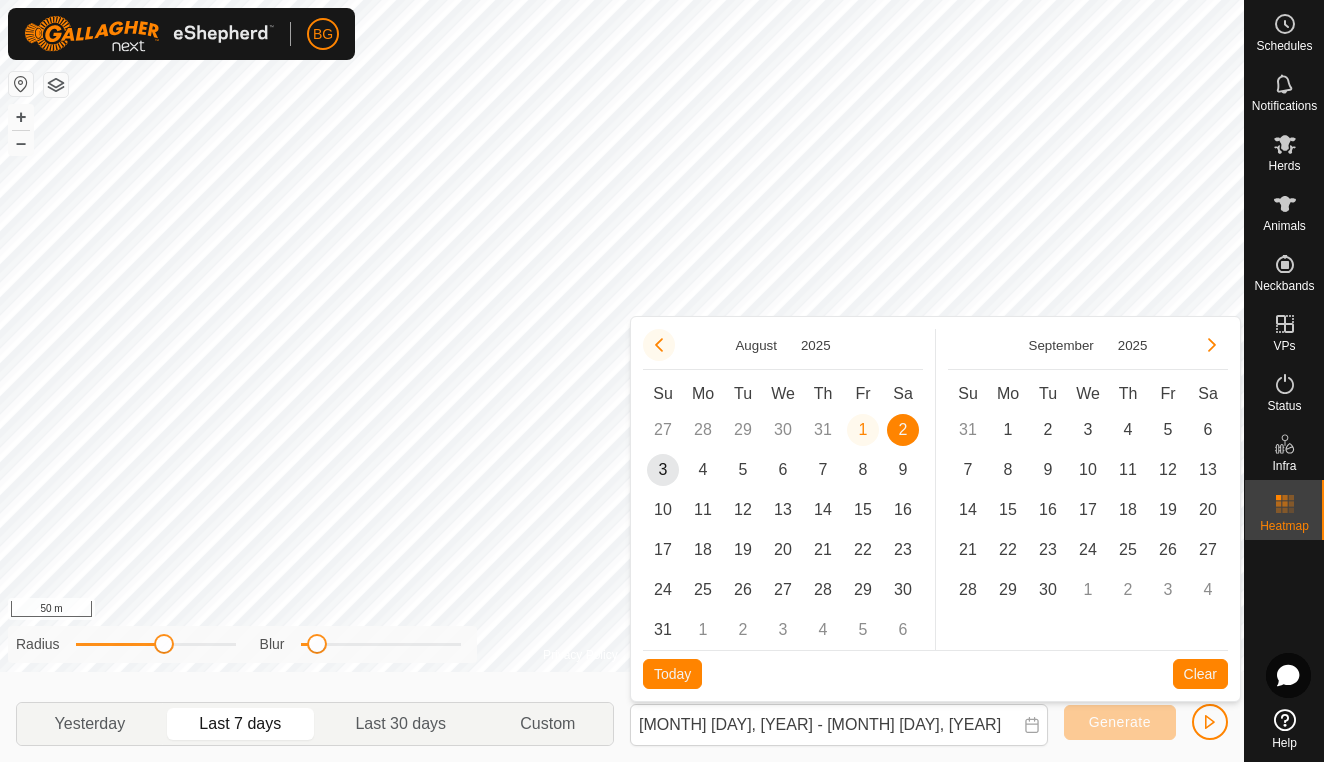 click at bounding box center (659, 345) 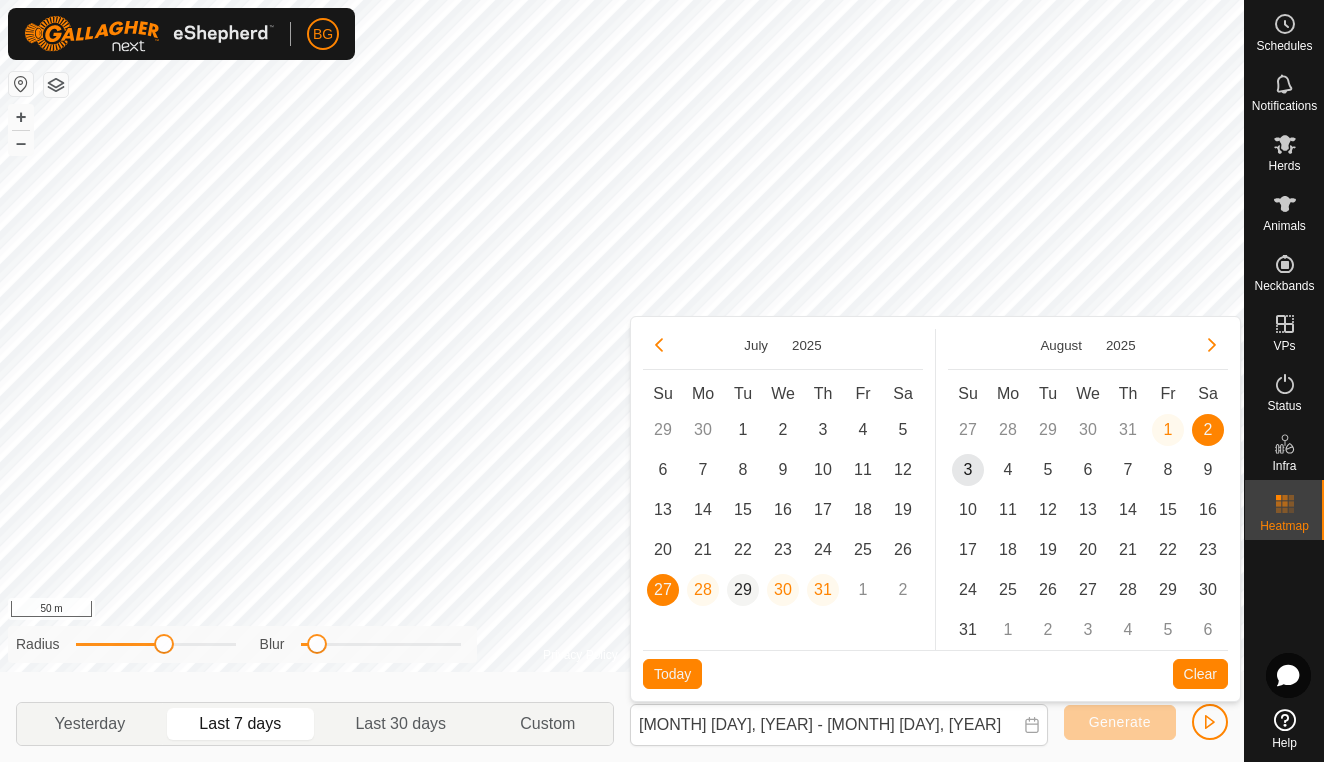 click on "29" at bounding box center (743, 590) 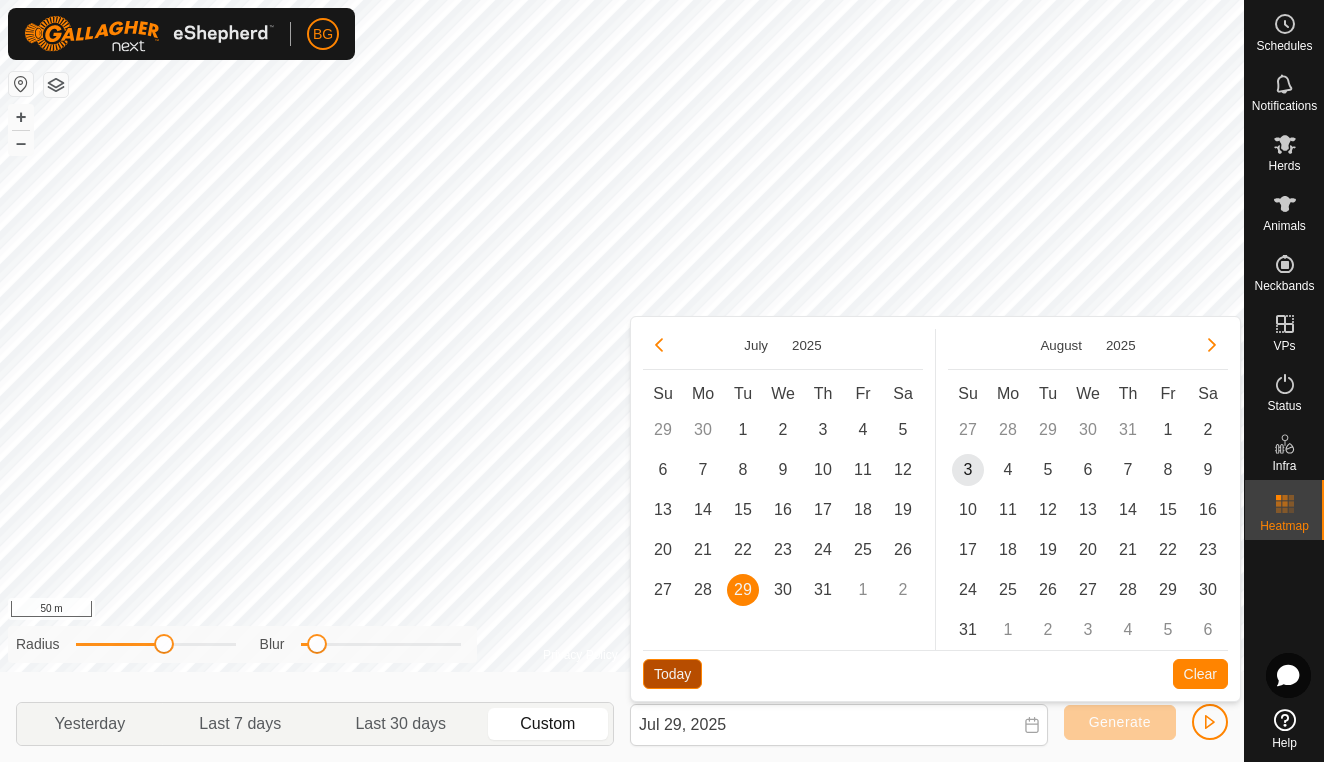 click on "Today" at bounding box center (672, 674) 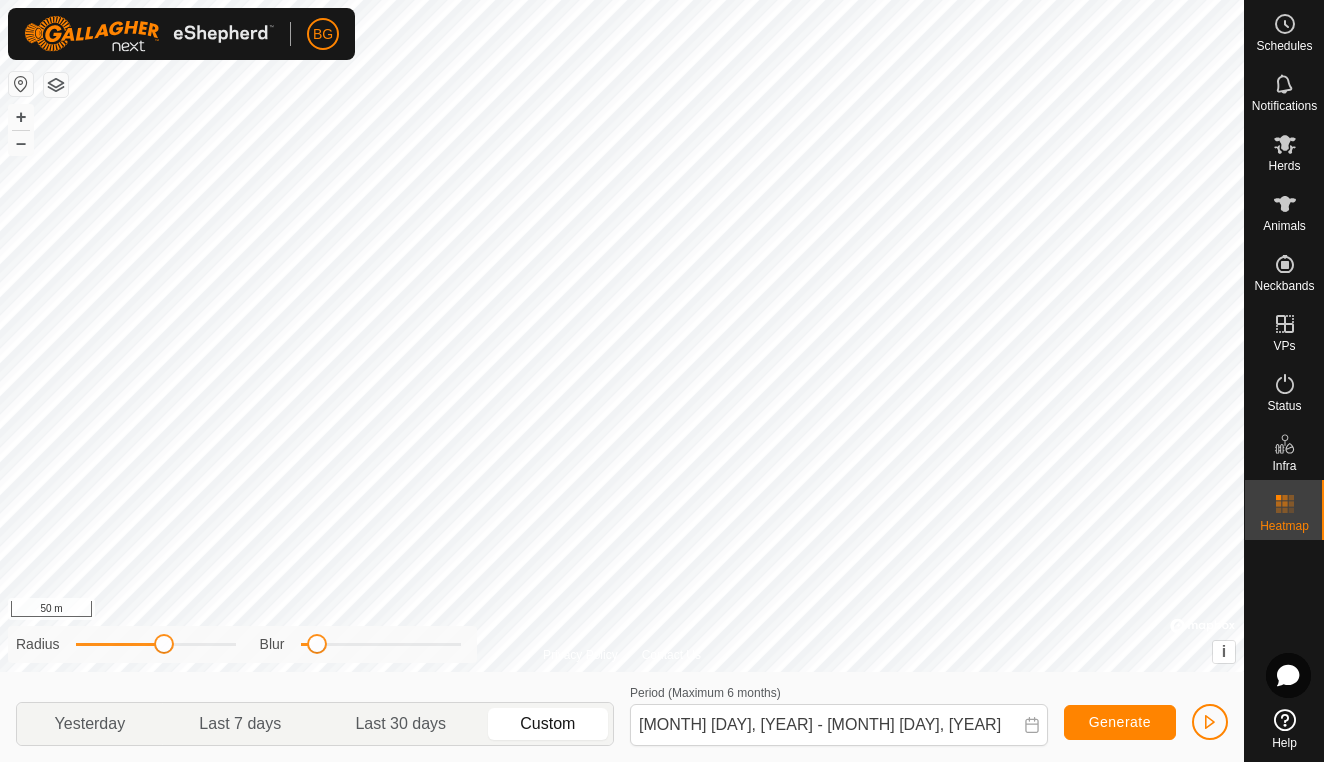 click on "Generate" 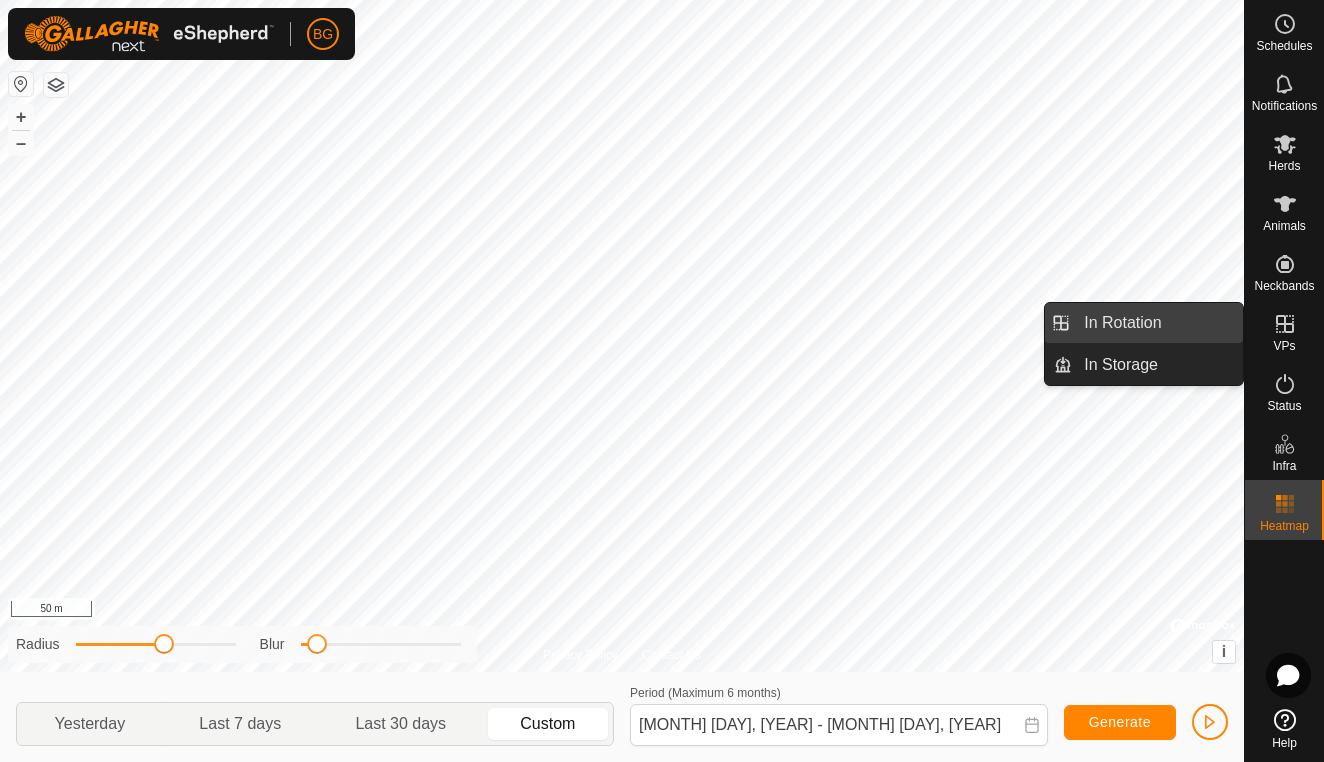 click on "In Rotation" at bounding box center [1157, 323] 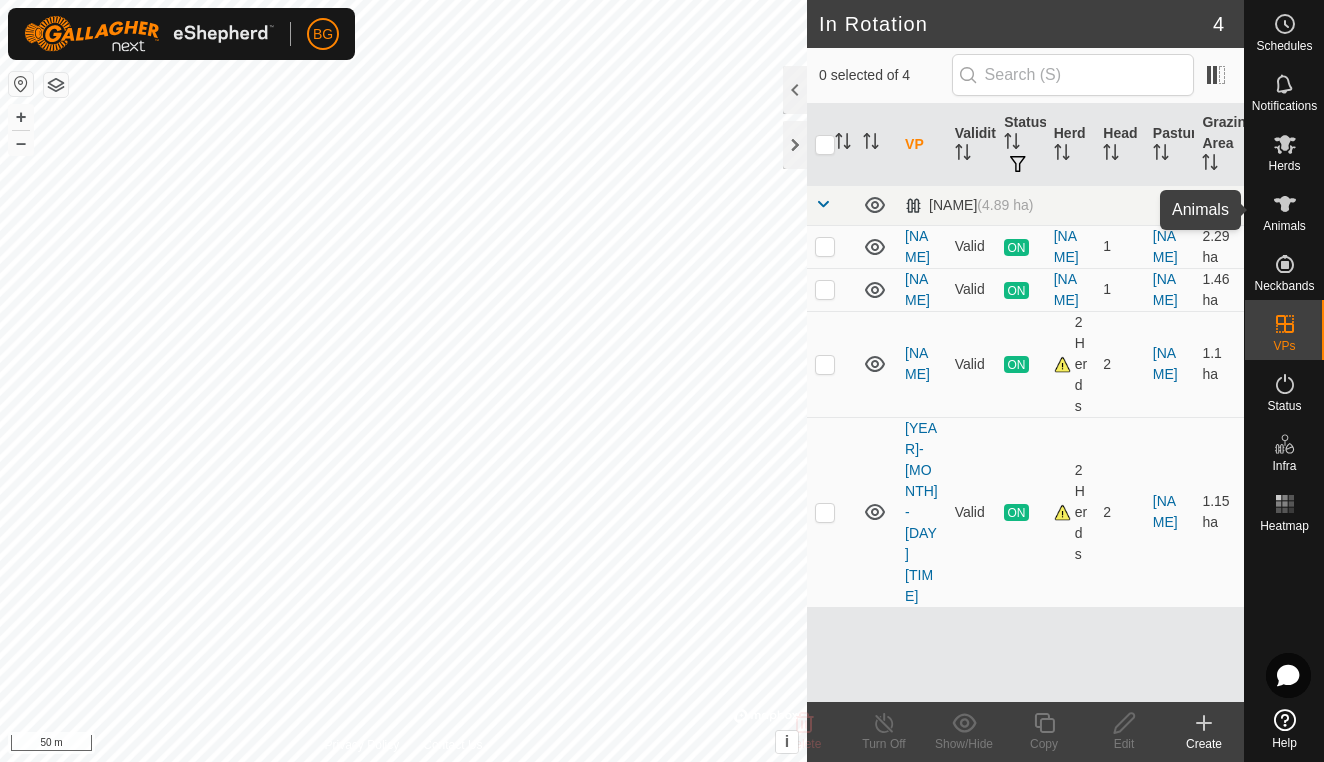 click 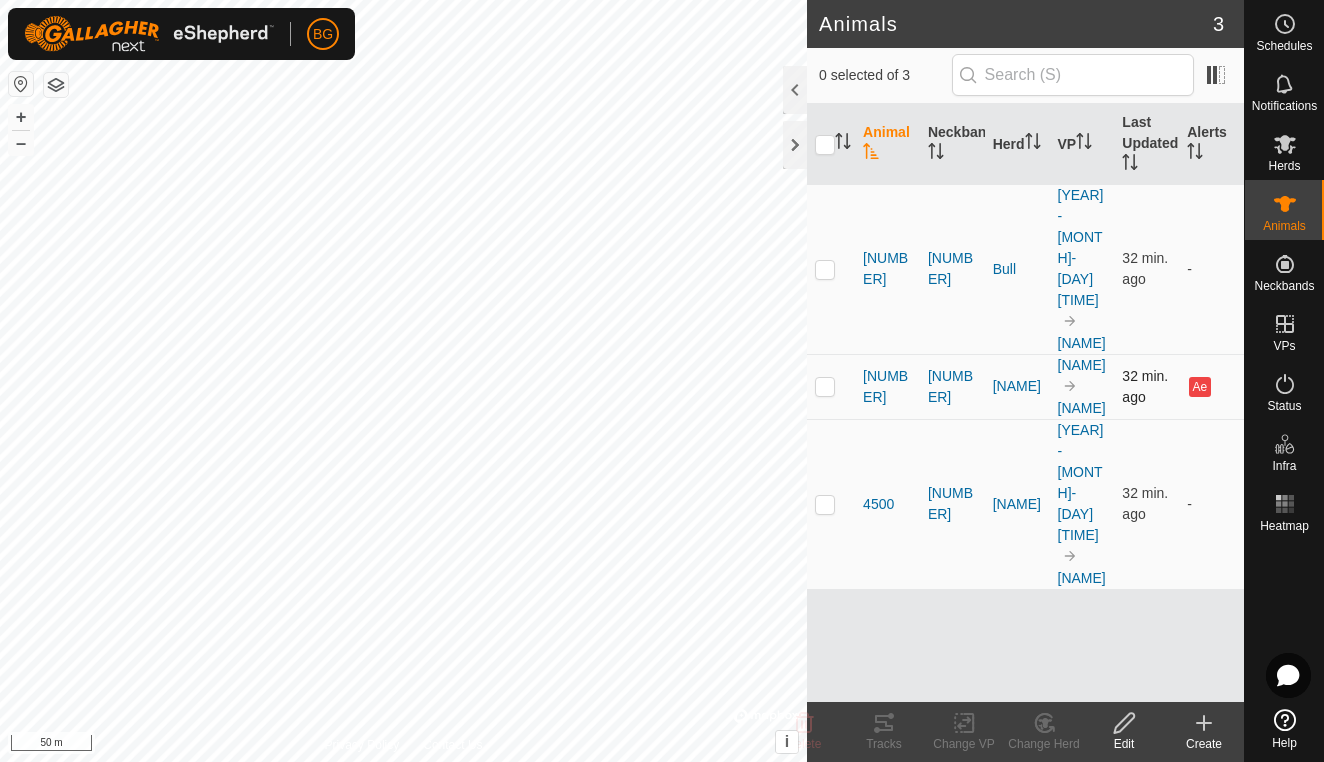 click at bounding box center [825, 386] 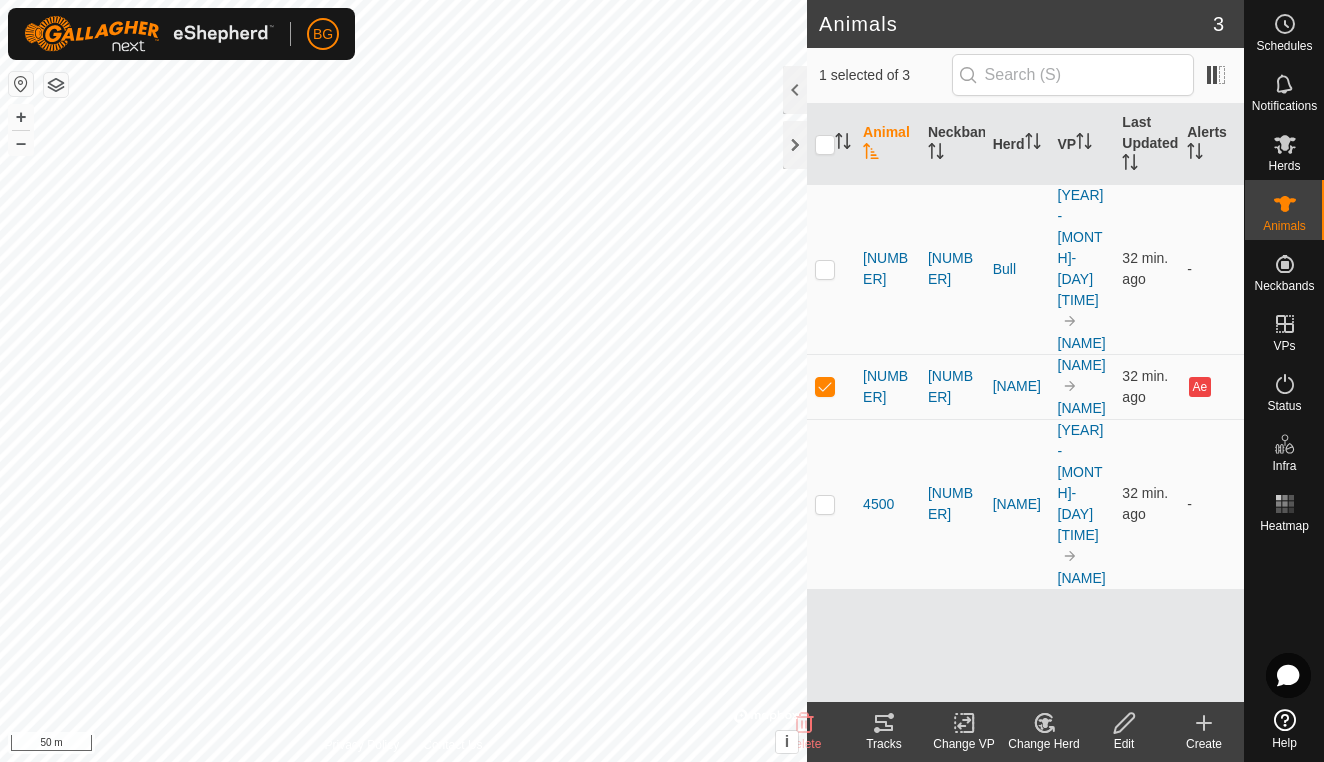 click 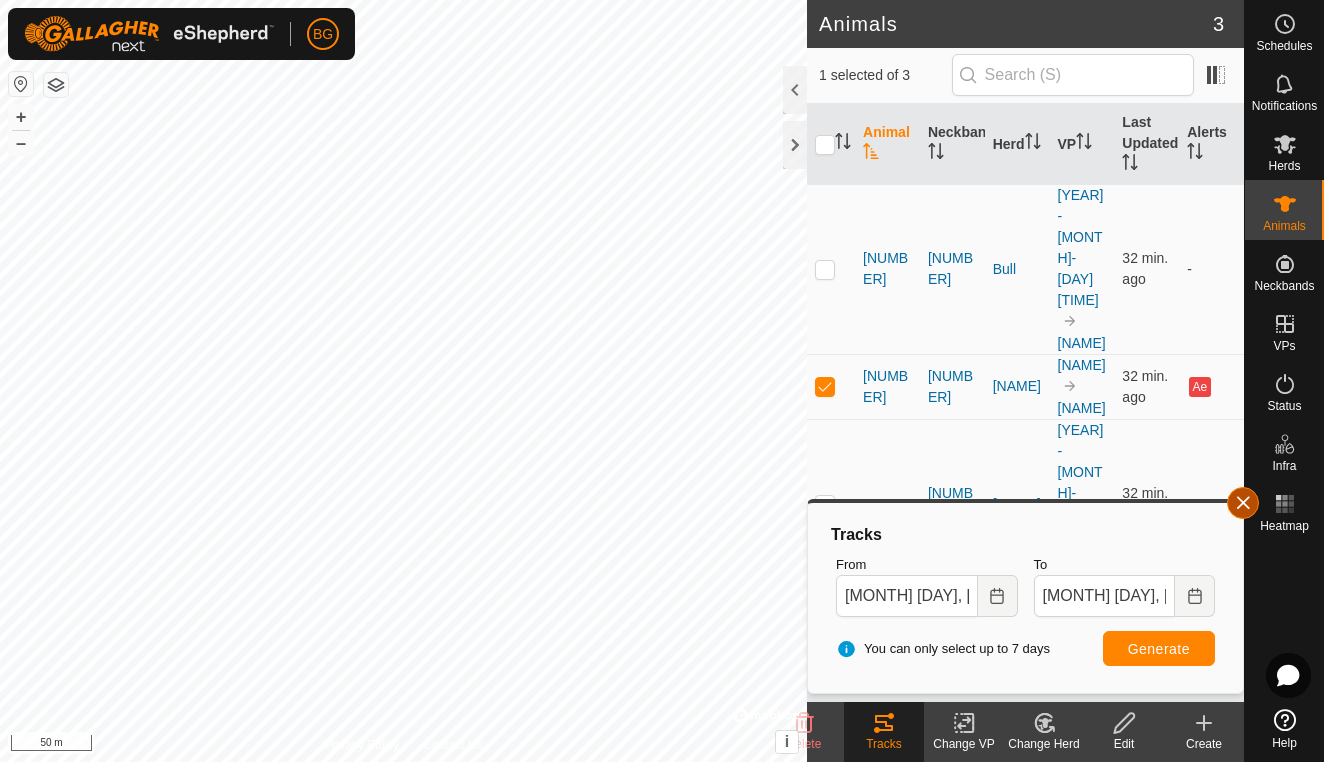 click at bounding box center [1243, 503] 